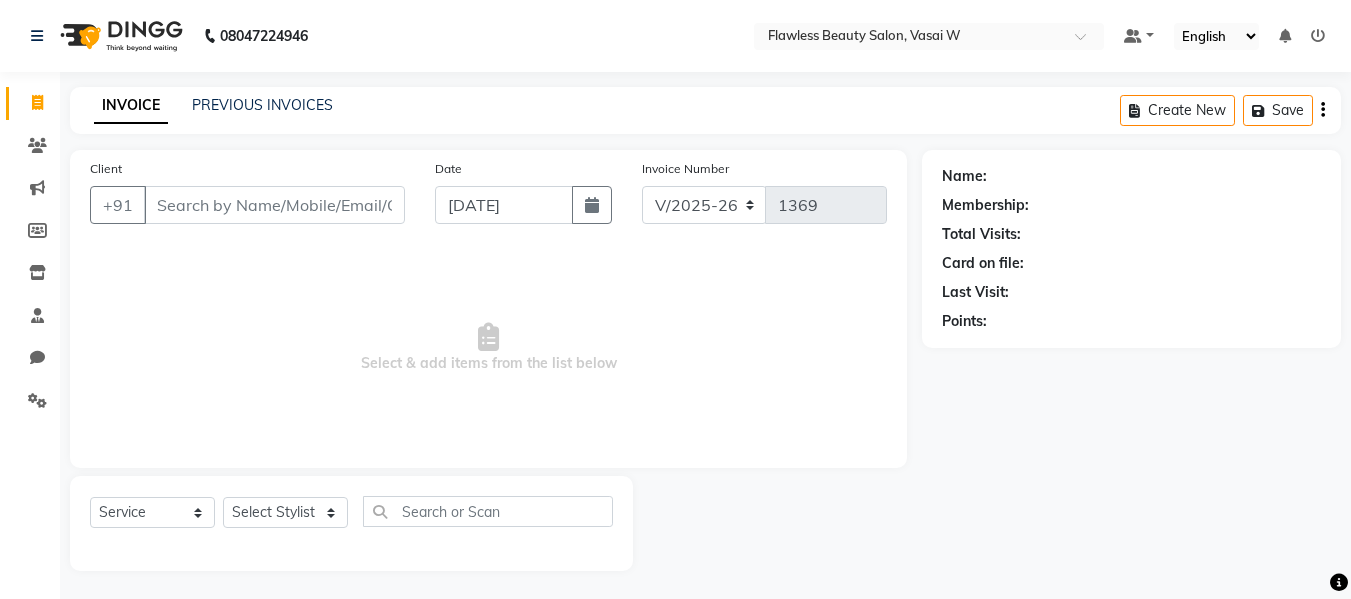 select on "8090" 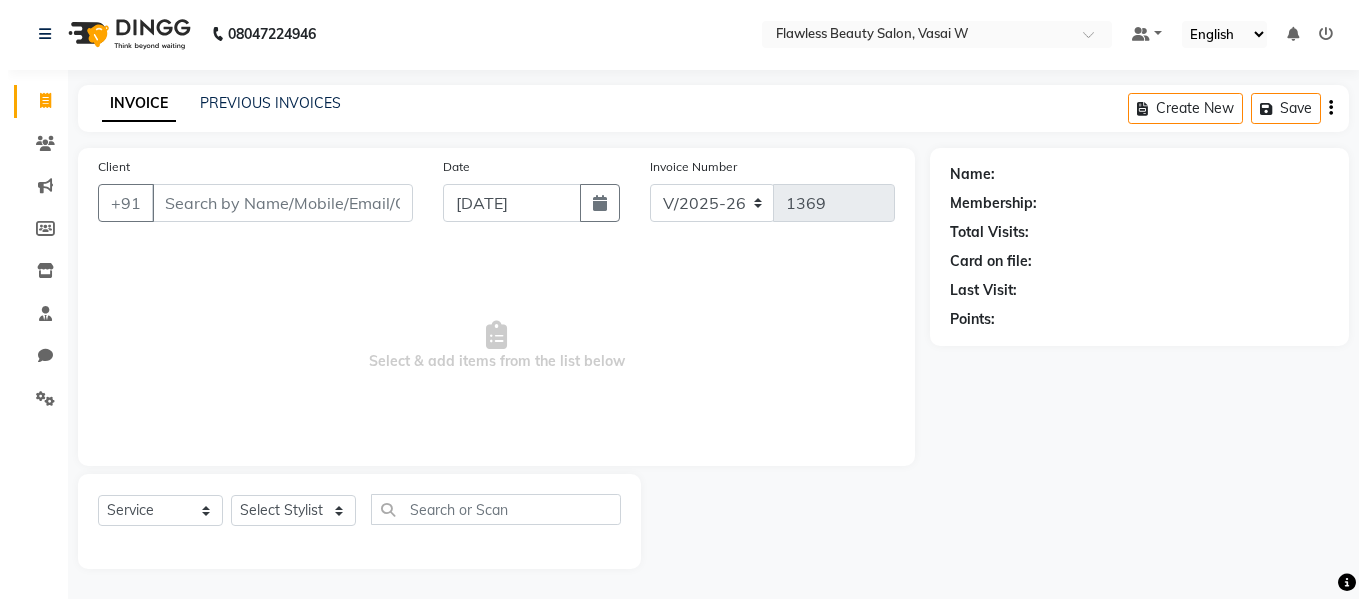 scroll, scrollTop: 0, scrollLeft: 0, axis: both 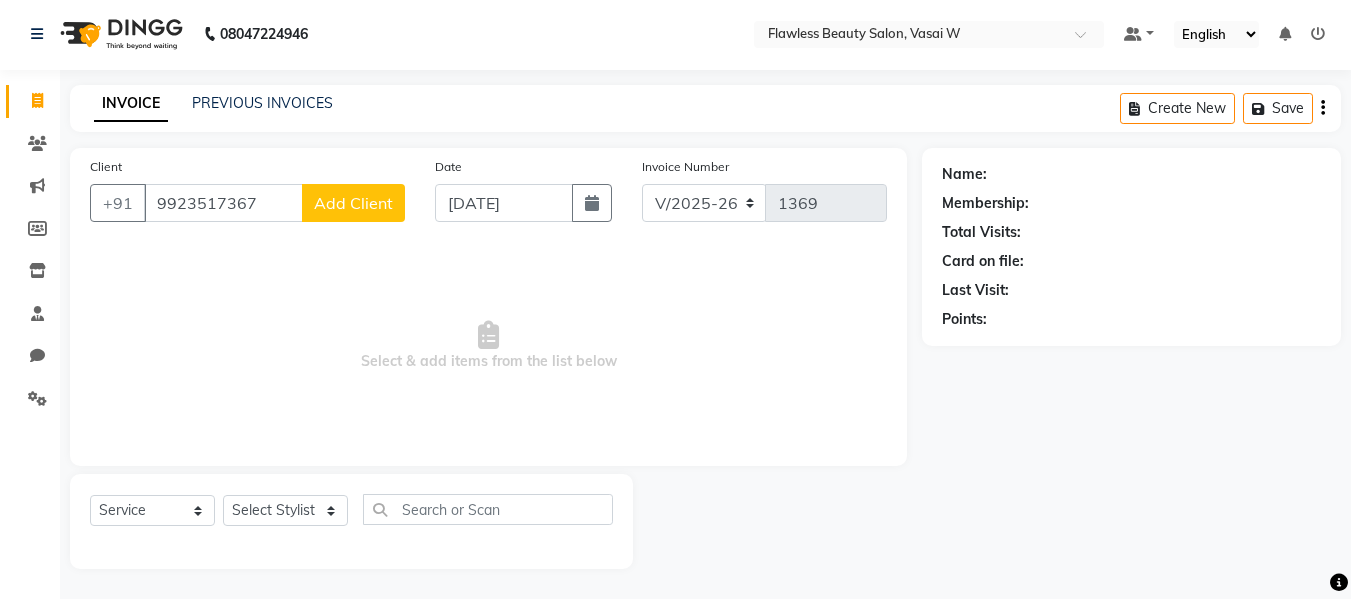 type on "9923517367" 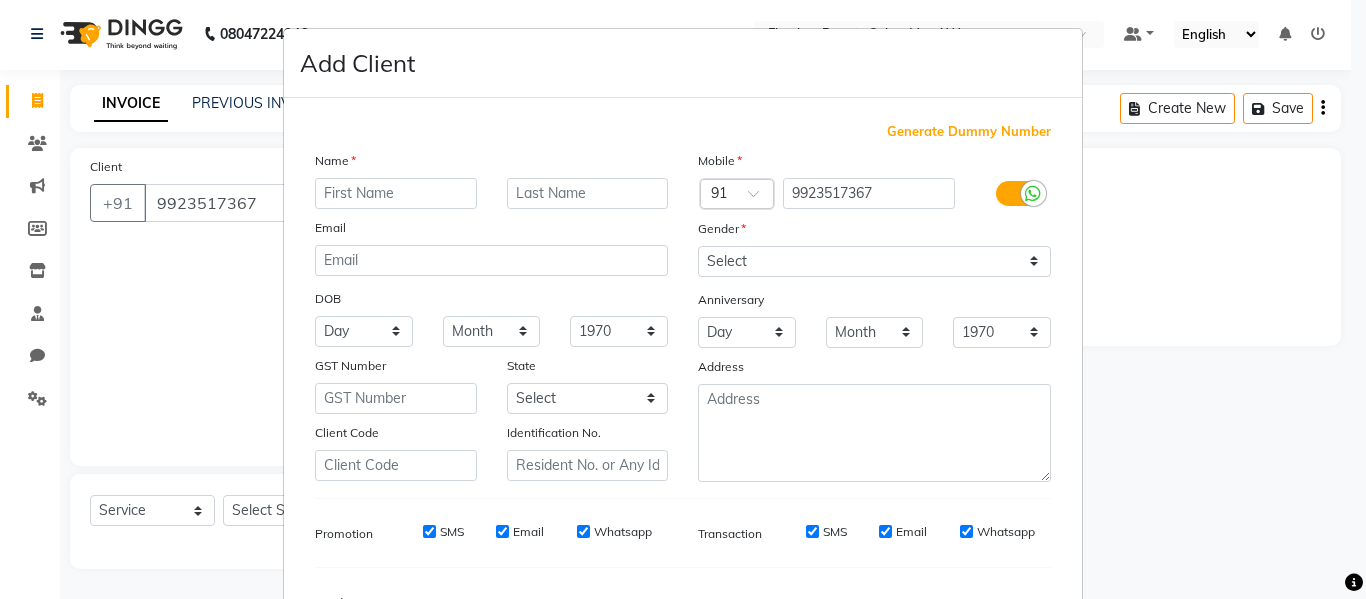 click at bounding box center [396, 193] 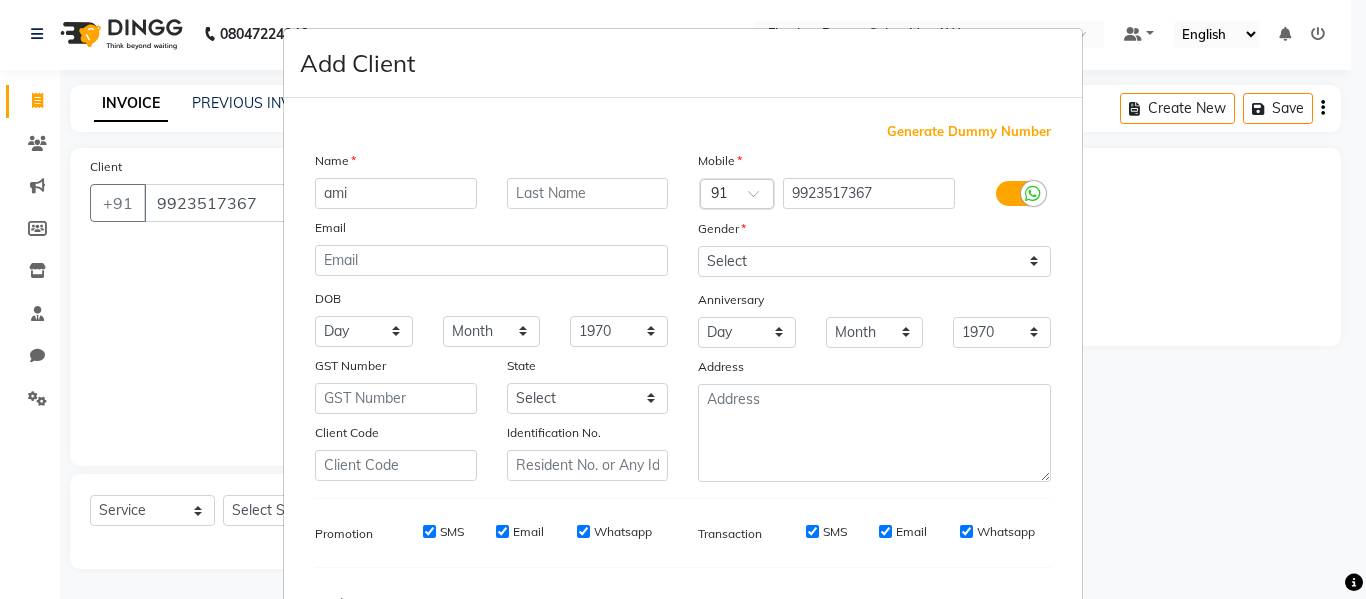 type on "ami" 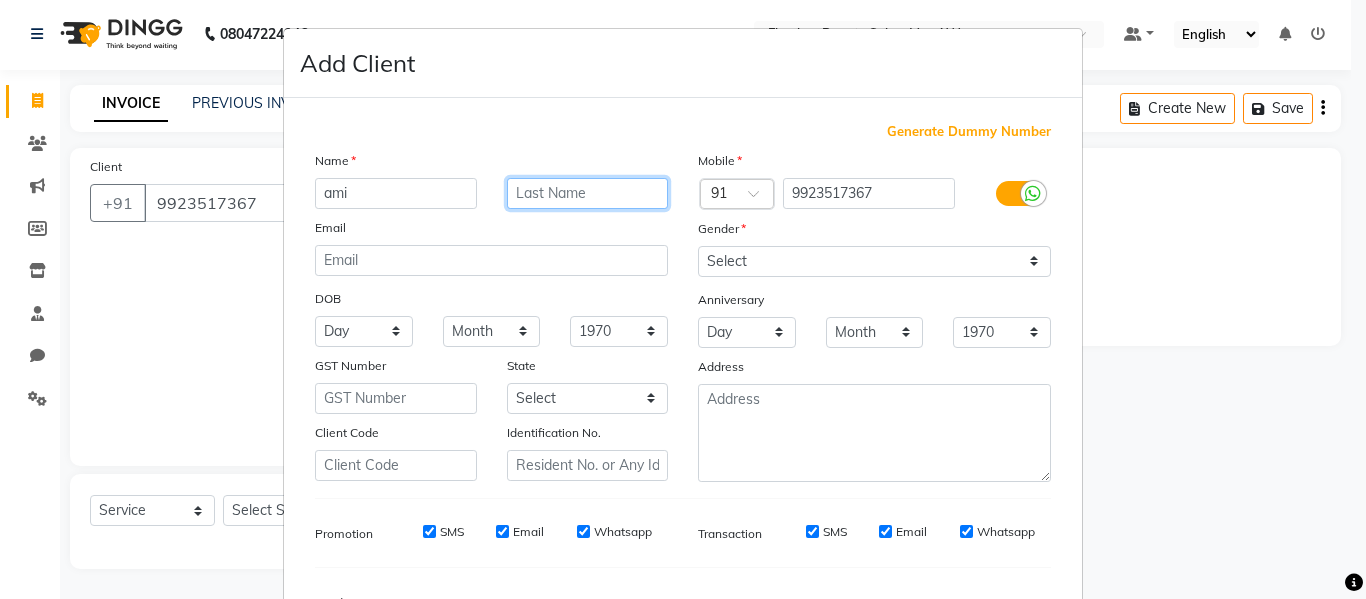 click at bounding box center [588, 193] 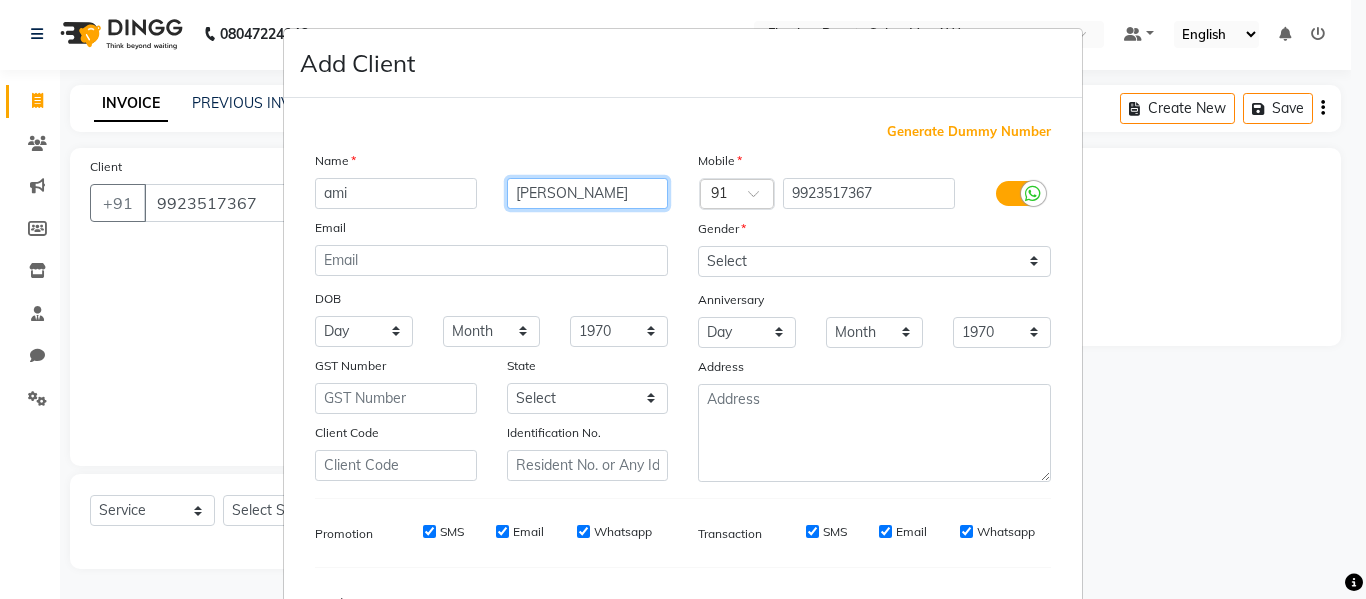 type on "[PERSON_NAME]" 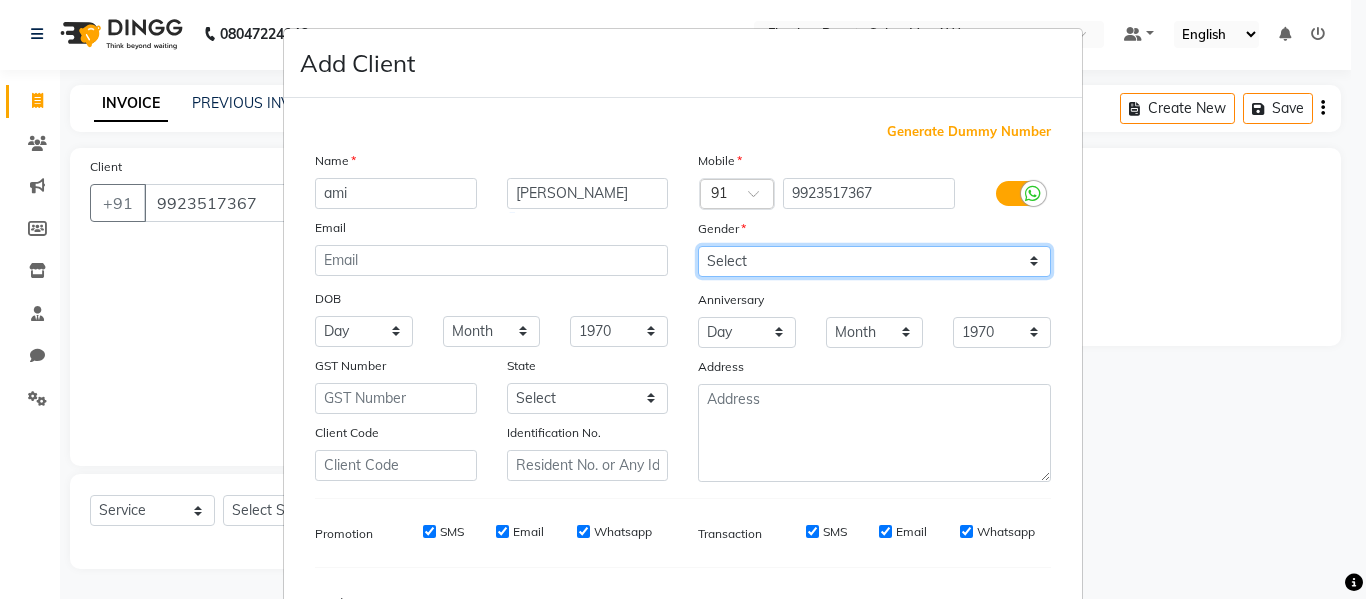 click on "Select [DEMOGRAPHIC_DATA] [DEMOGRAPHIC_DATA] Other Prefer Not To Say" at bounding box center [874, 261] 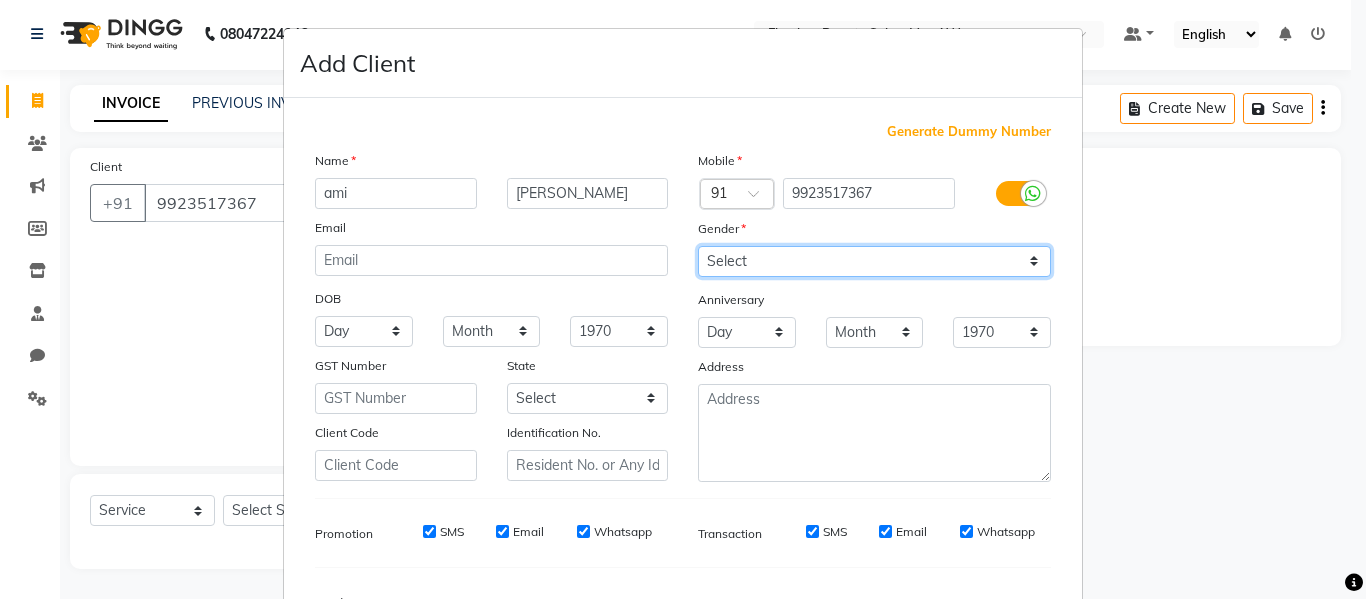 click on "Select [DEMOGRAPHIC_DATA] [DEMOGRAPHIC_DATA] Other Prefer Not To Say" at bounding box center [874, 261] 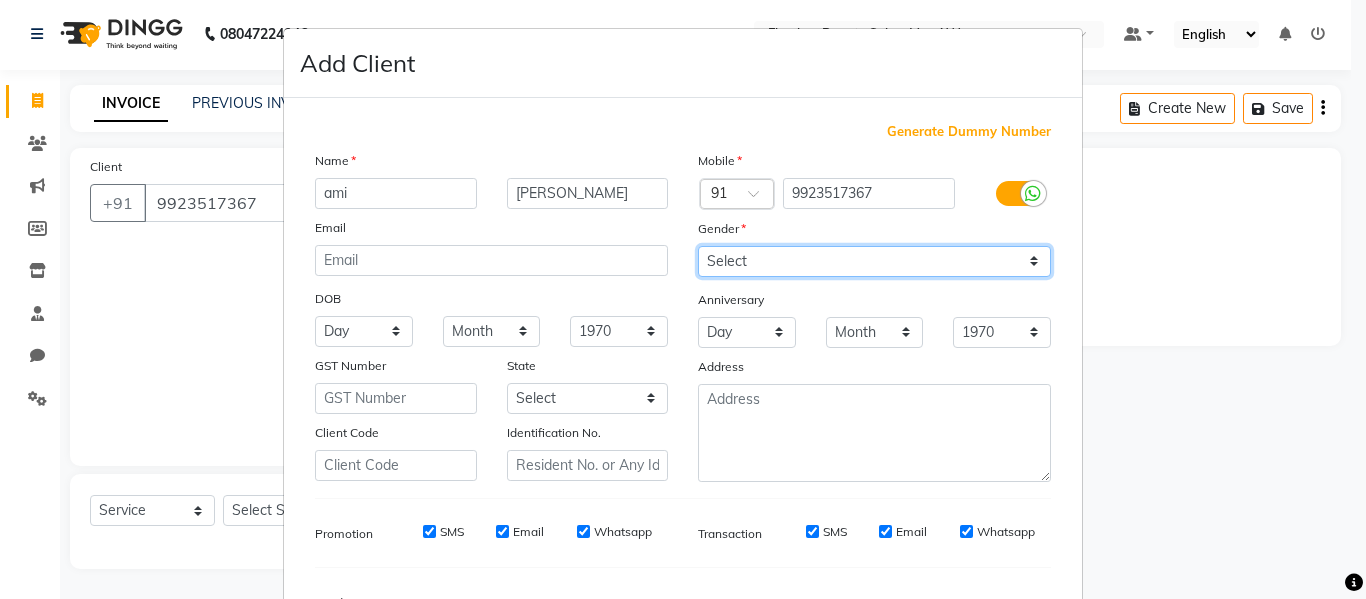 click on "Select [DEMOGRAPHIC_DATA] [DEMOGRAPHIC_DATA] Other Prefer Not To Say" at bounding box center (874, 261) 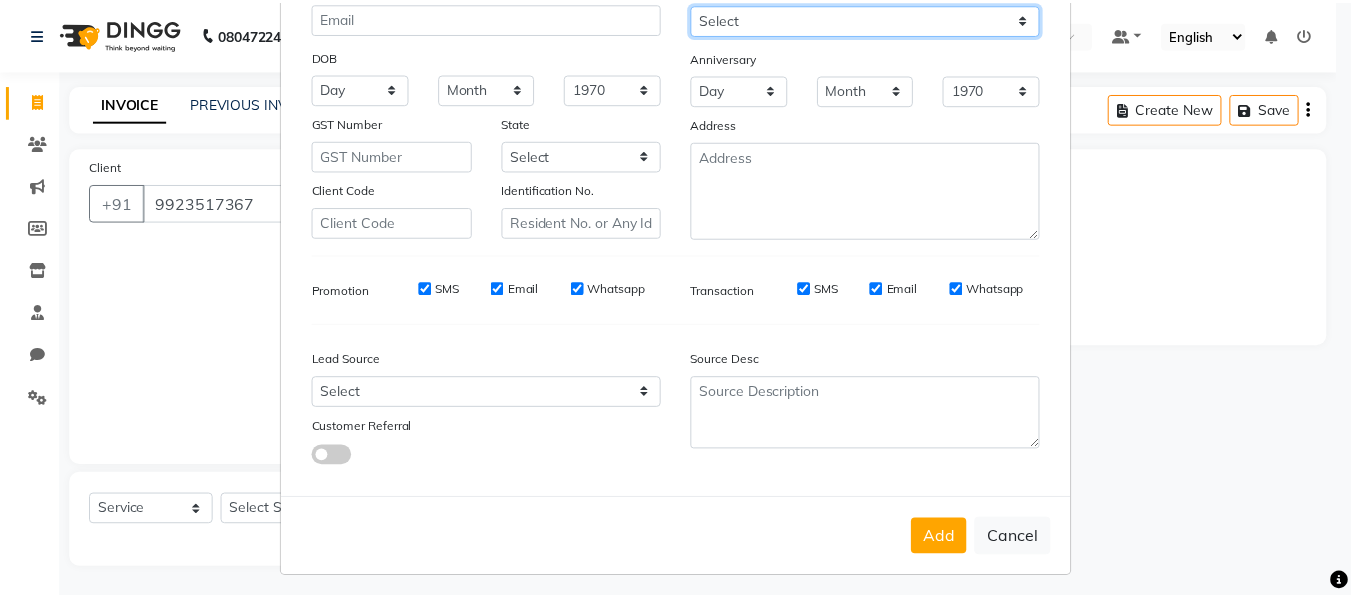 scroll, scrollTop: 250, scrollLeft: 0, axis: vertical 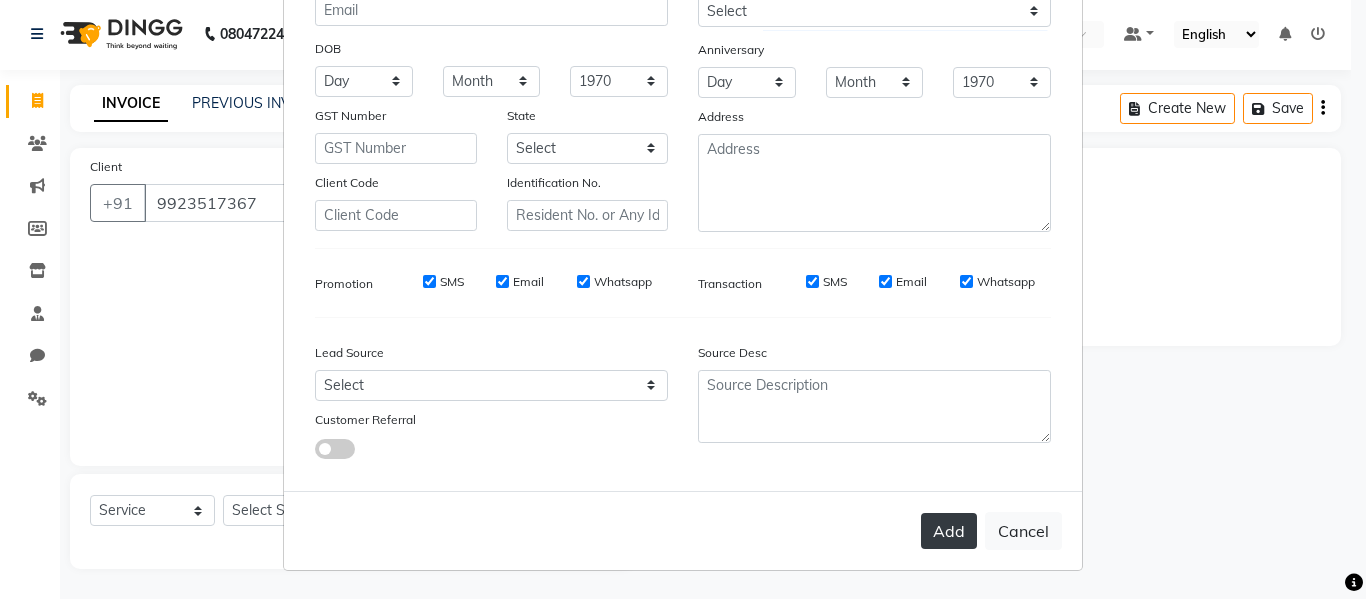 click on "Add" at bounding box center (949, 531) 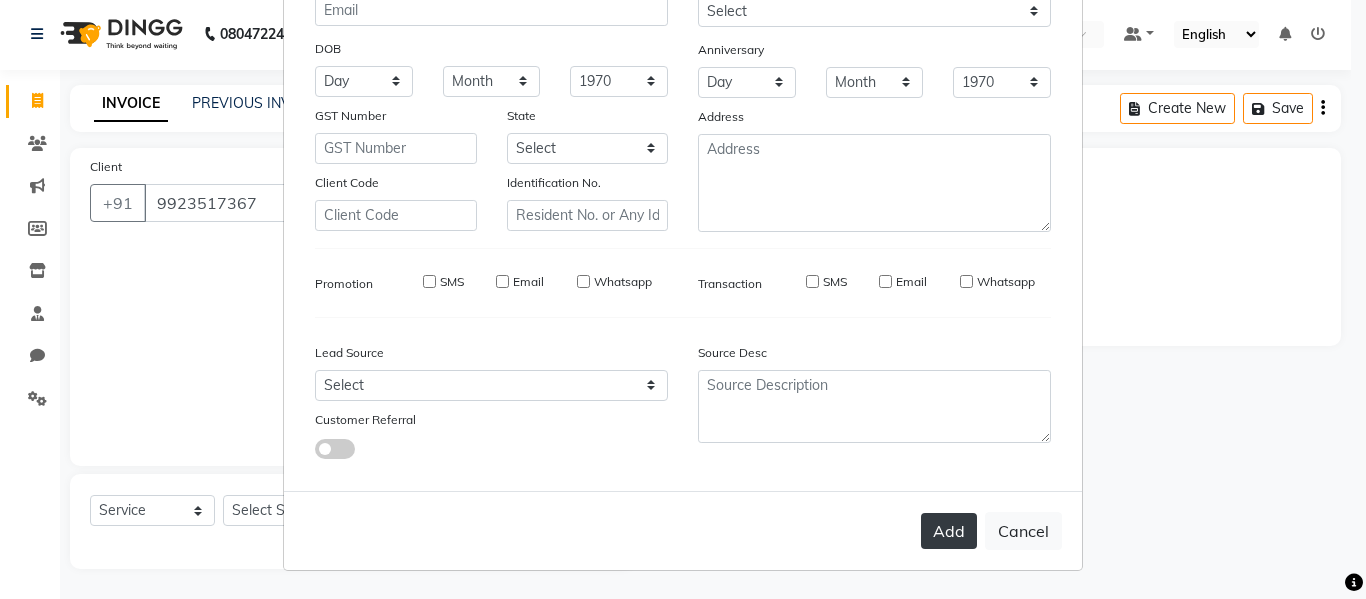 type on "99******67" 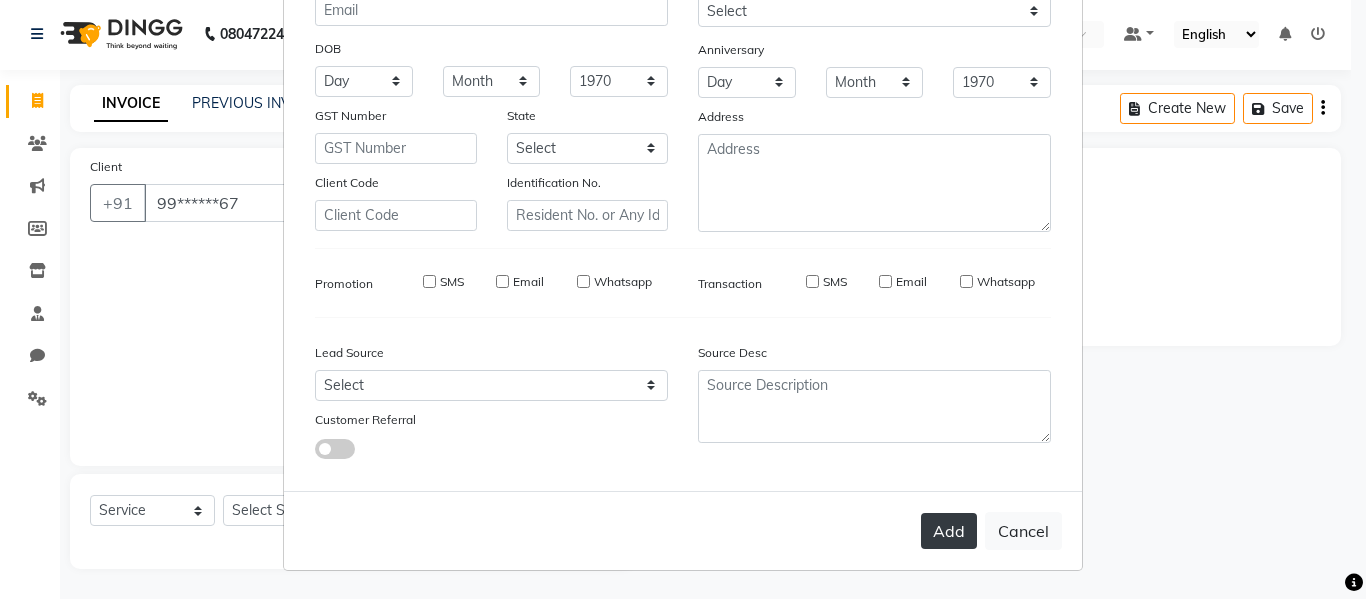 type 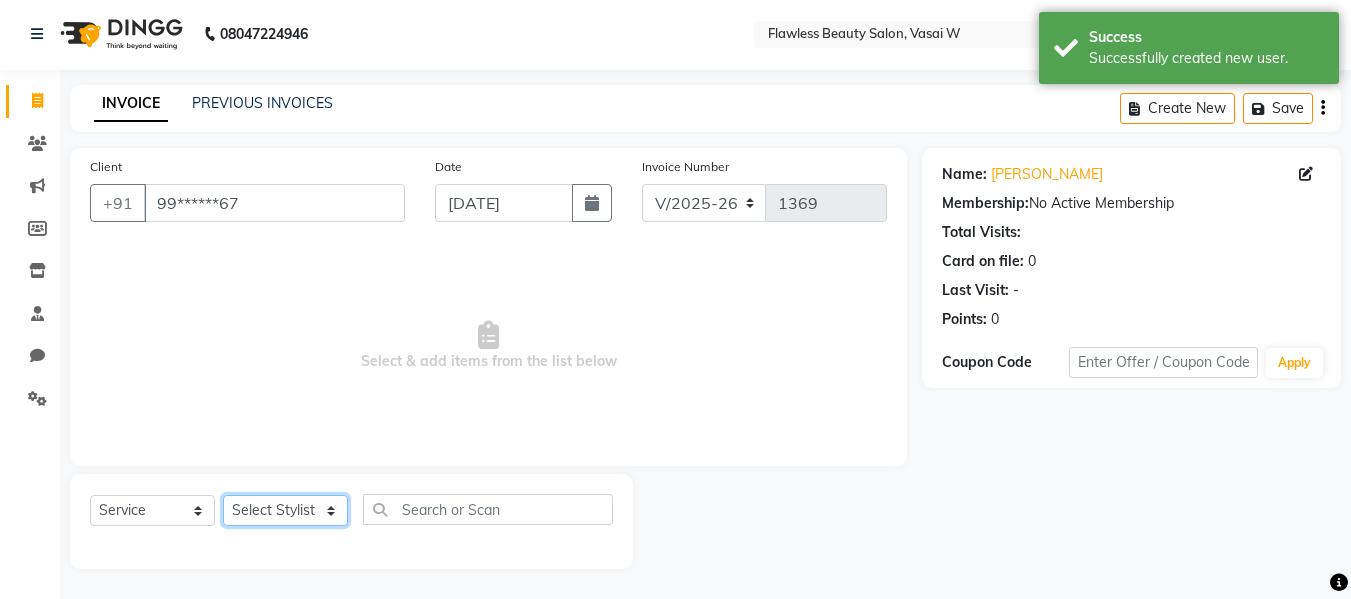 click on "Select Stylist Afsana [PERSON_NAME]  [PERSON_NAME] Maam Nisha  Pari [PERSON_NAME] [PERSON_NAME]" 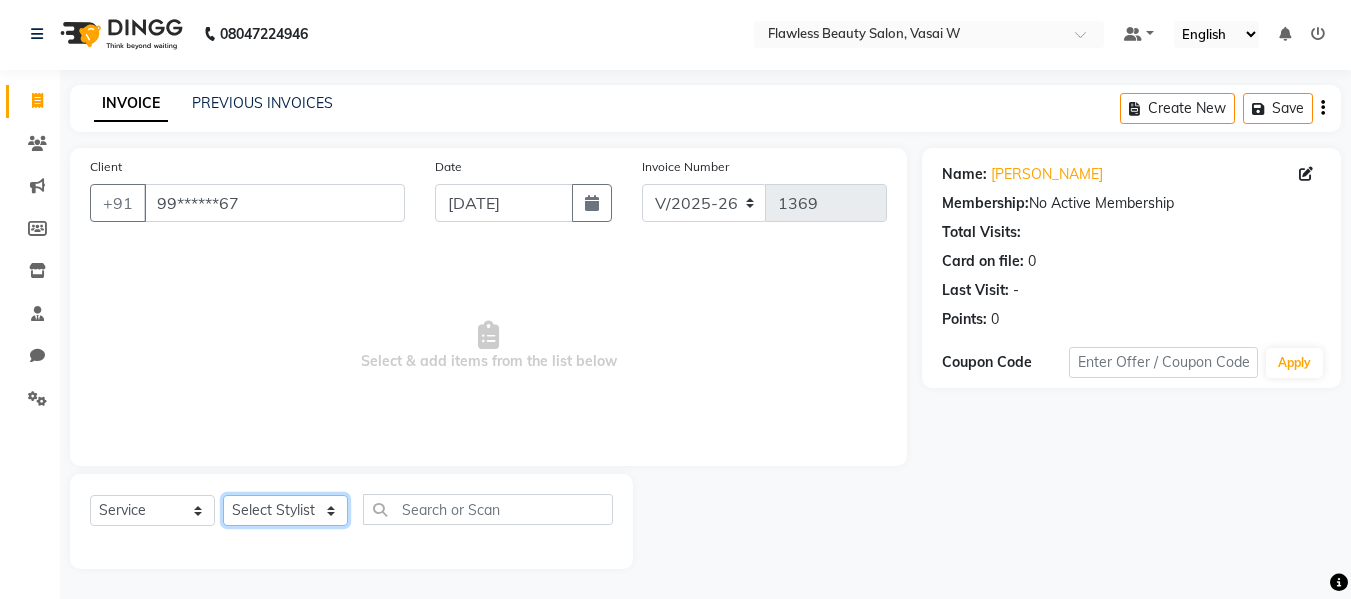 select on "76407" 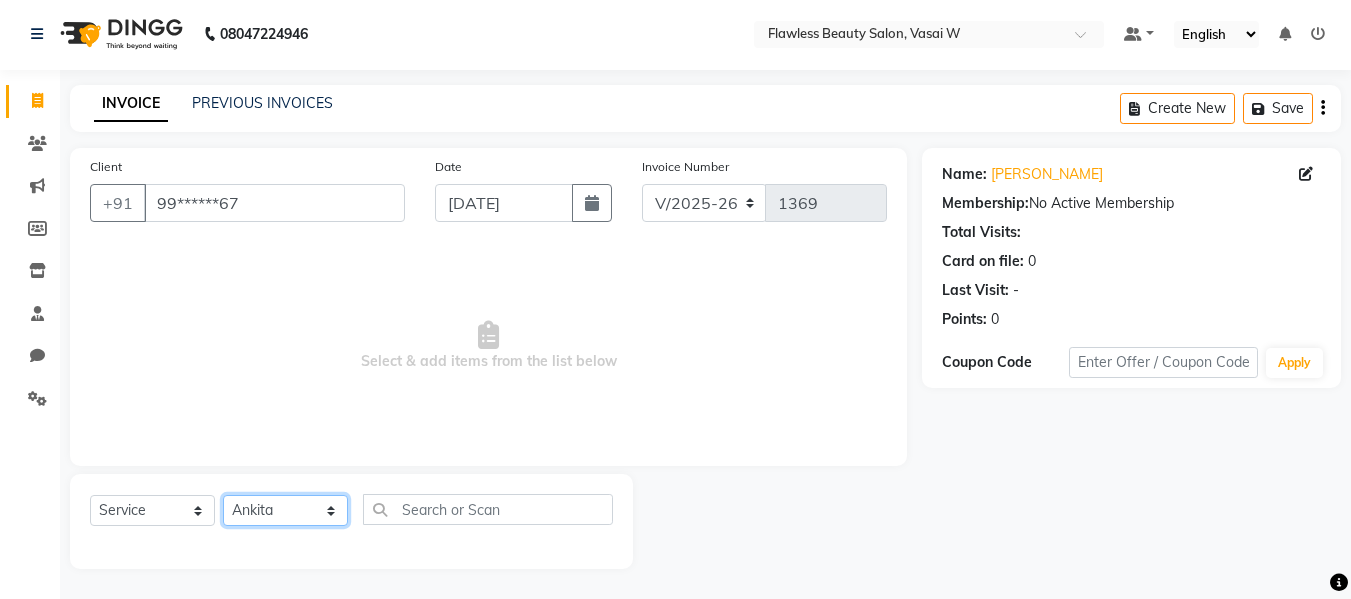 click on "Select Stylist Afsana [PERSON_NAME]  [PERSON_NAME] Maam Nisha  Pari [PERSON_NAME] [PERSON_NAME]" 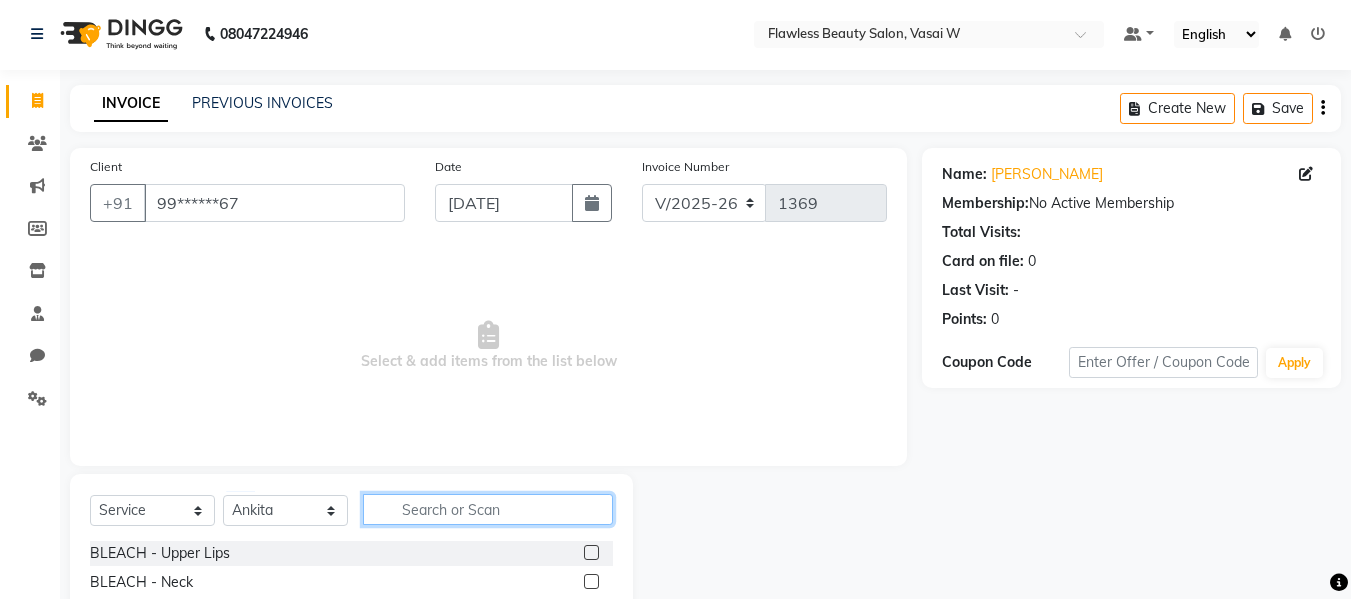 click 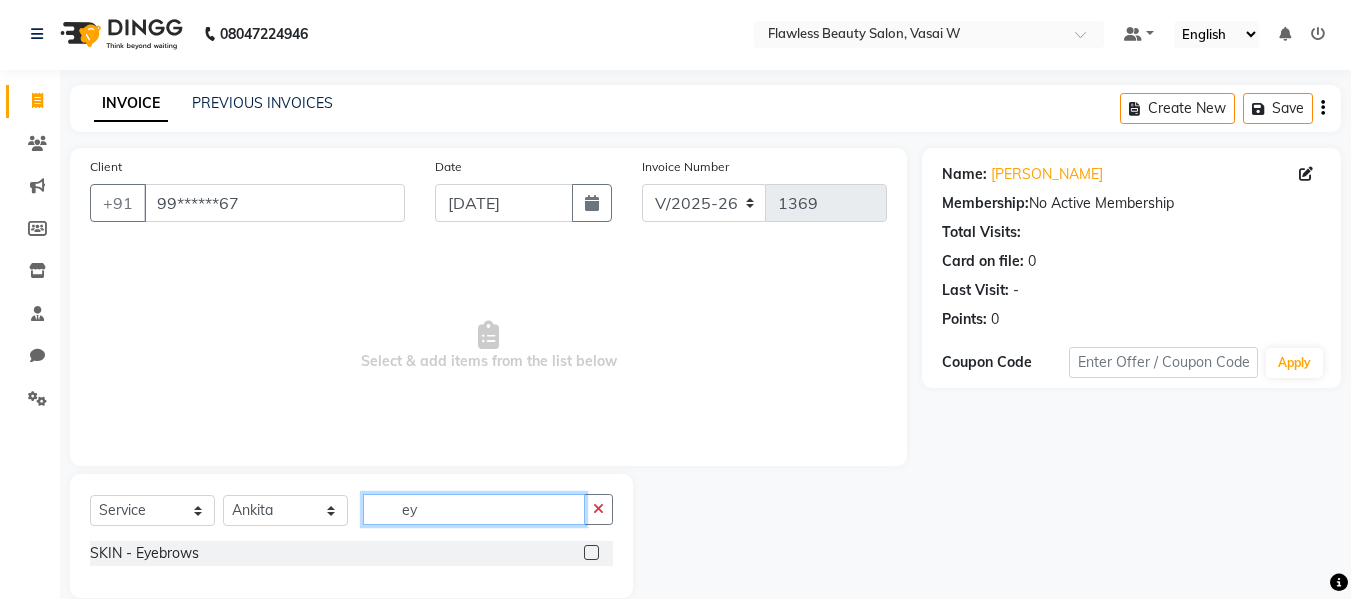 type on "ey" 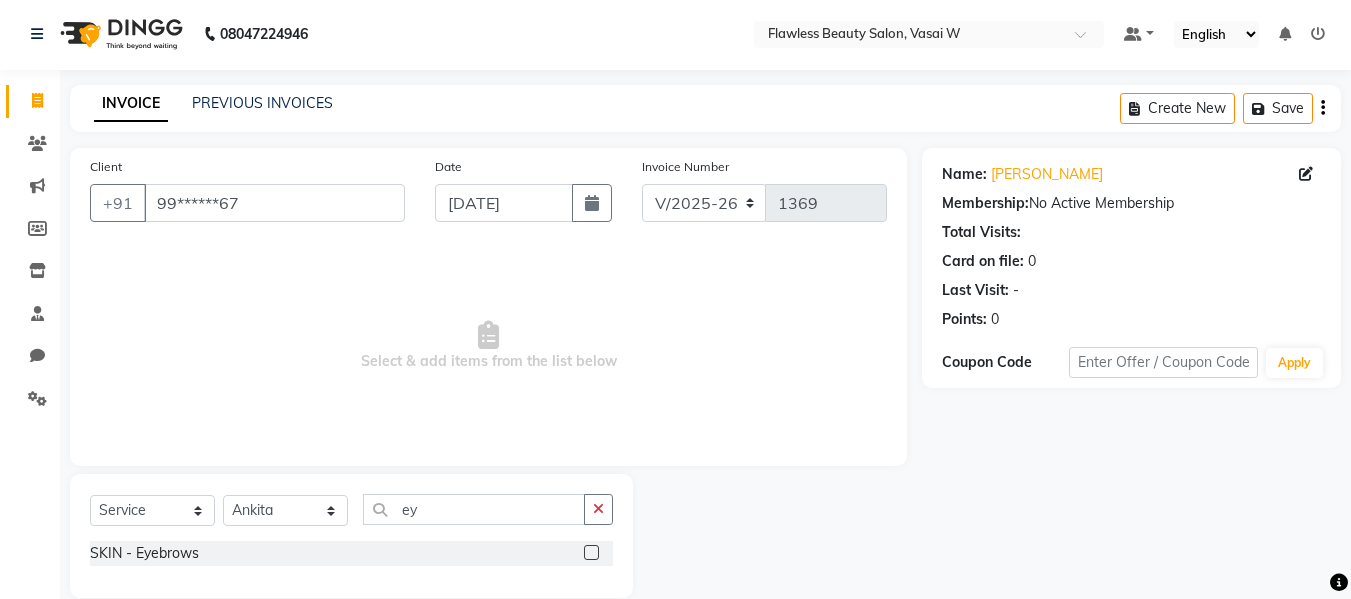 click on "SKIN - Eyebrows" 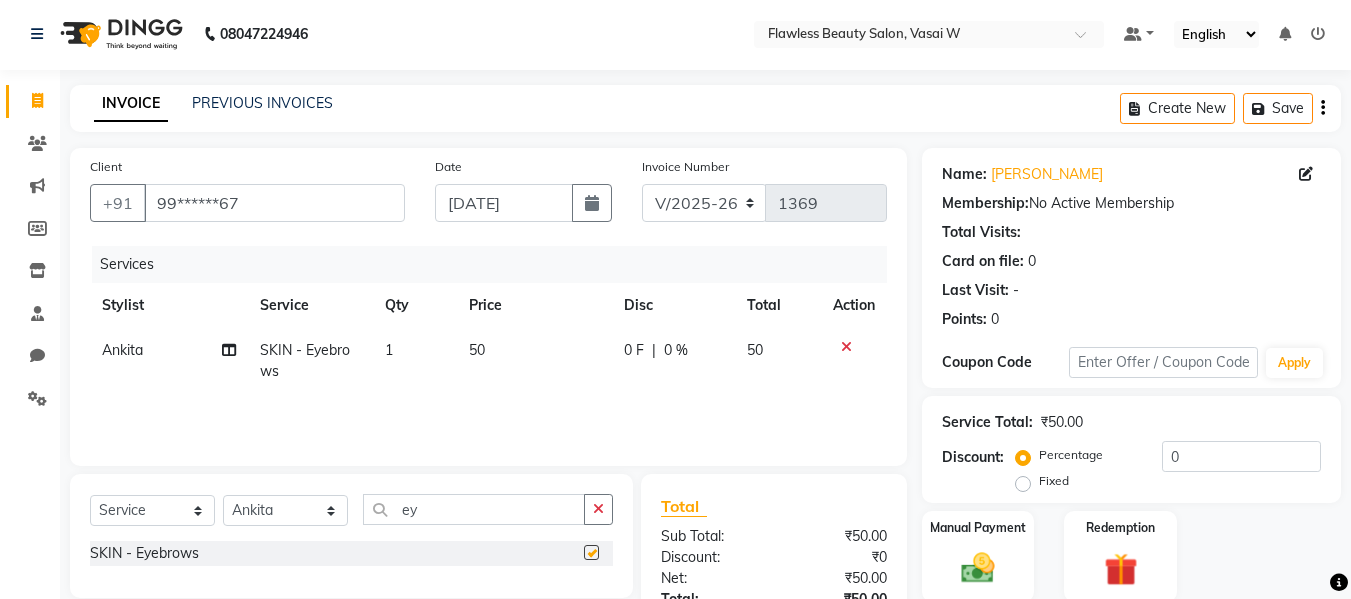 checkbox on "false" 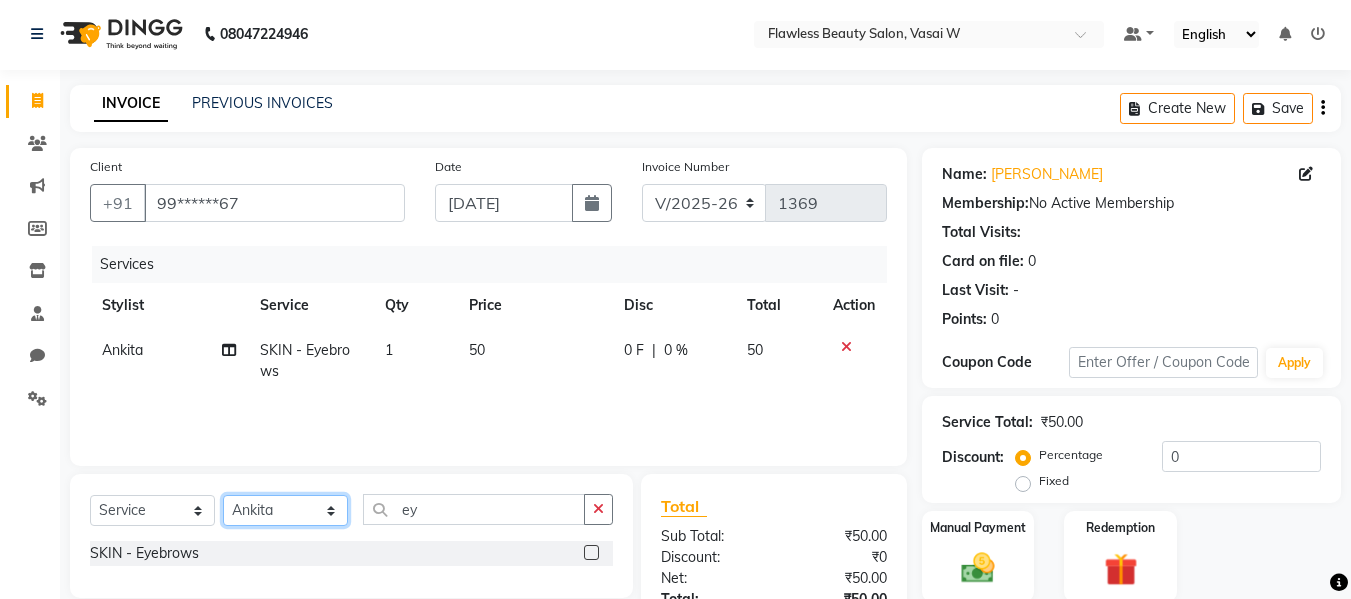 click on "Select Stylist Afsana [PERSON_NAME]  [PERSON_NAME] Maam Nisha  Pari [PERSON_NAME] [PERSON_NAME]" 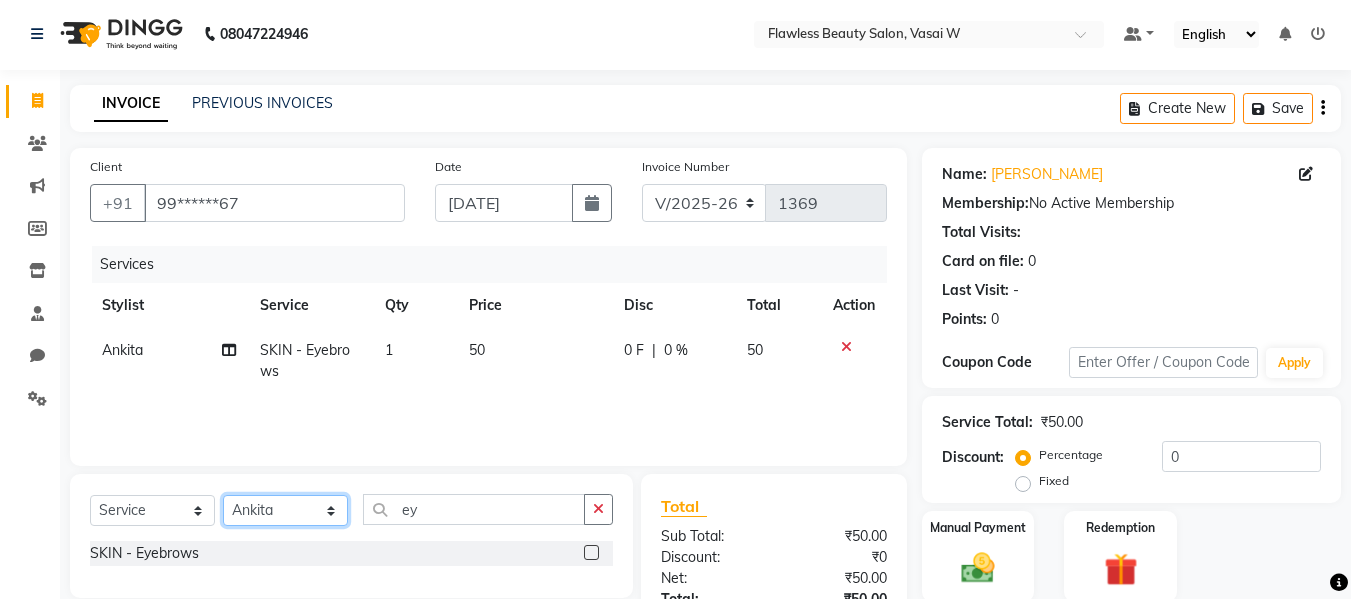 select on "76406" 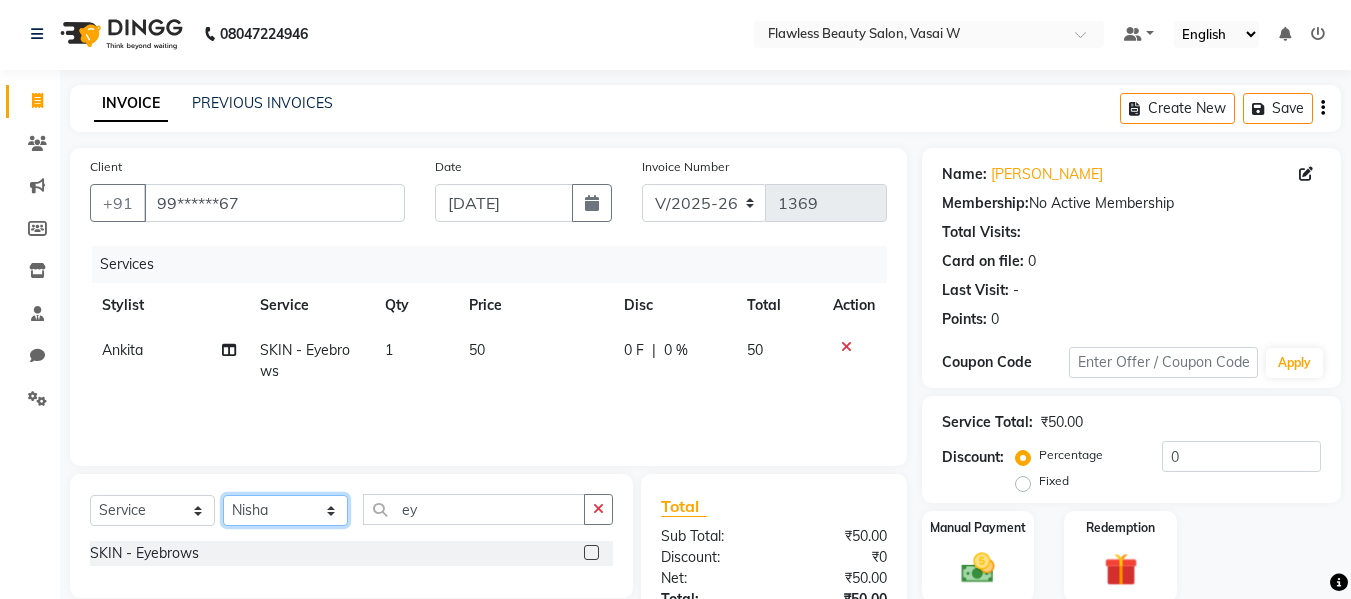 click on "Select Stylist Afsana [PERSON_NAME]  [PERSON_NAME] Maam Nisha  Pari [PERSON_NAME] [PERSON_NAME]" 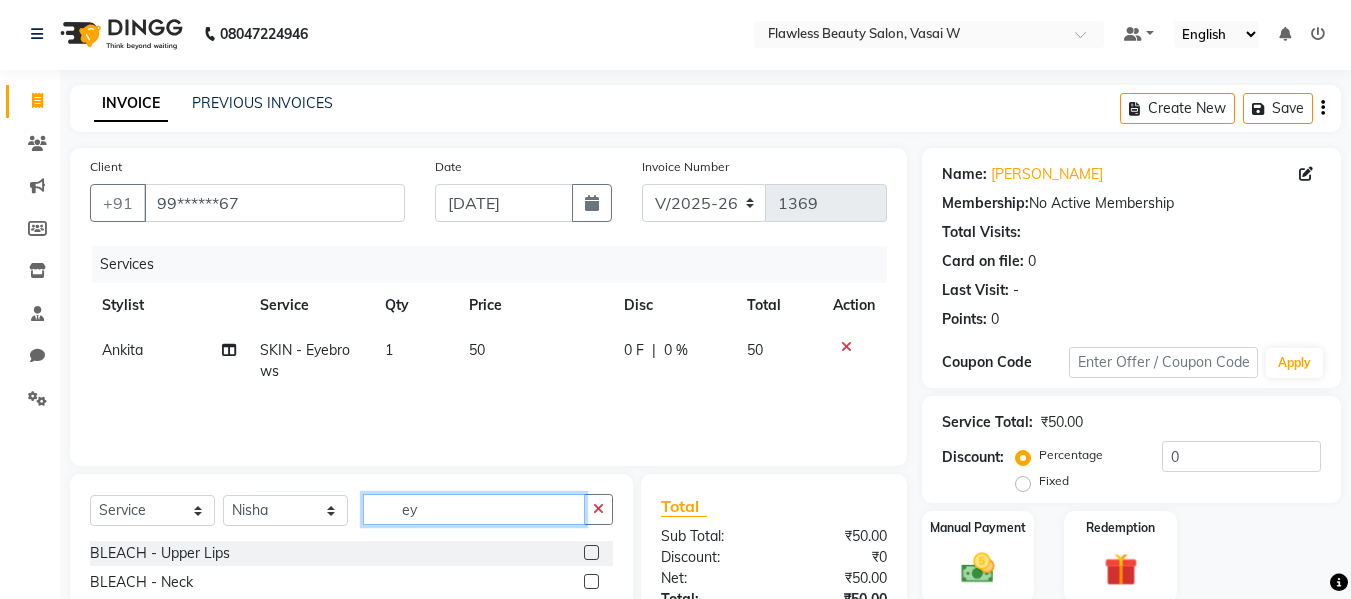 click on "ey" 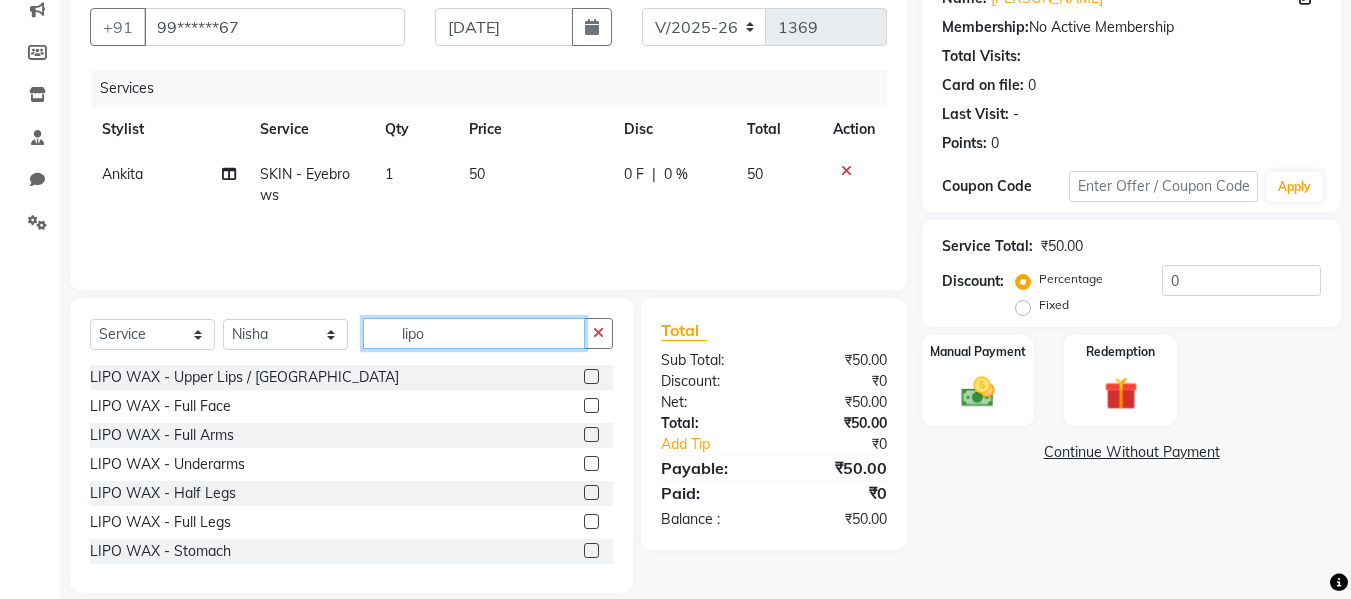 scroll, scrollTop: 202, scrollLeft: 0, axis: vertical 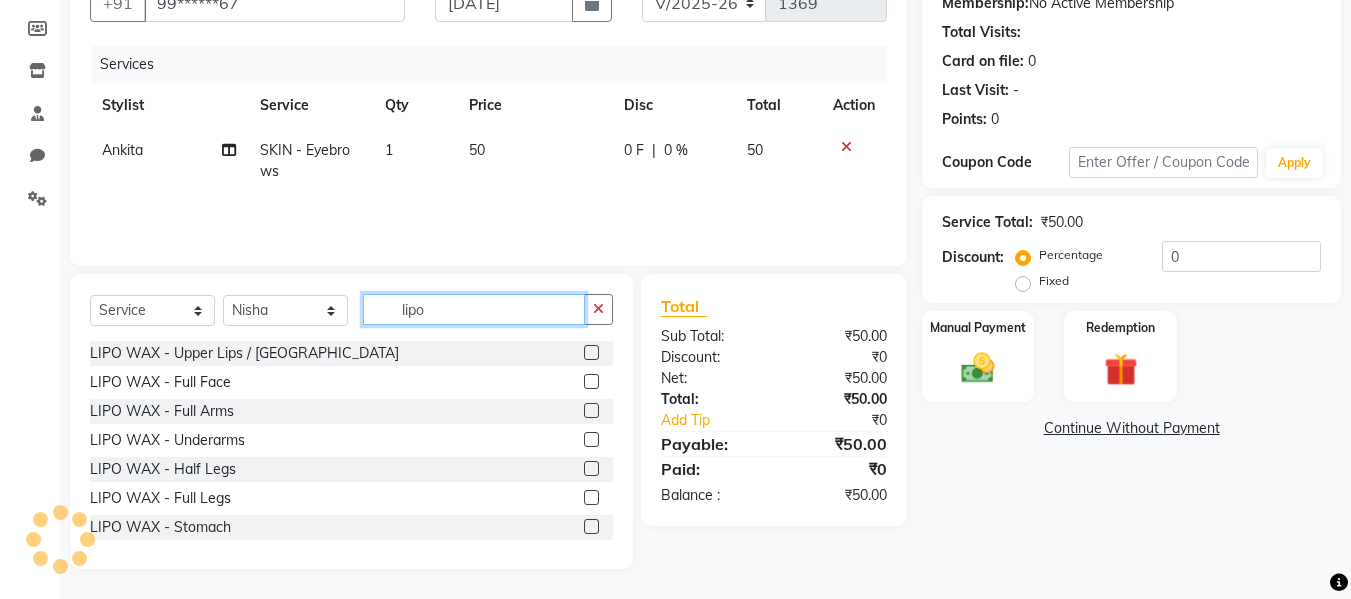 type on "lipo" 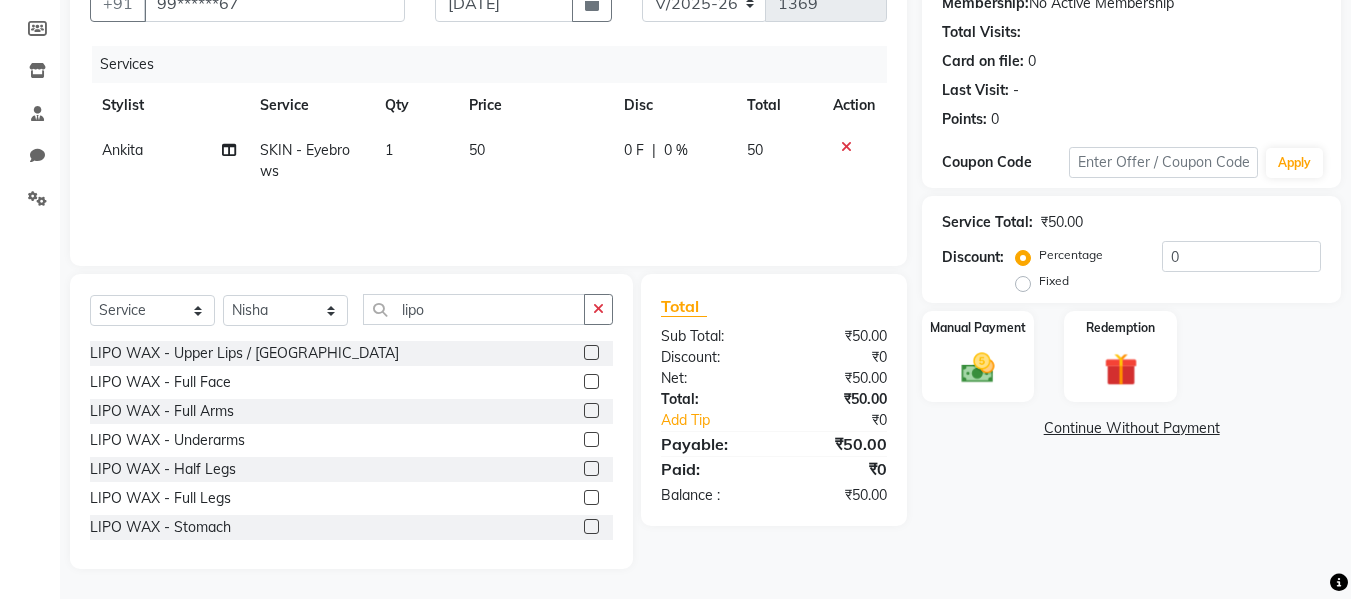 click 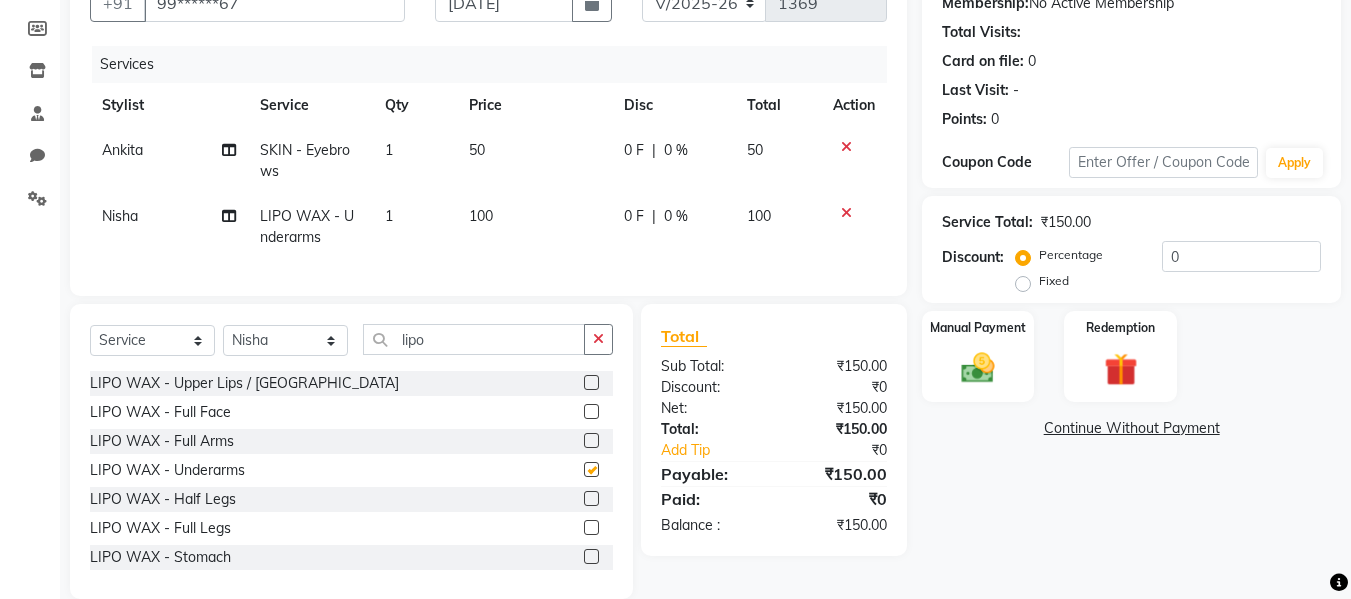 checkbox on "false" 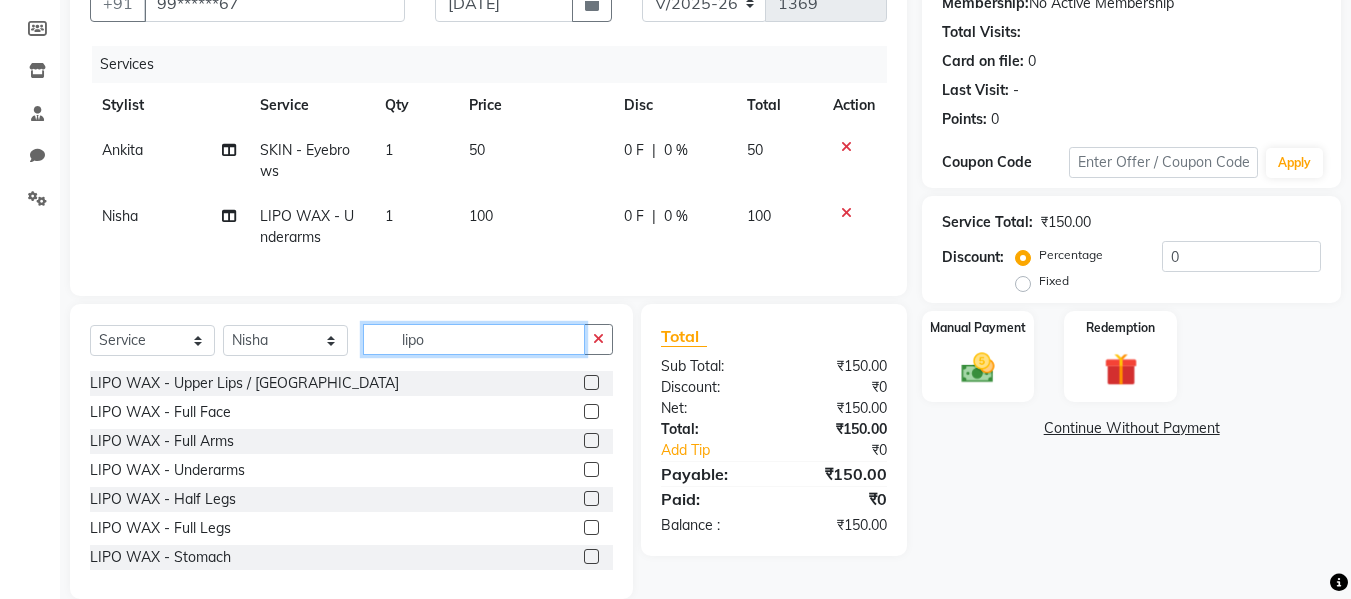 click on "lipo" 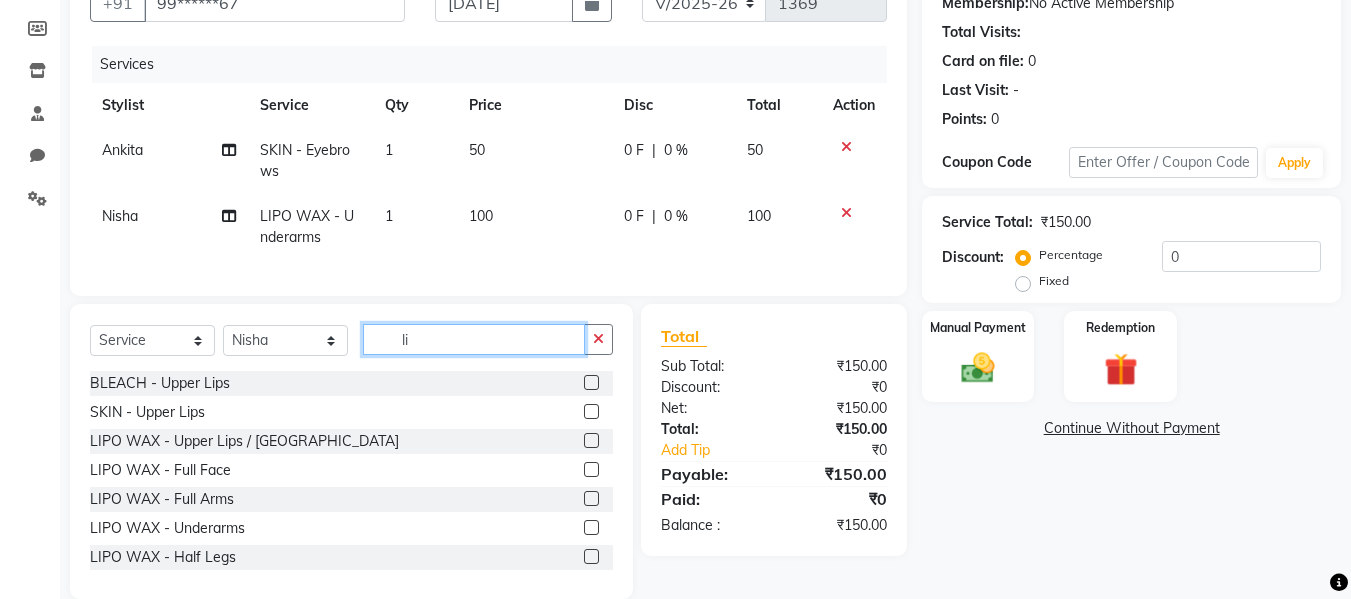 type on "l" 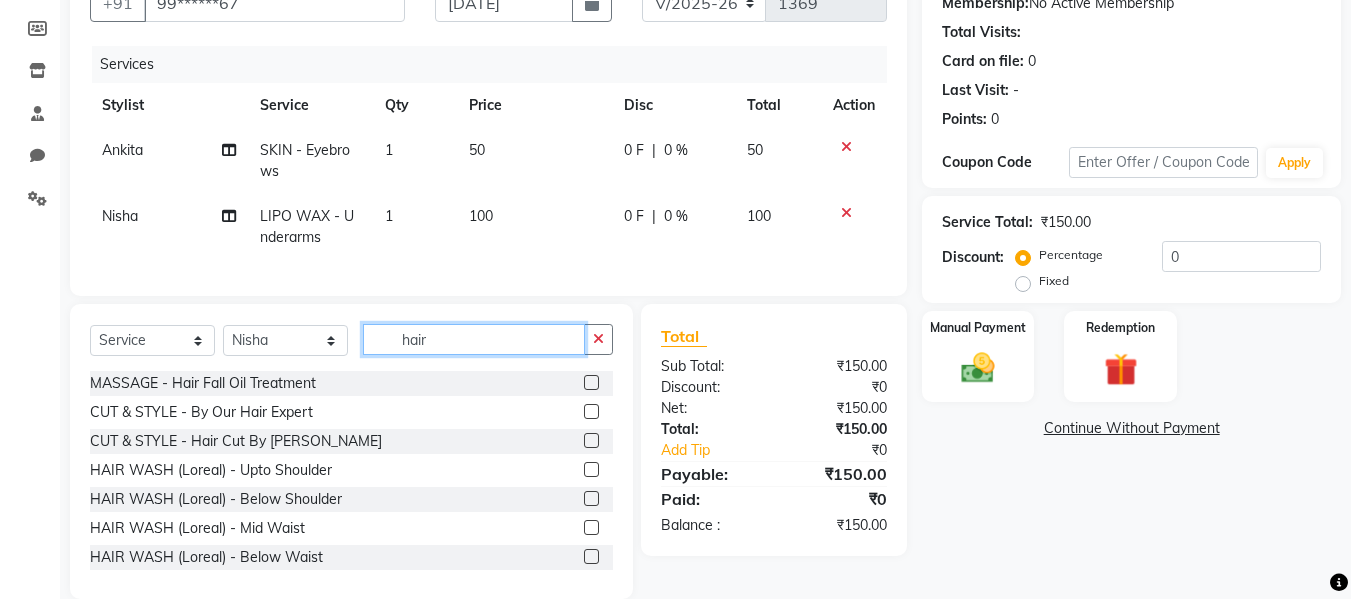 type on "hair" 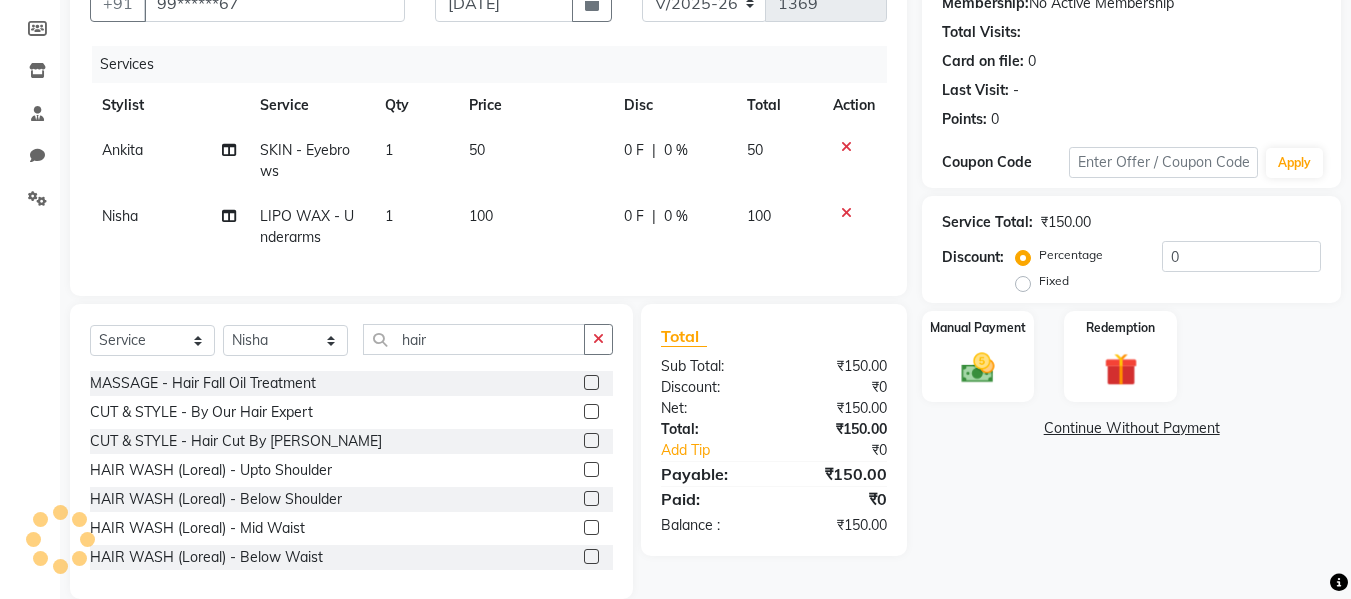 click 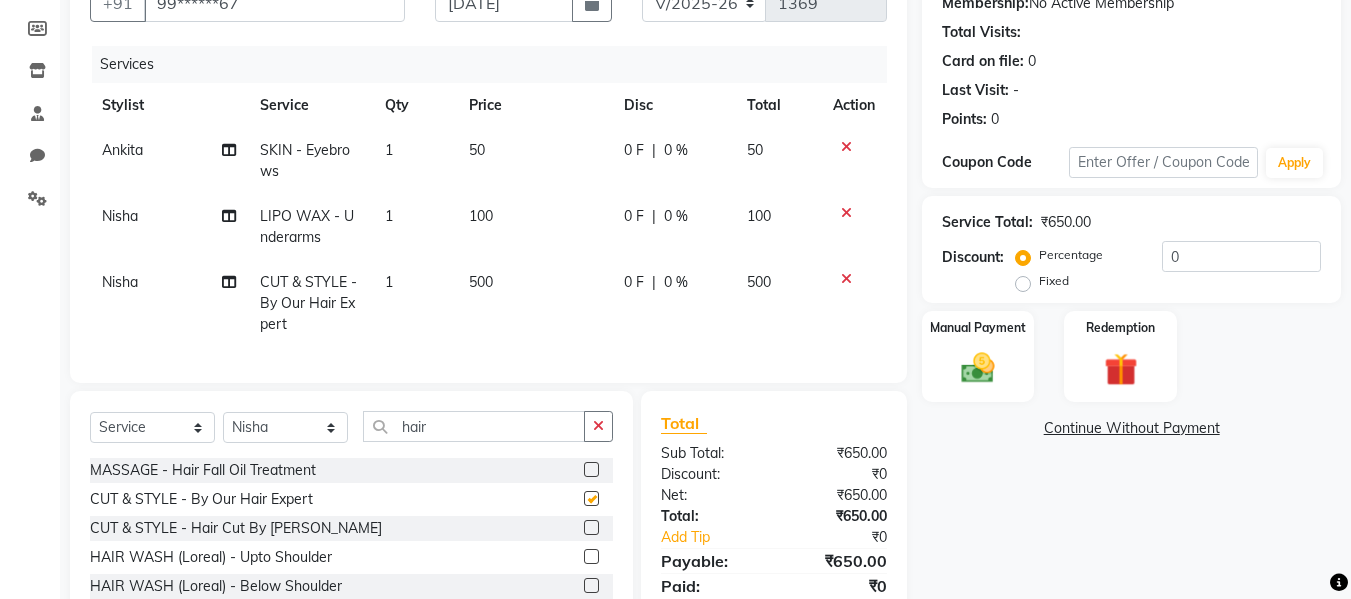 checkbox on "false" 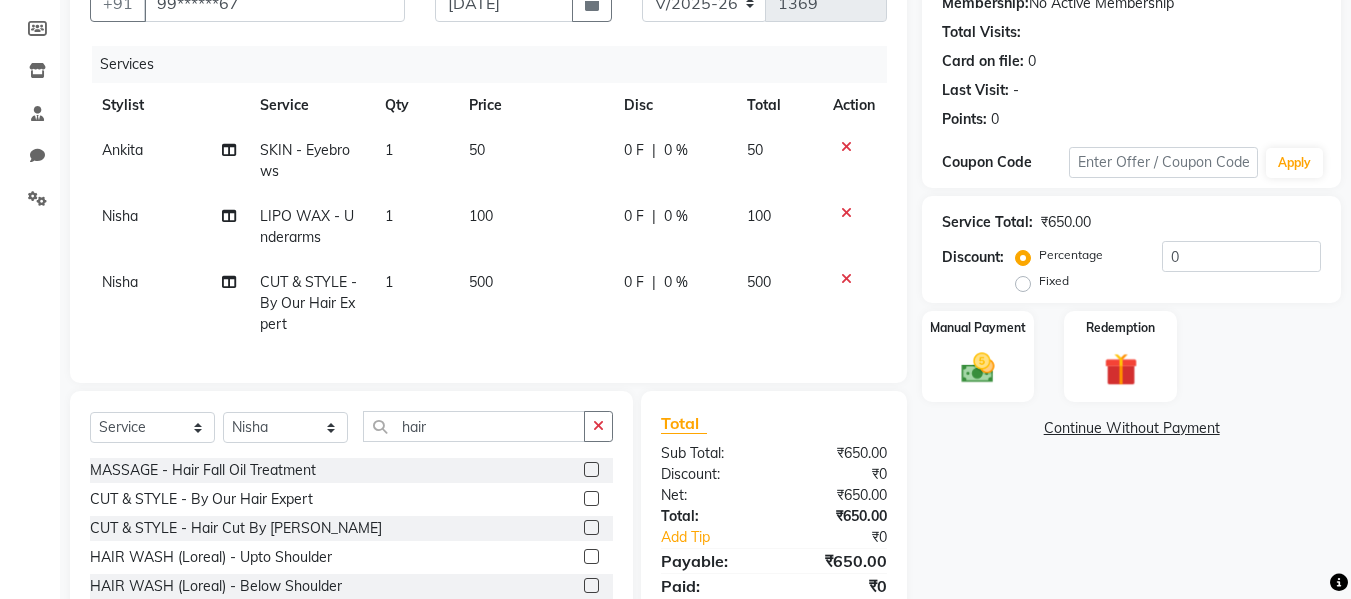click on "500" 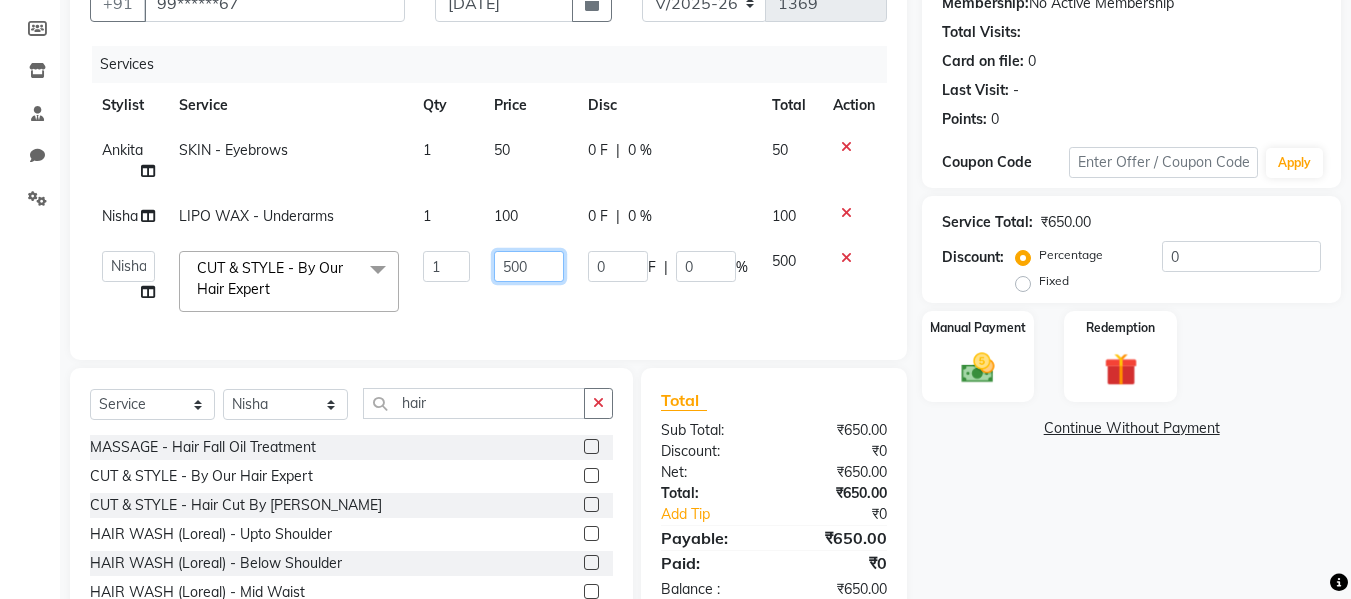 click on "500" 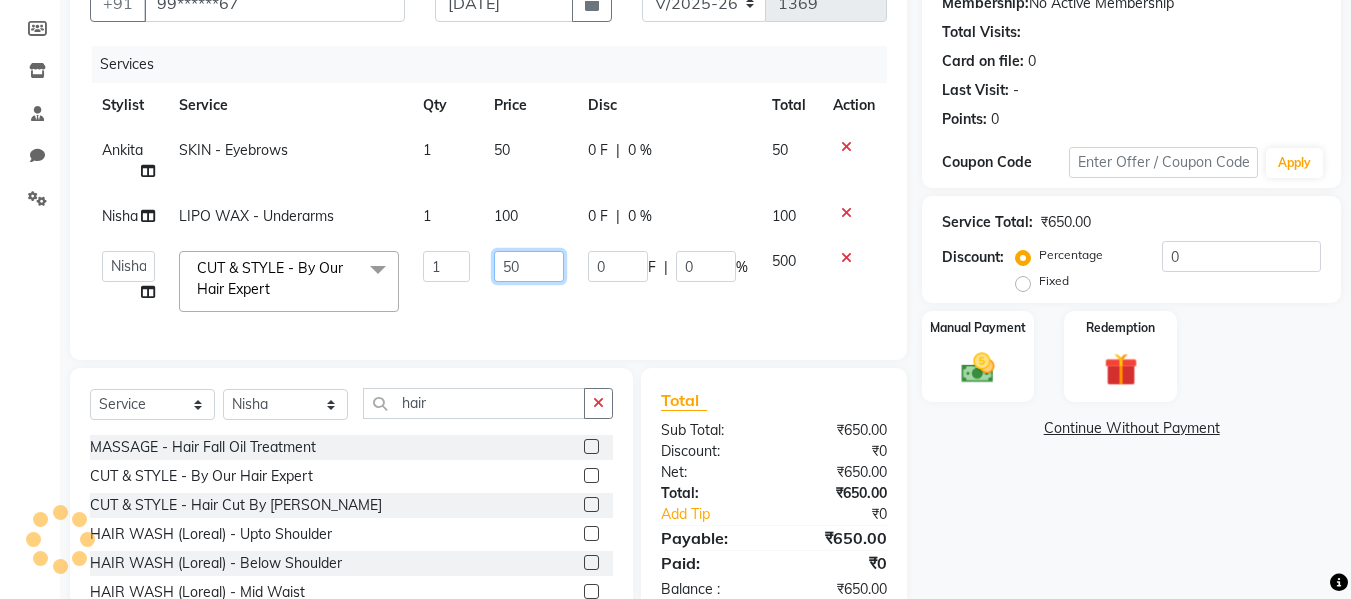 type on "5" 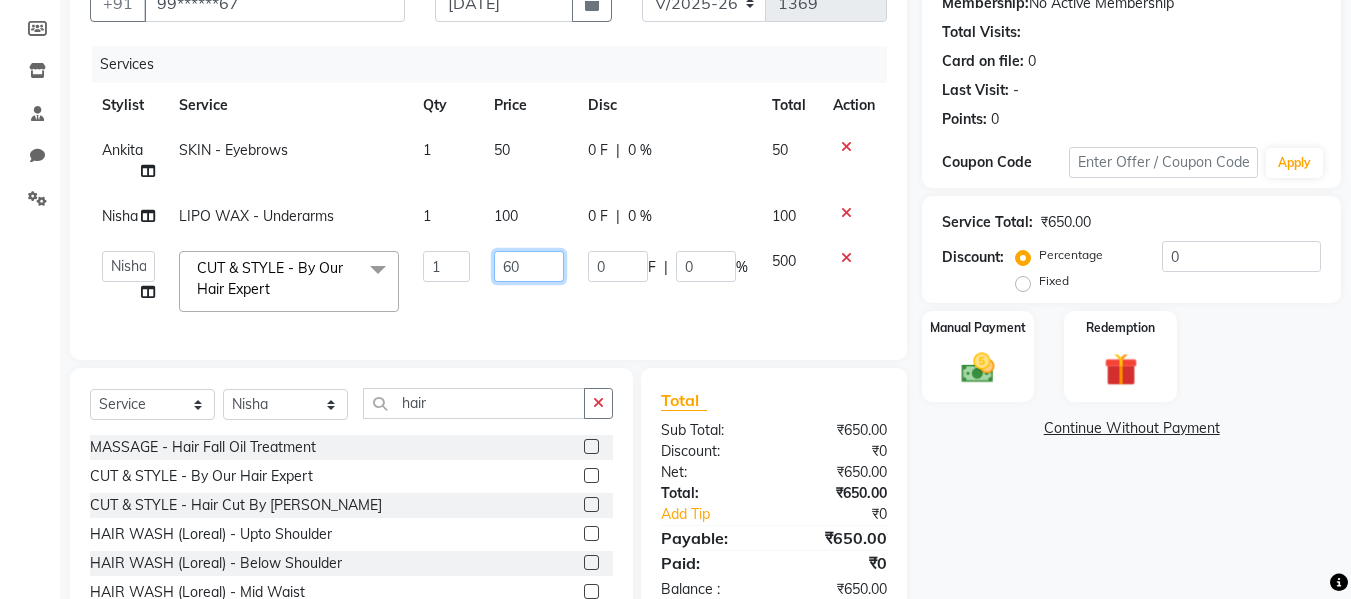 type on "600" 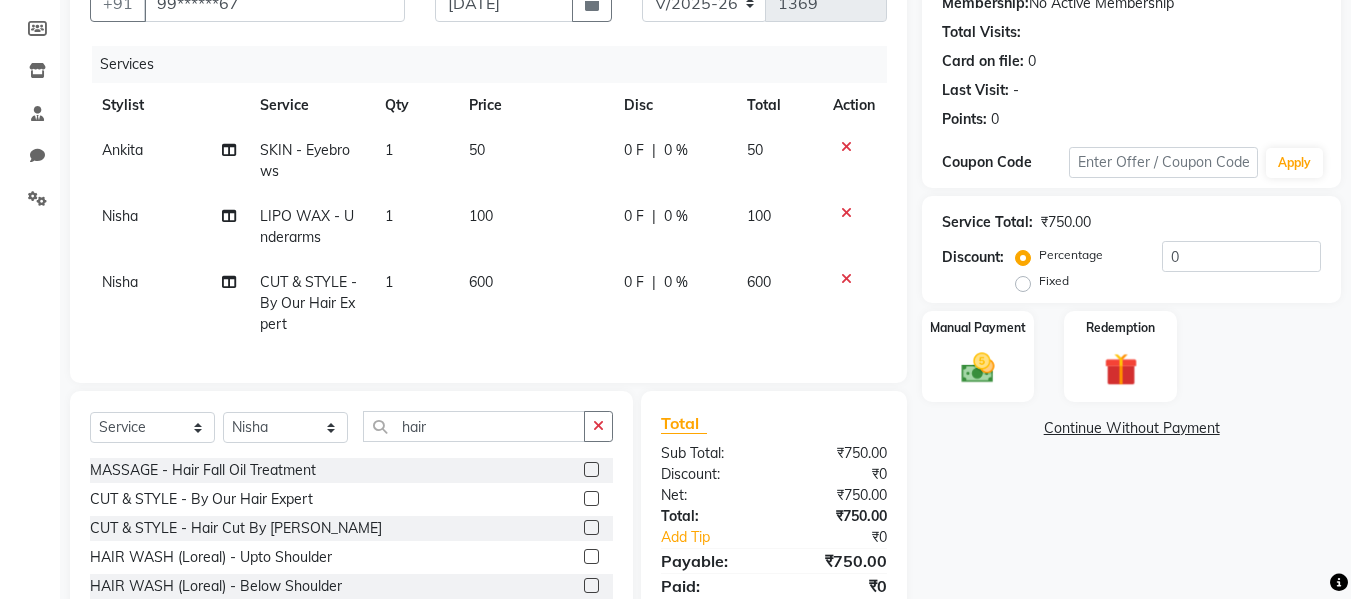 click on "Total Sub Total: ₹750.00 Discount: ₹0 Net: ₹750.00 Total: ₹750.00 Add Tip ₹0 Payable: ₹750.00 Paid: ₹0 Balance   : ₹750.00" 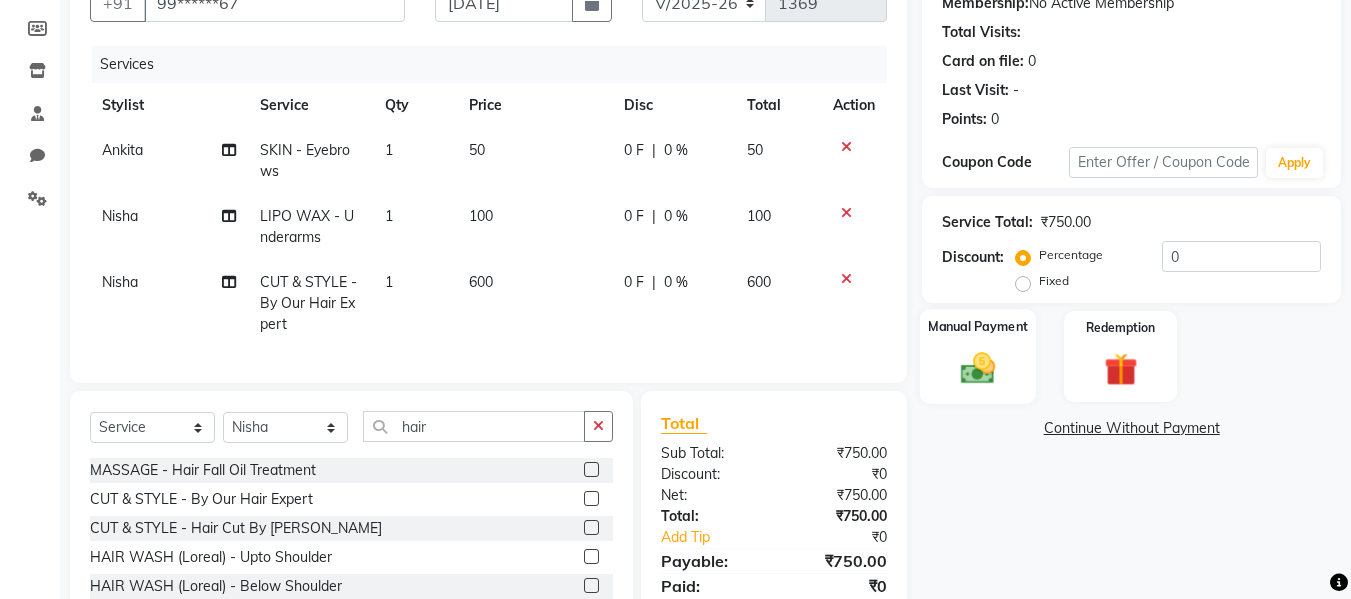 click 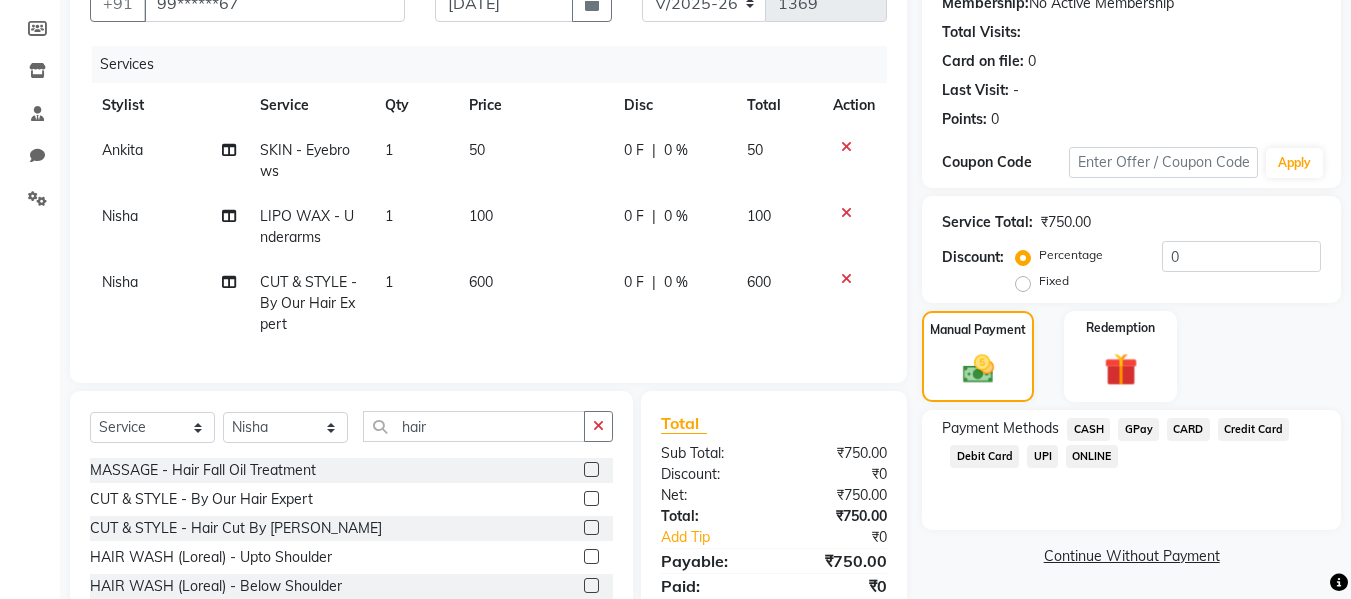 click on "CASH" 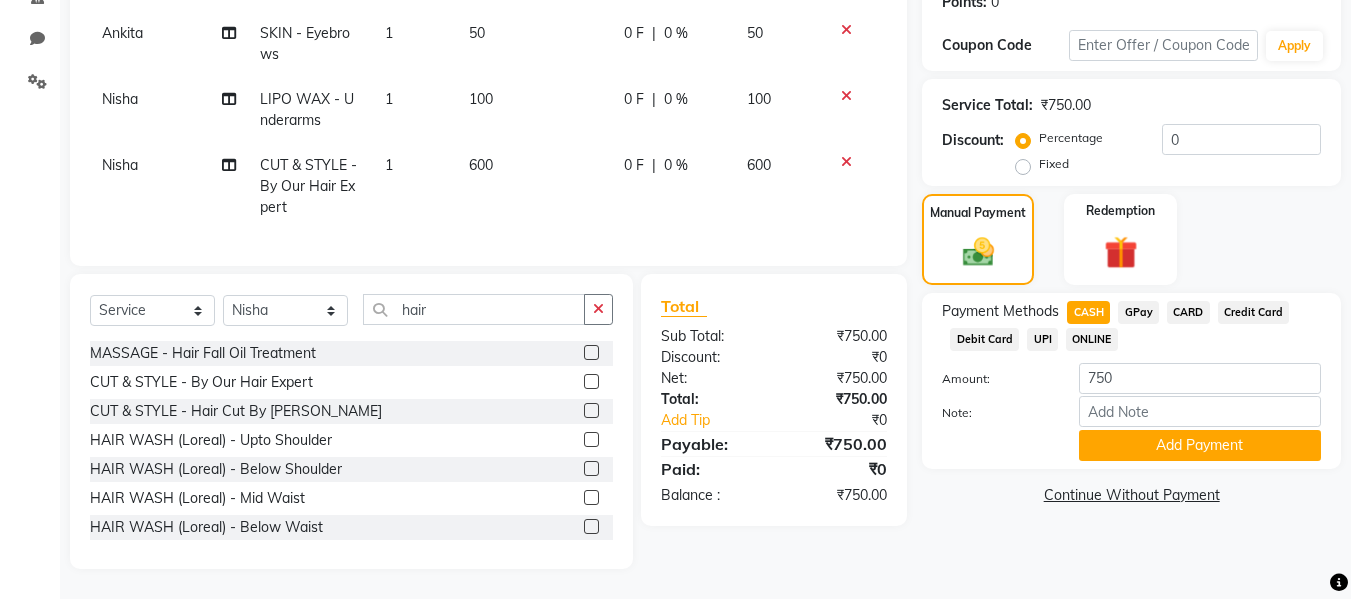 scroll, scrollTop: 334, scrollLeft: 0, axis: vertical 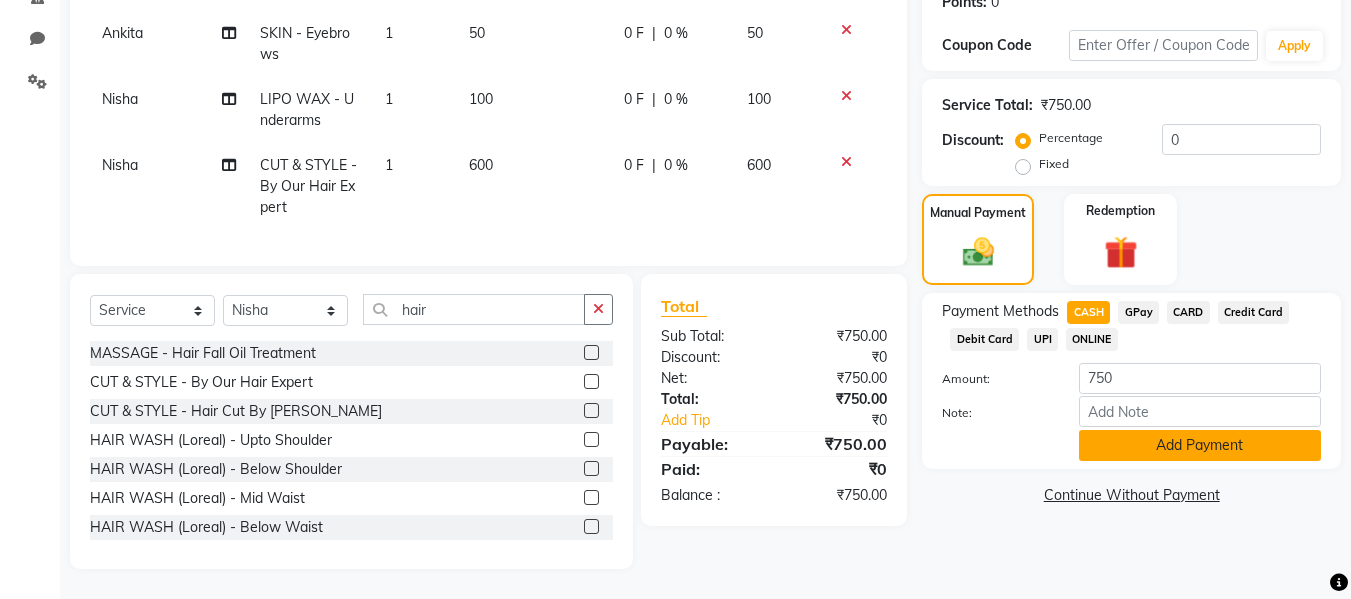 click on "Add Payment" 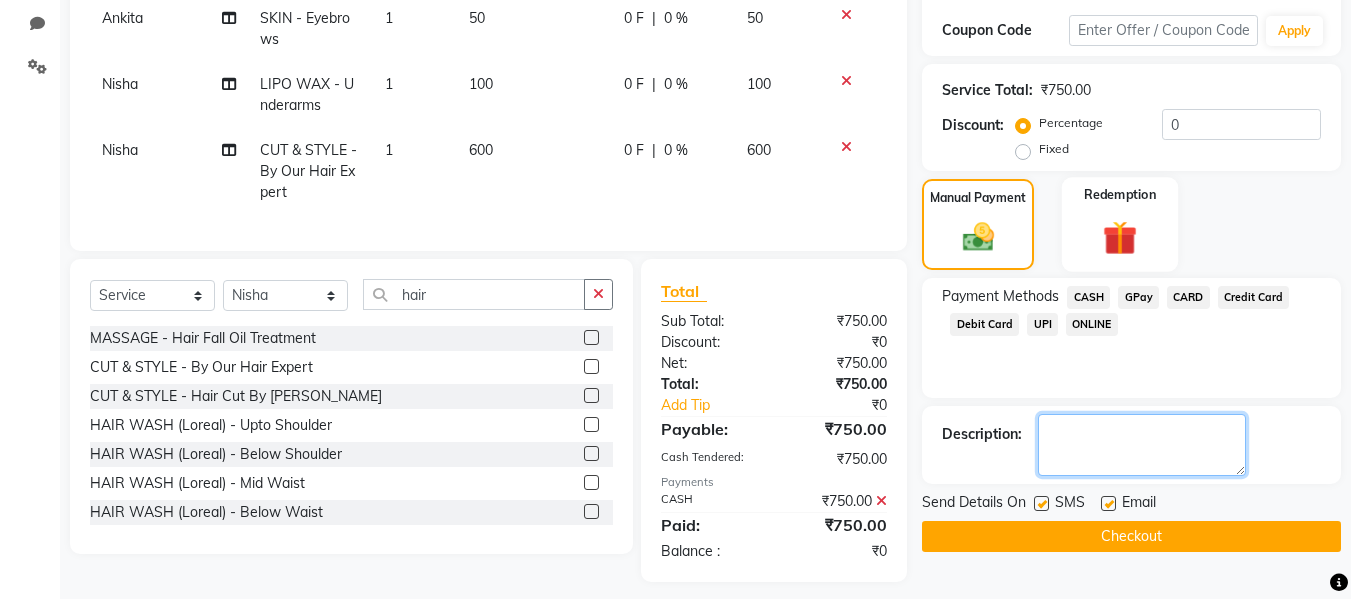 drag, startPoint x: 1104, startPoint y: 430, endPoint x: 1117, endPoint y: 224, distance: 206.40979 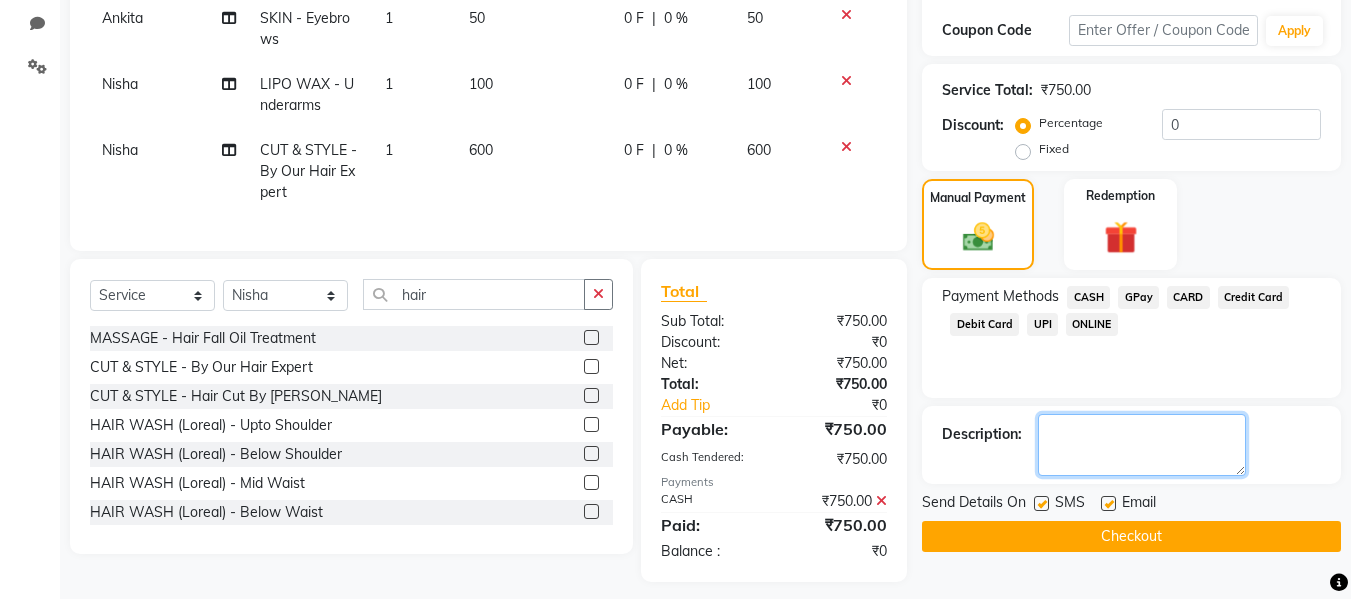 scroll, scrollTop: 362, scrollLeft: 0, axis: vertical 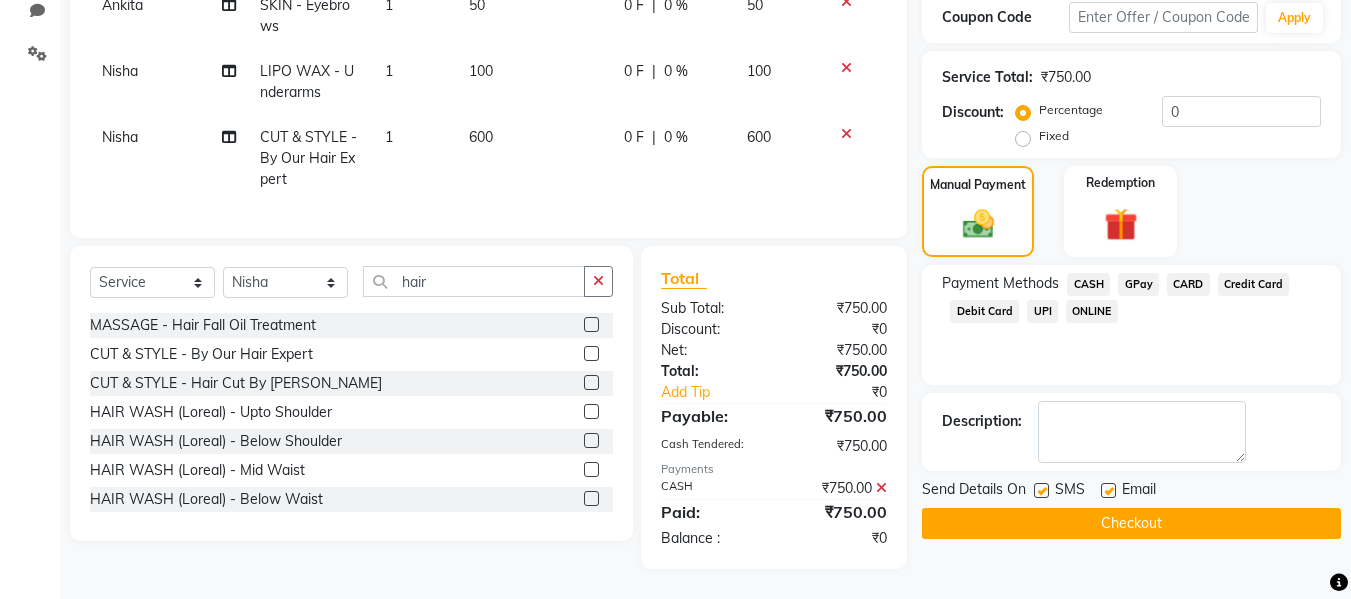 click 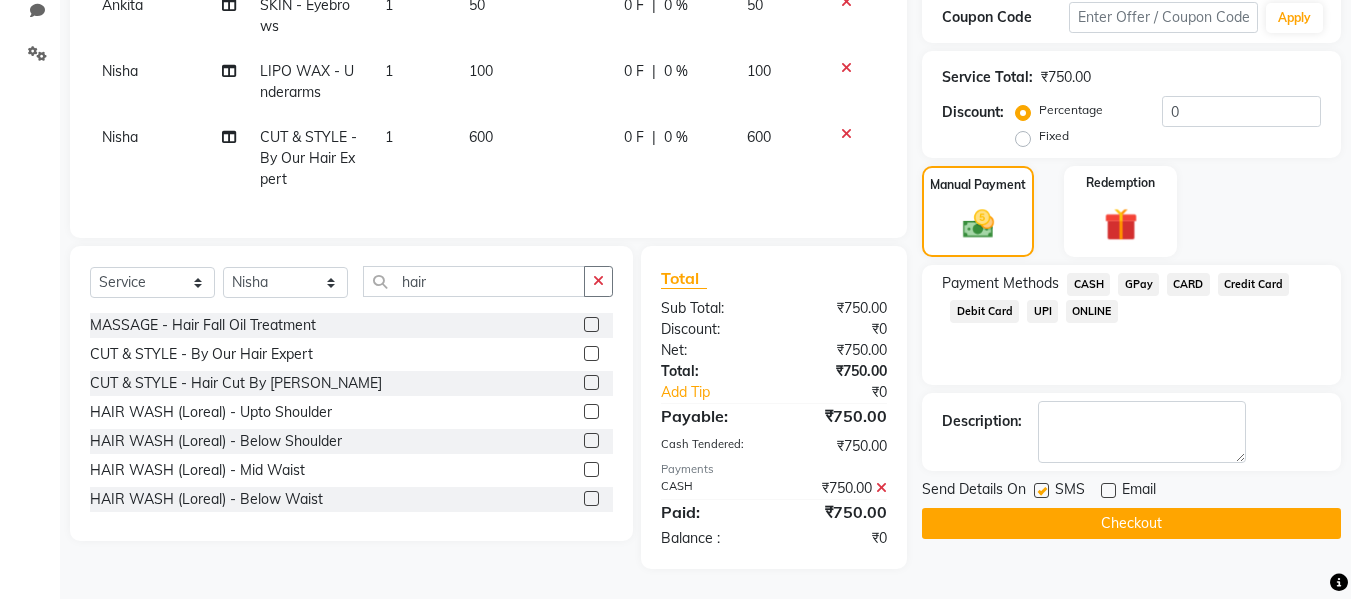 click 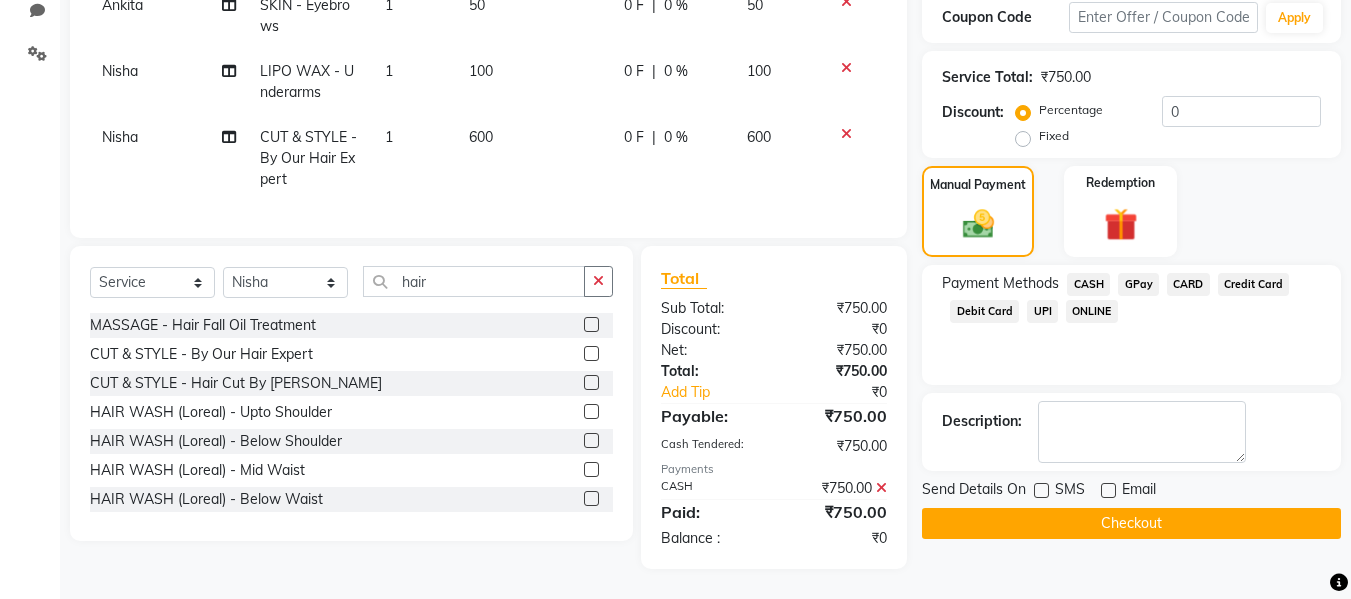 click on "Checkout" 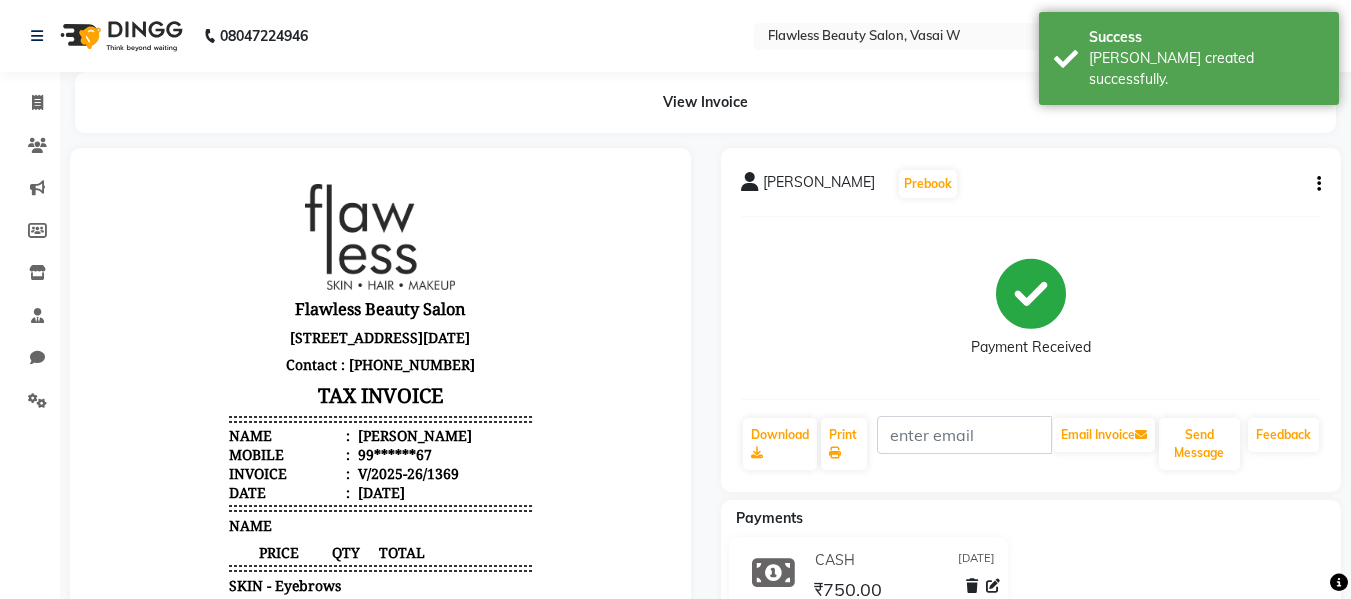 scroll, scrollTop: 0, scrollLeft: 0, axis: both 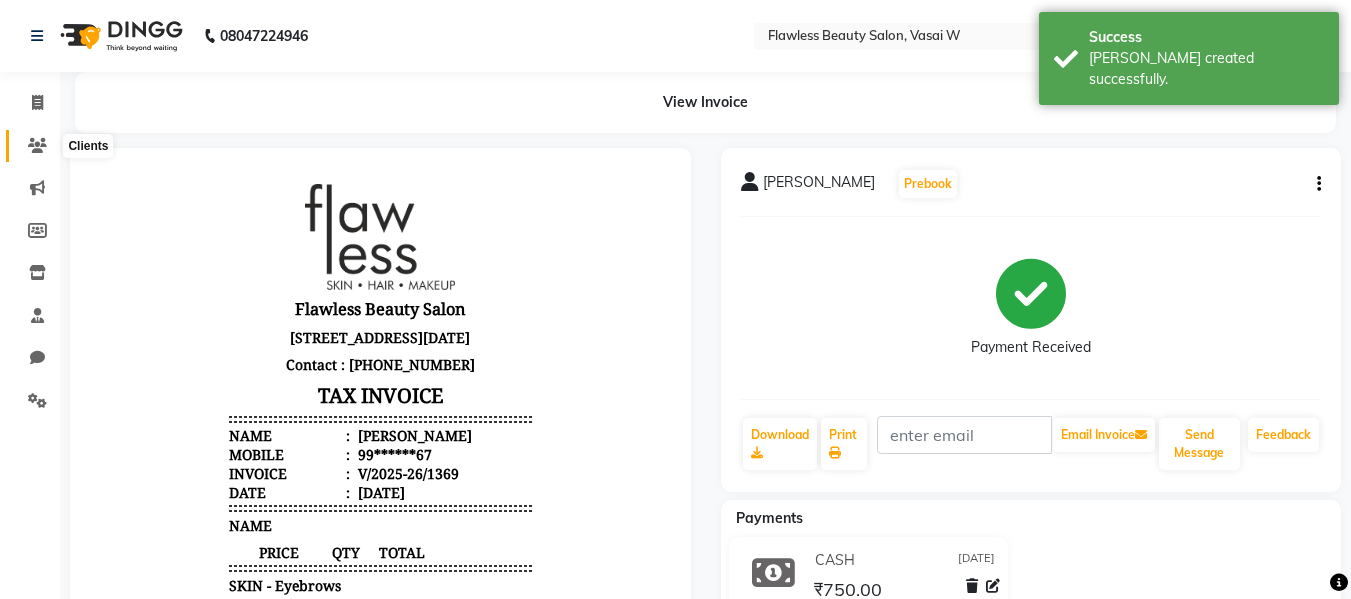 click 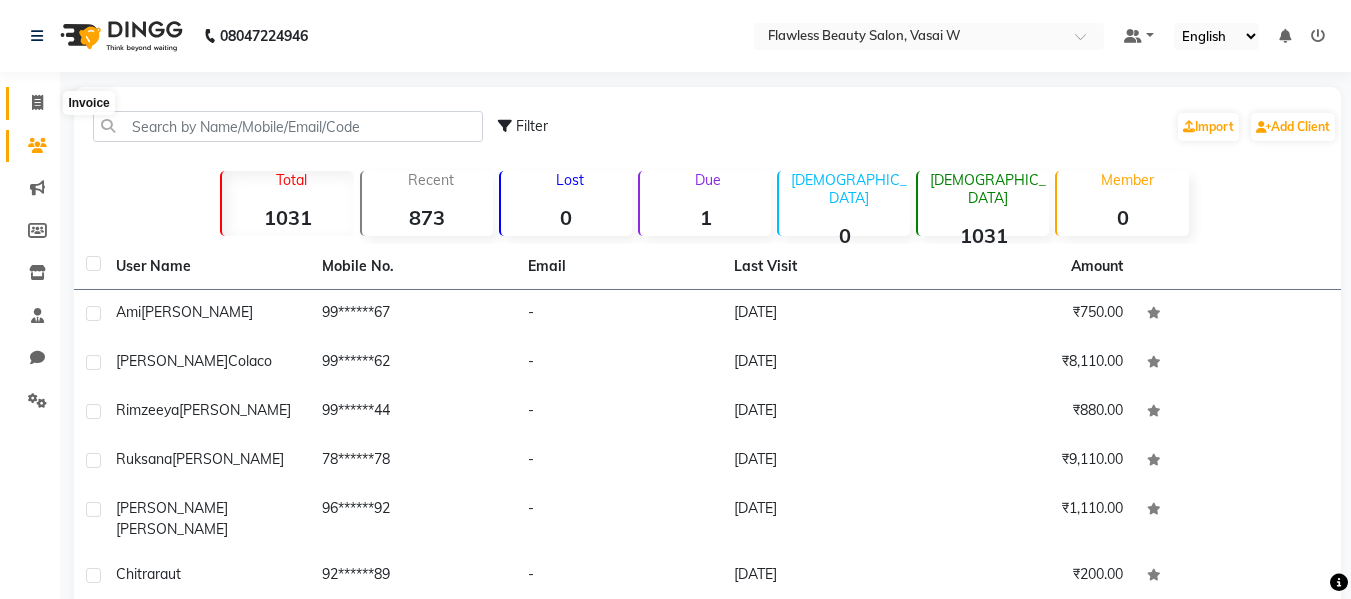click 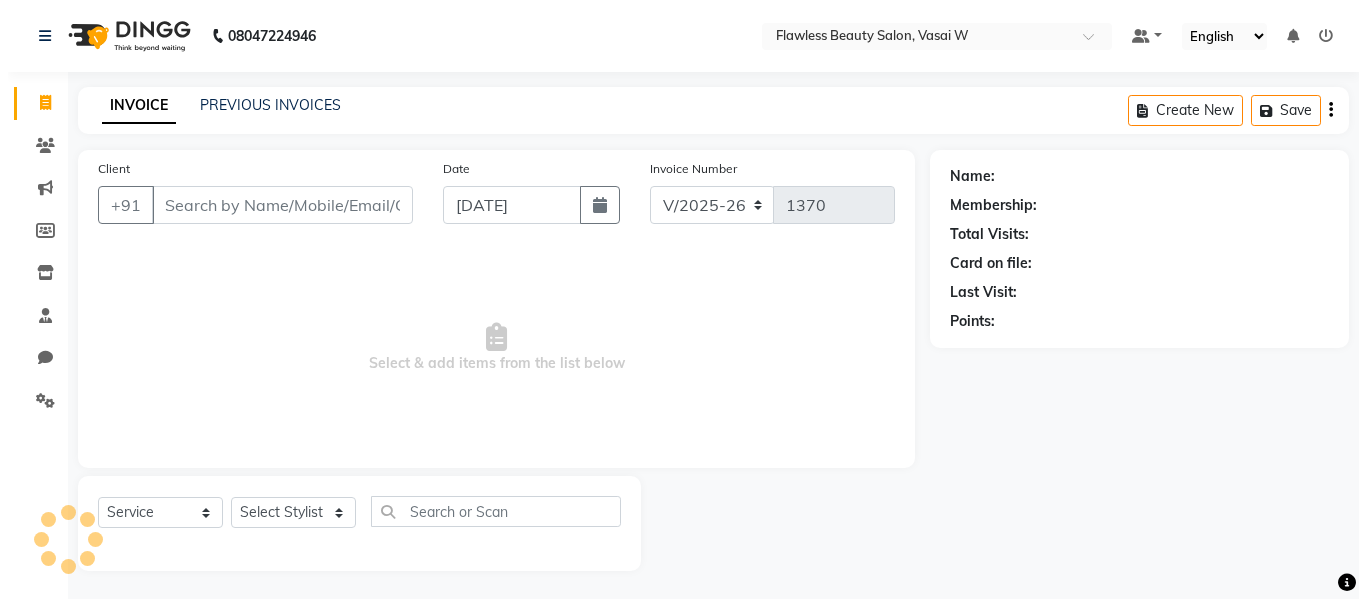 scroll, scrollTop: 2, scrollLeft: 0, axis: vertical 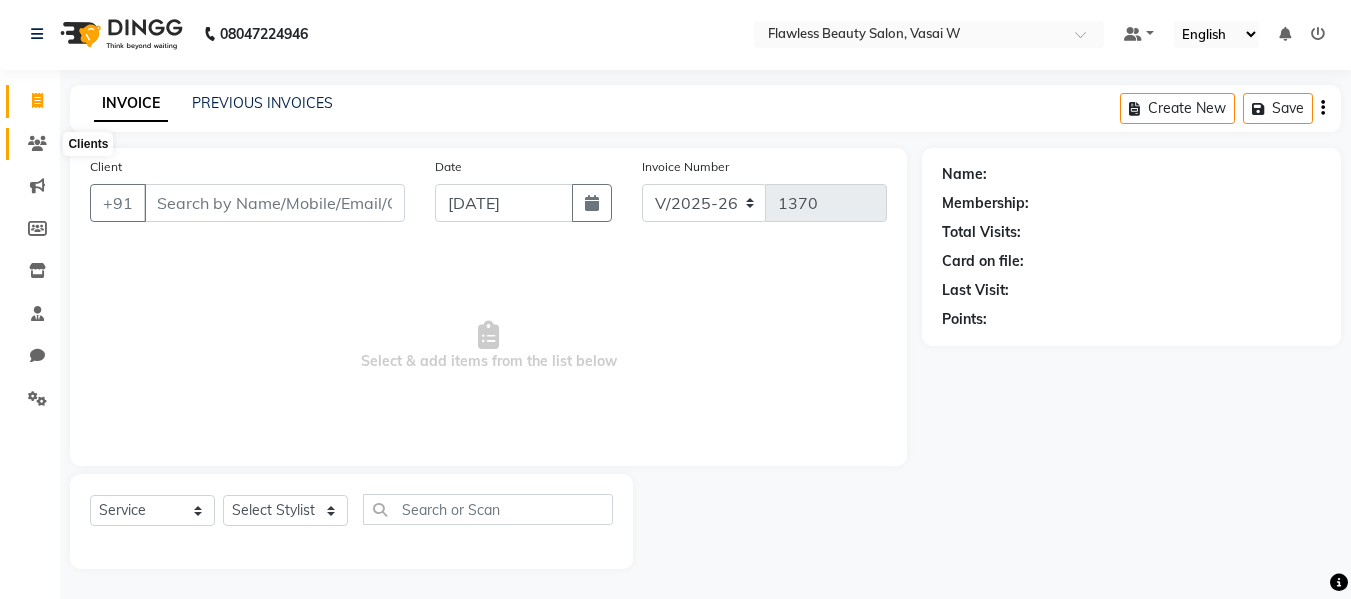 click 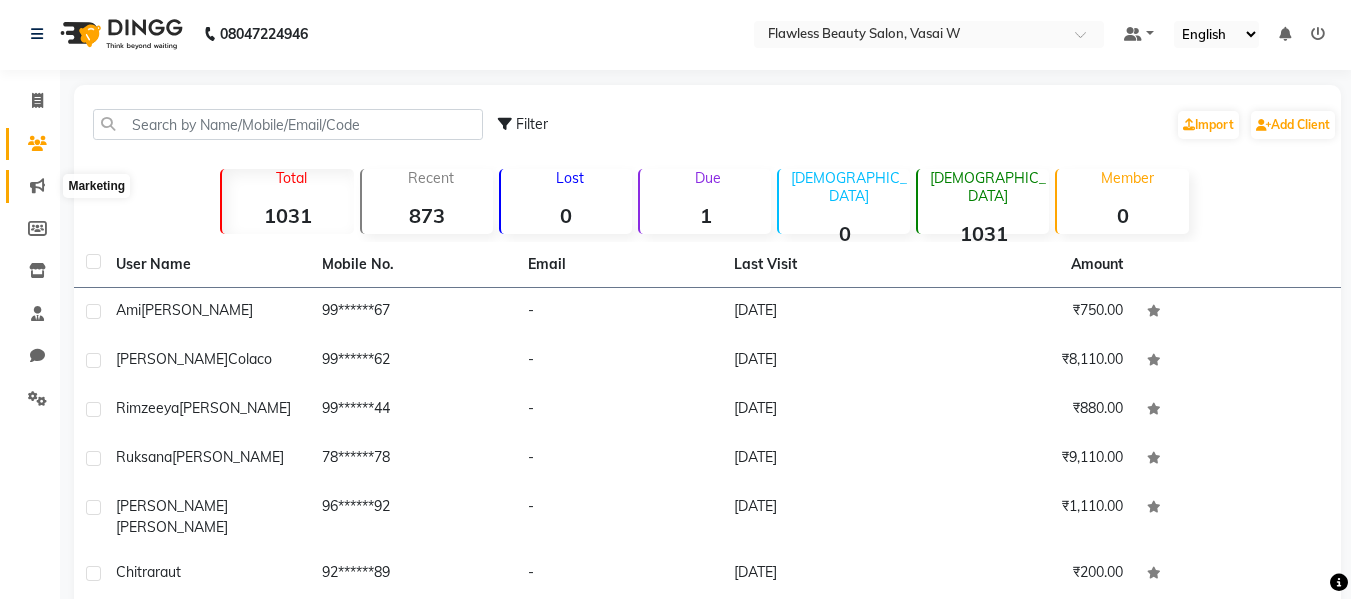 click 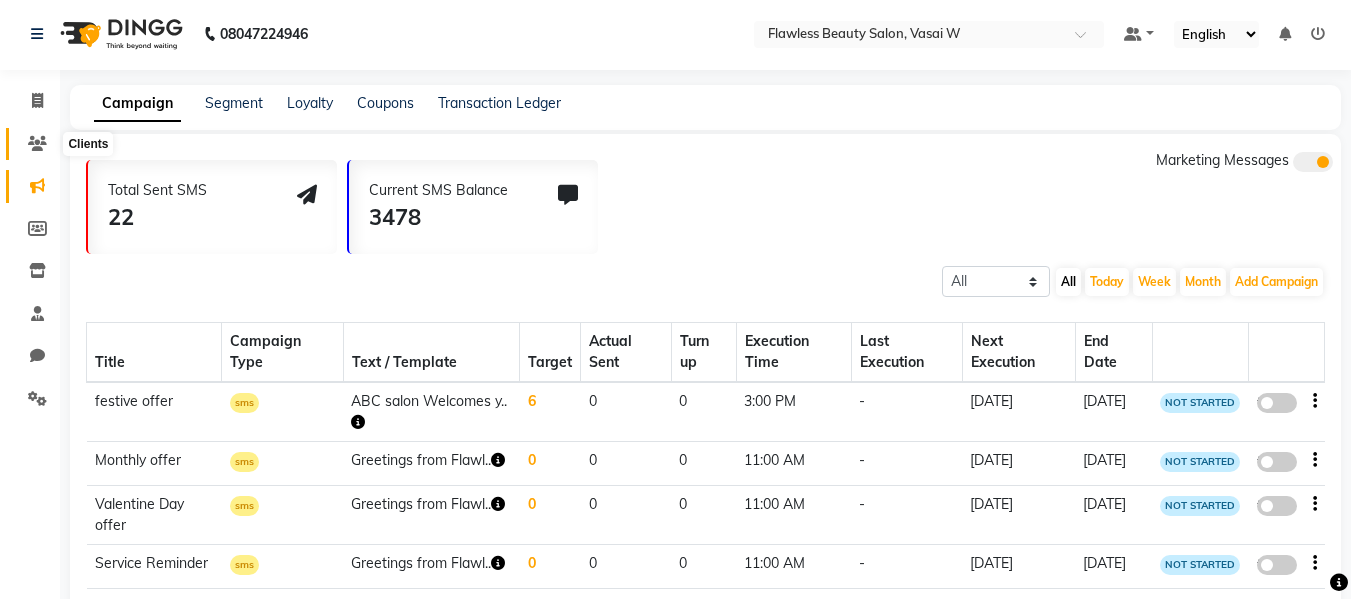 click 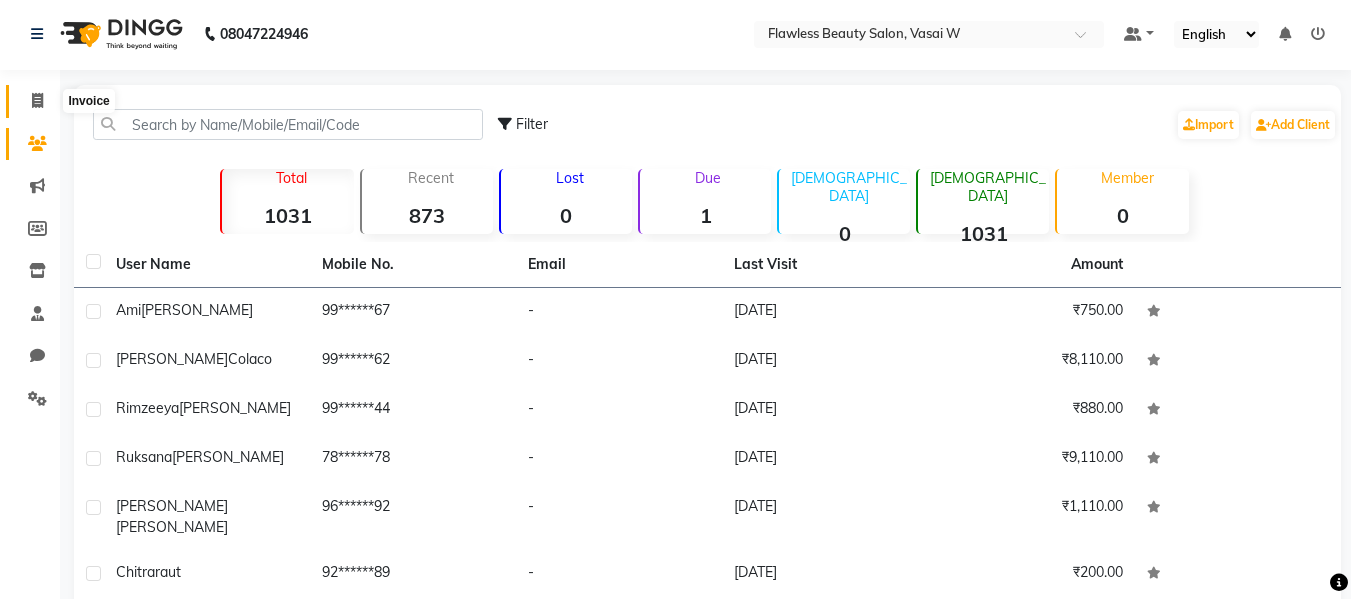 click 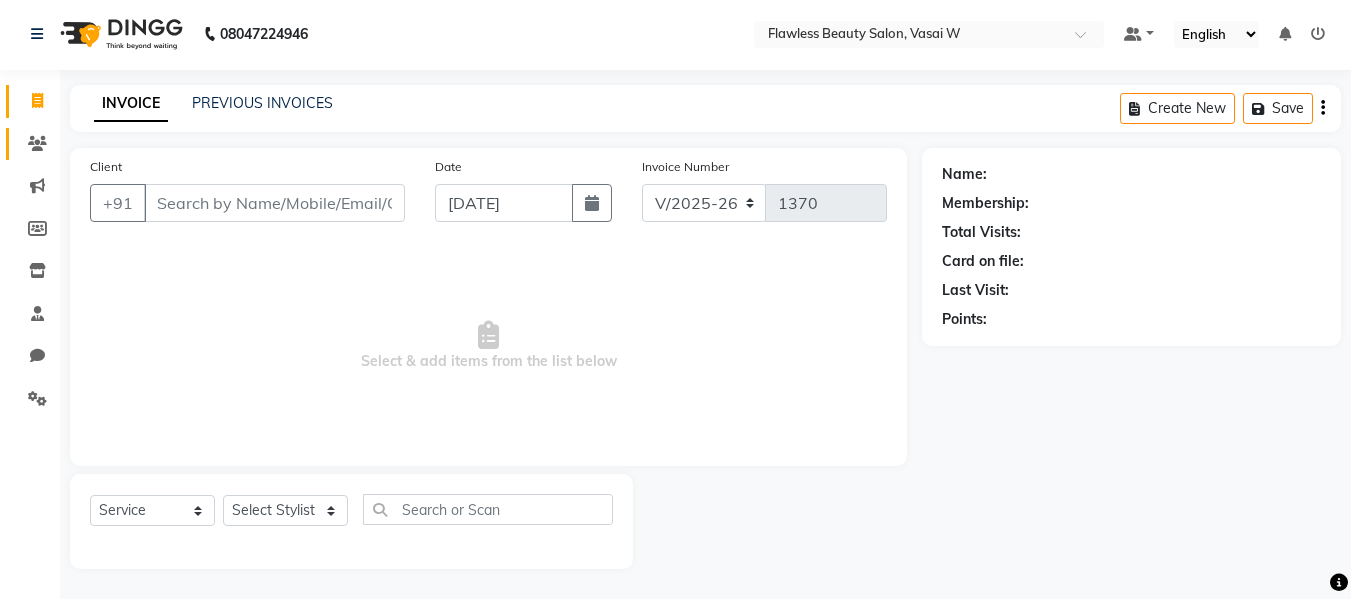 click on "Clients" 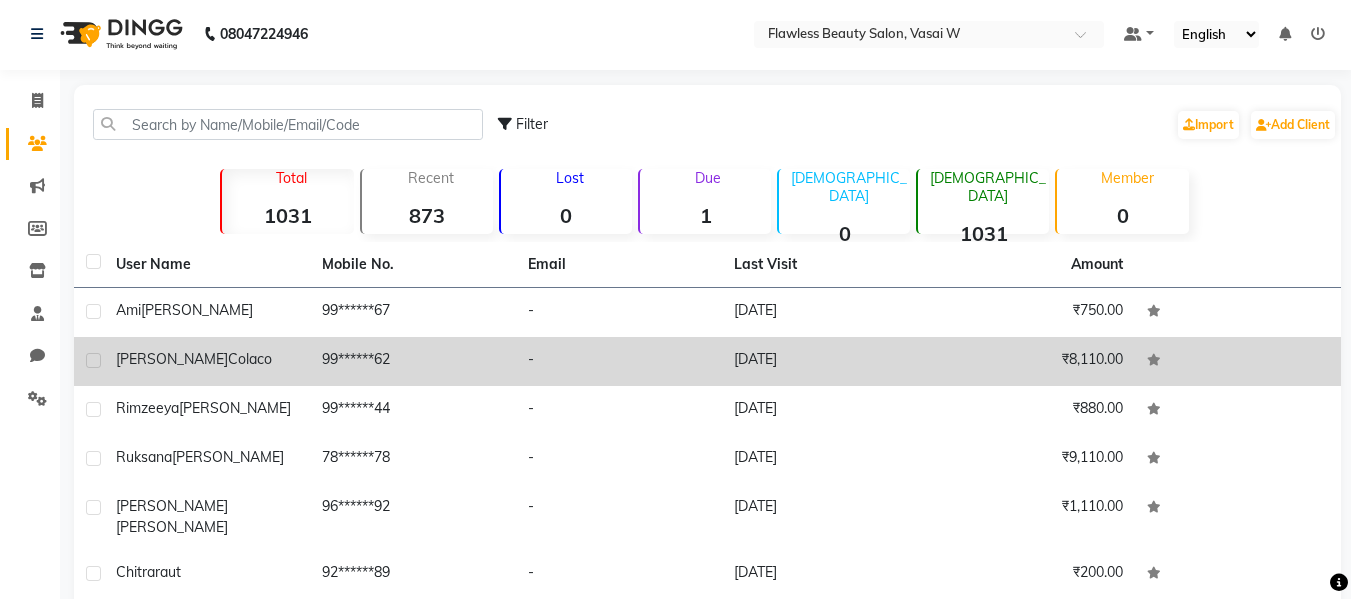 click on "Colaco" 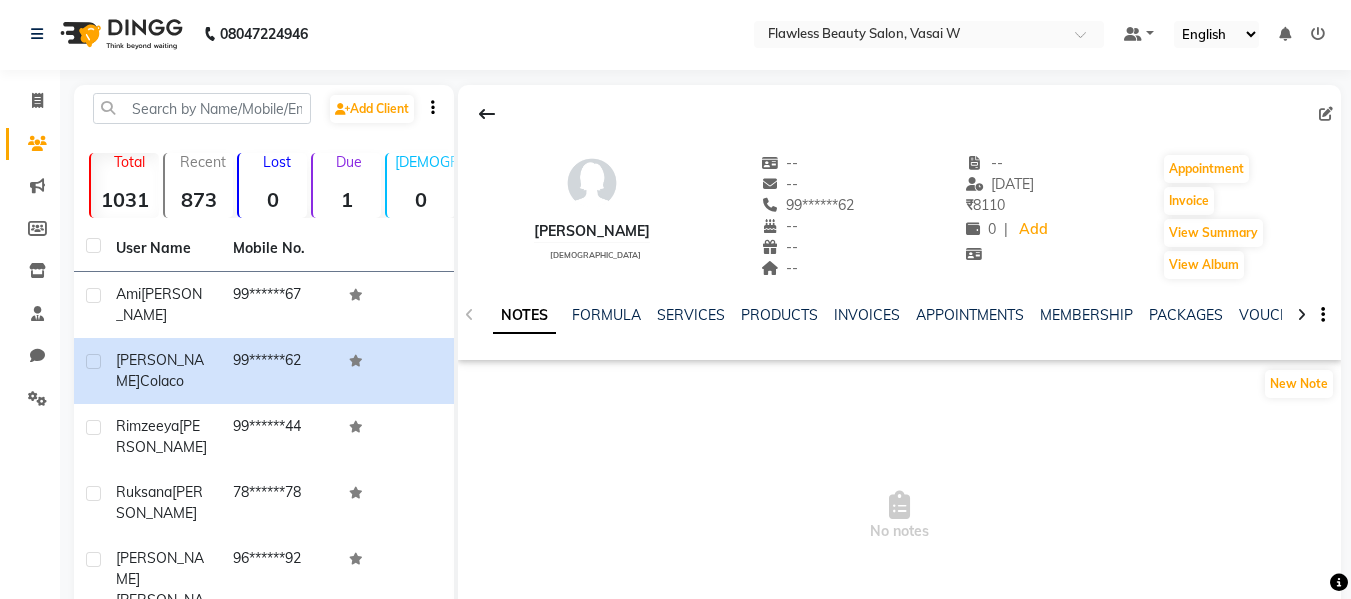 click on "NOTES FORMULA SERVICES PRODUCTS INVOICES APPOINTMENTS MEMBERSHIP PACKAGES VOUCHERS GIFTCARDS POINTS FORMS FAMILY CARDS WALLET" 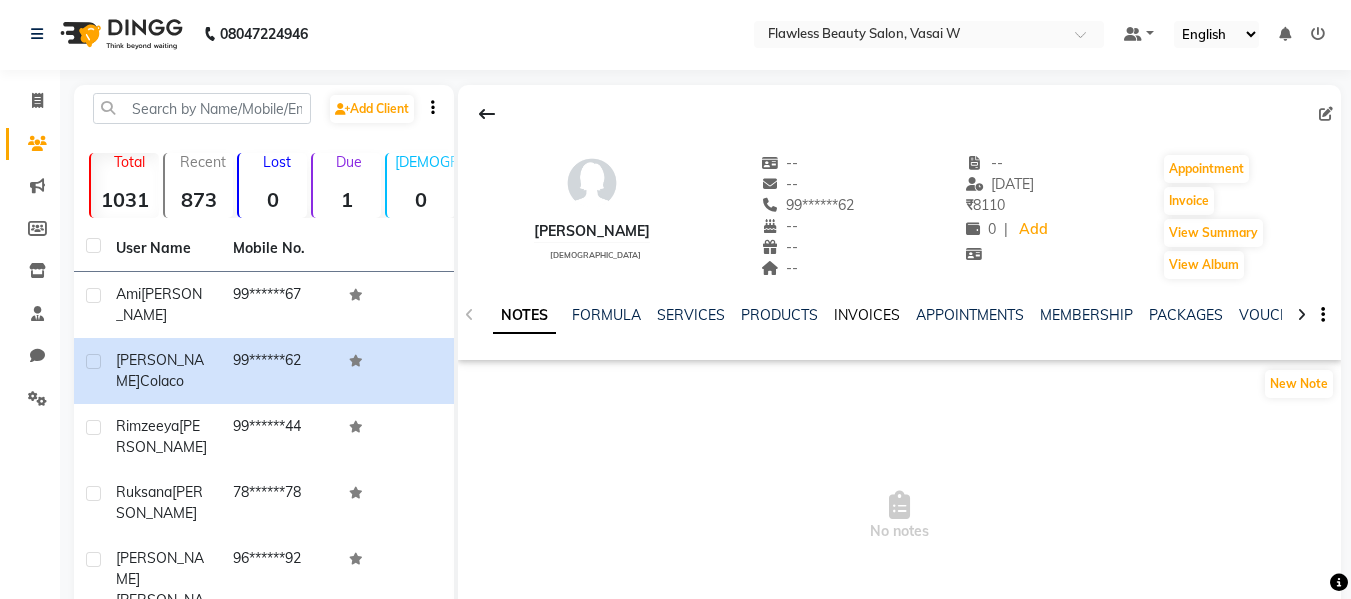 click on "INVOICES" 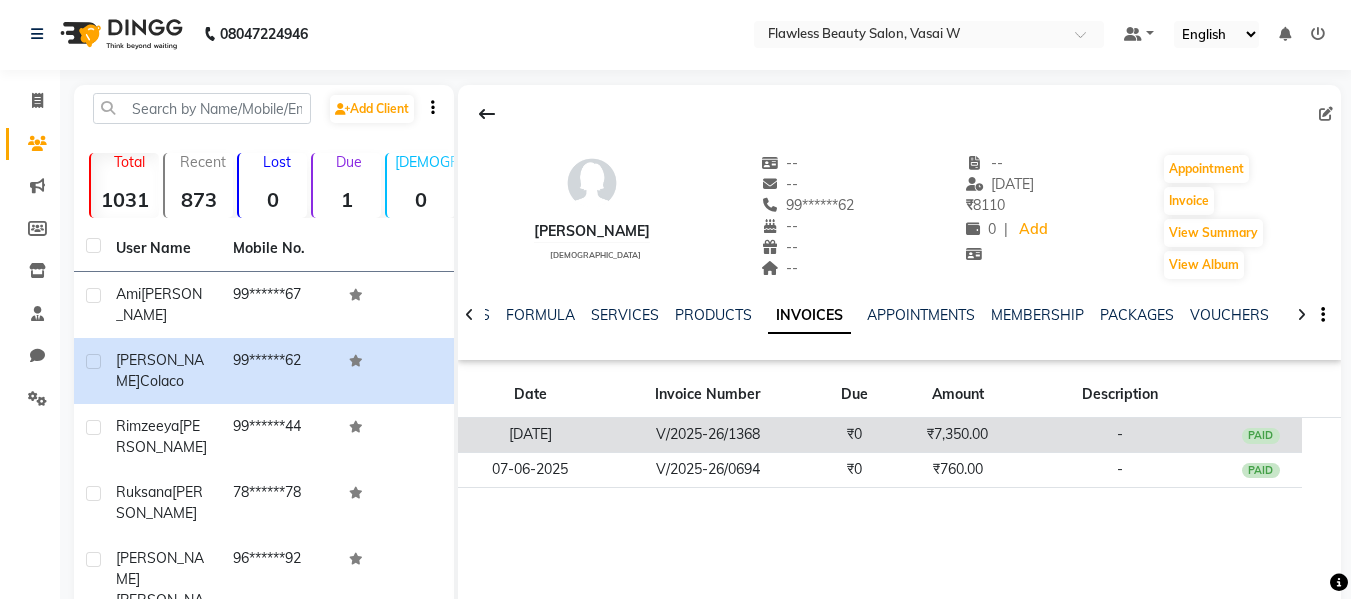 click on "₹0" 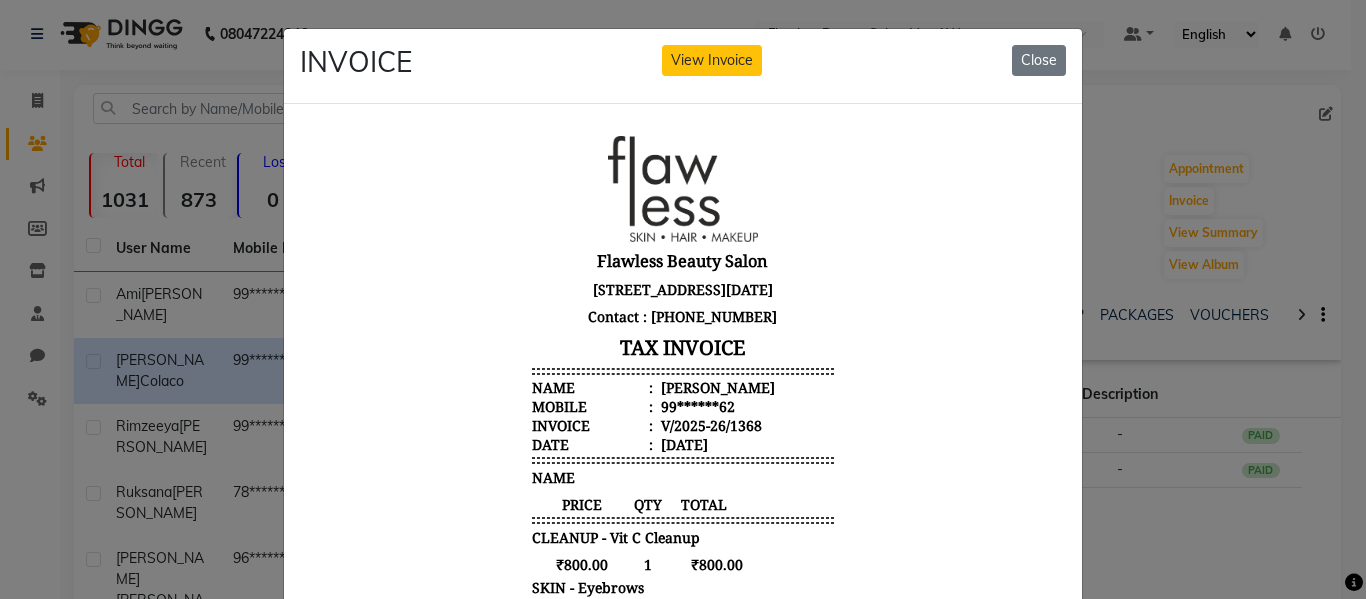 scroll, scrollTop: 16, scrollLeft: 0, axis: vertical 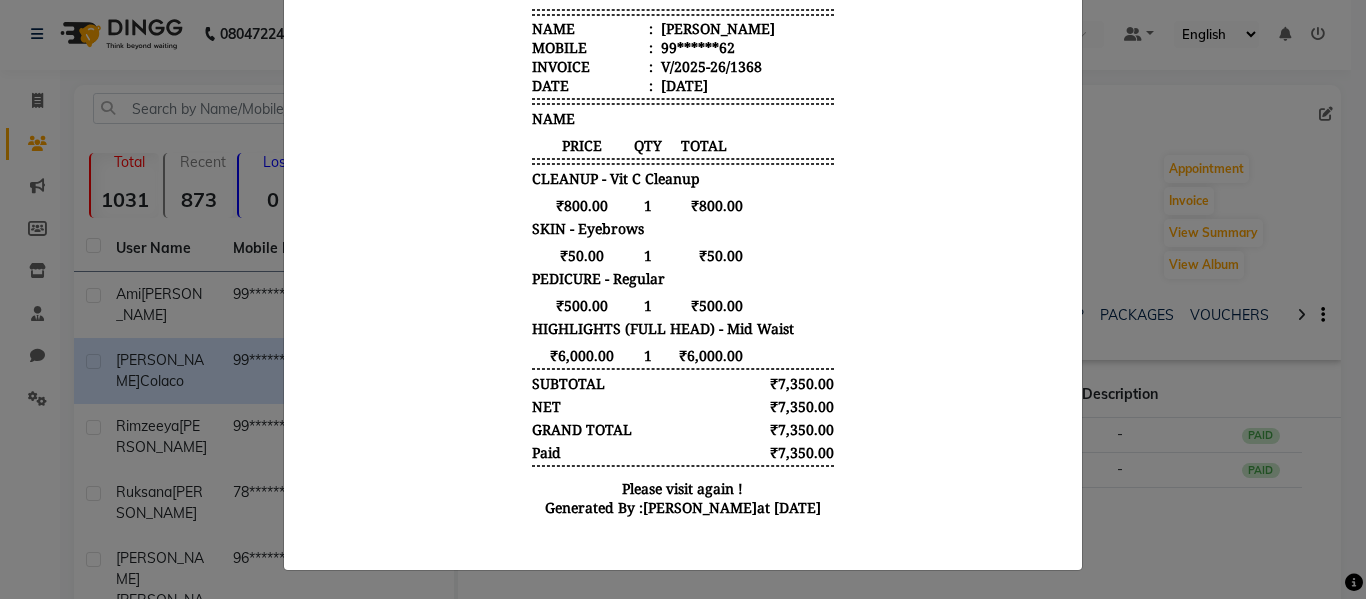 click on "INVOICE View Invoice Close" 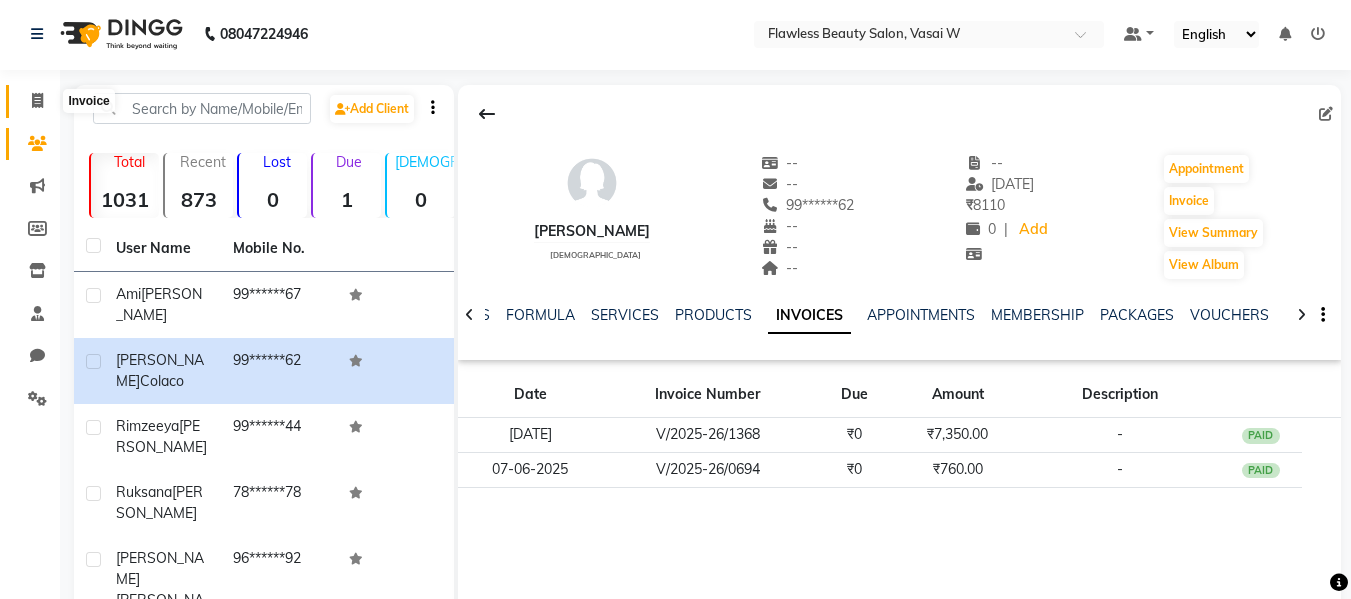 click 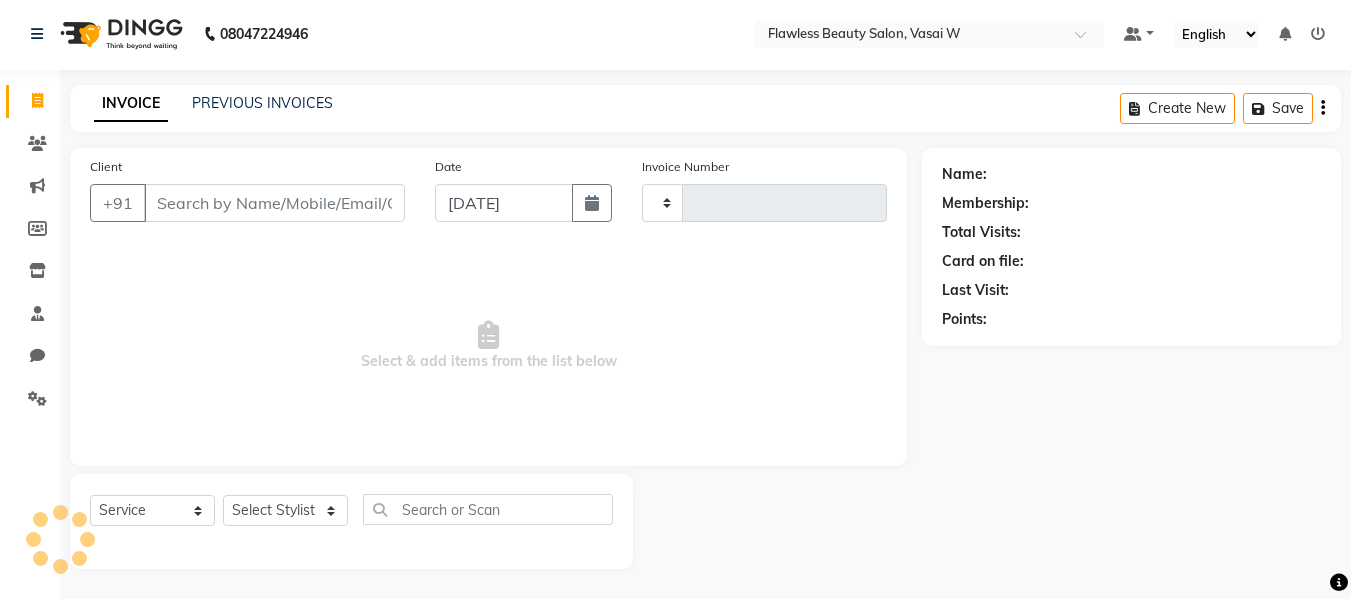 type on "1370" 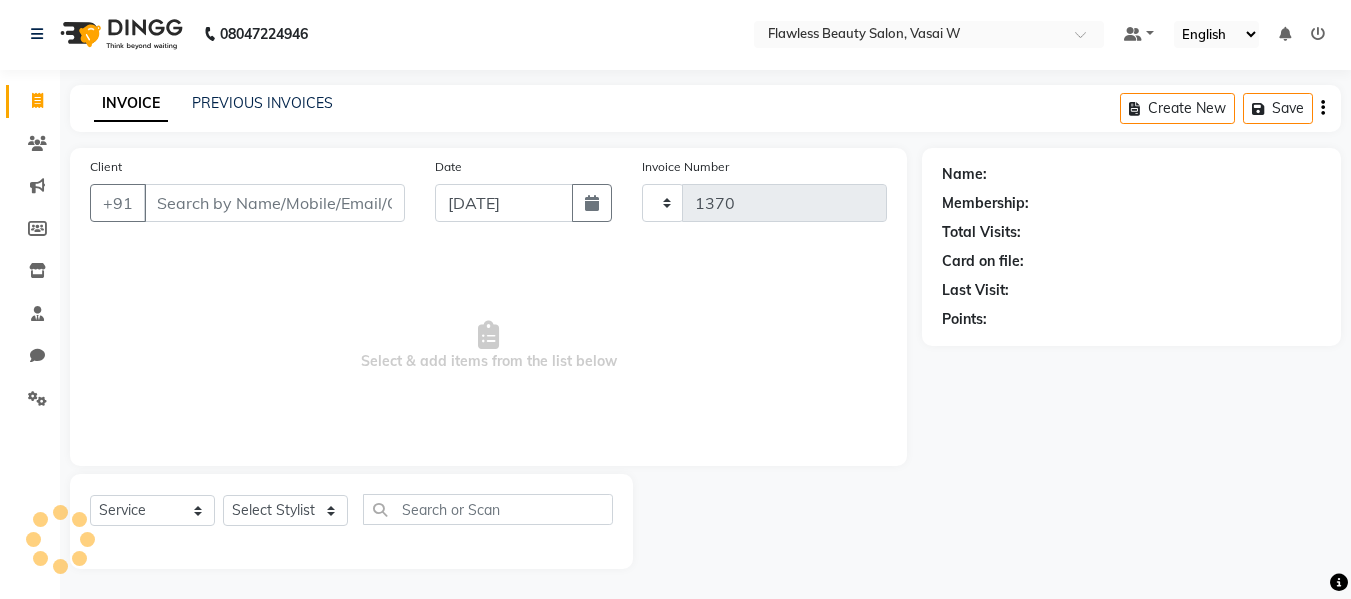 select on "8090" 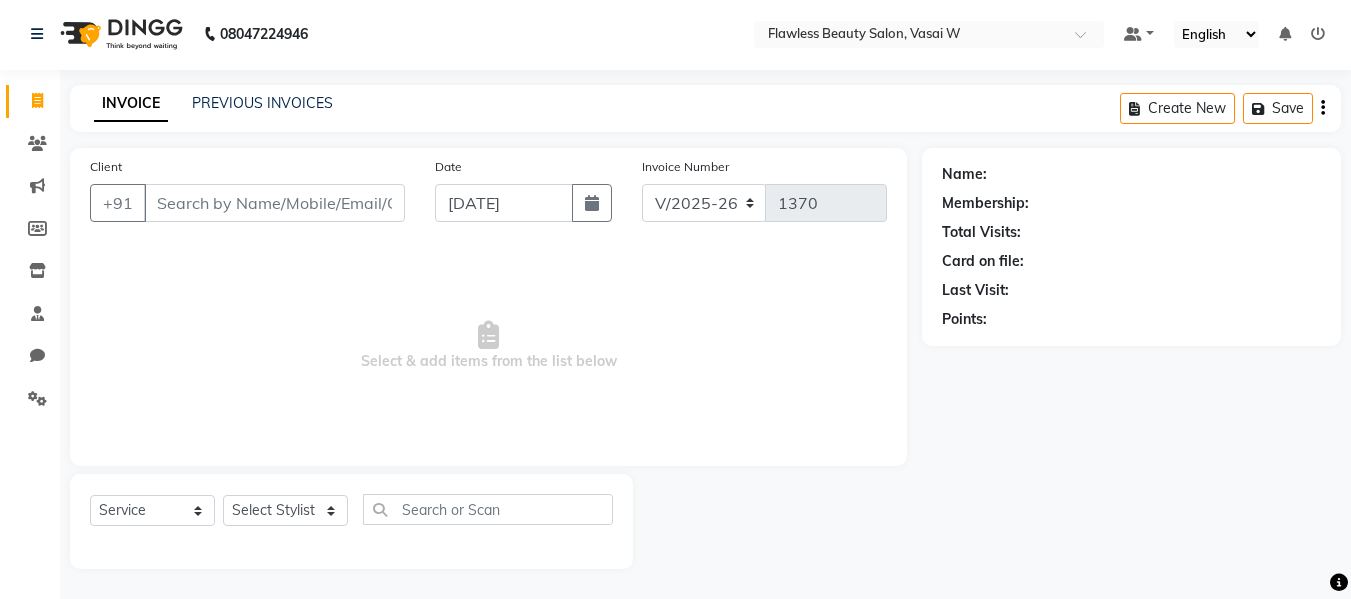 click on "Client" at bounding box center [274, 203] 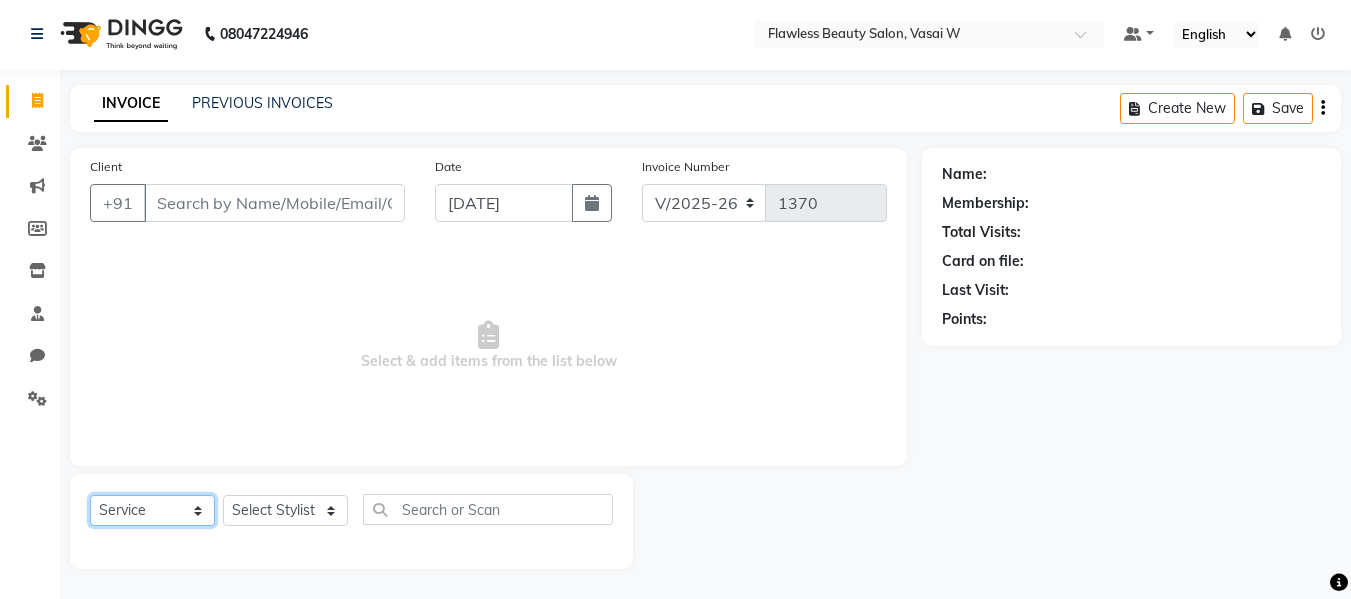 click on "Select  Service  Product  Membership  Package Voucher Prepaid Gift Card" 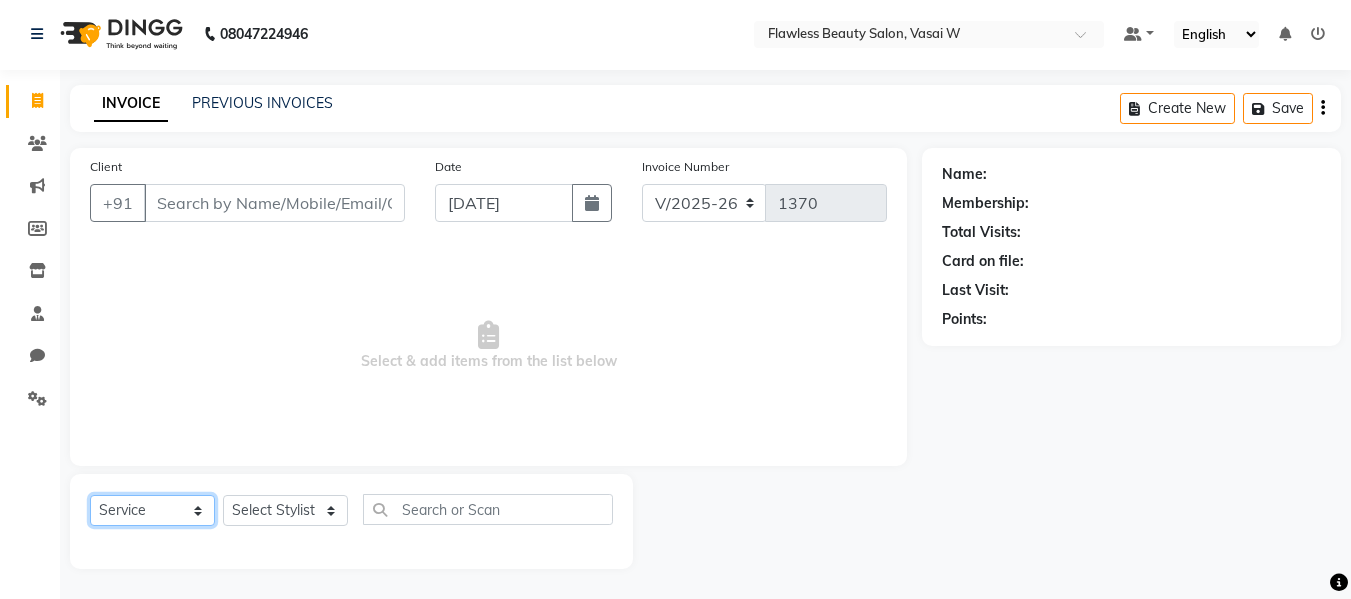 select on "product" 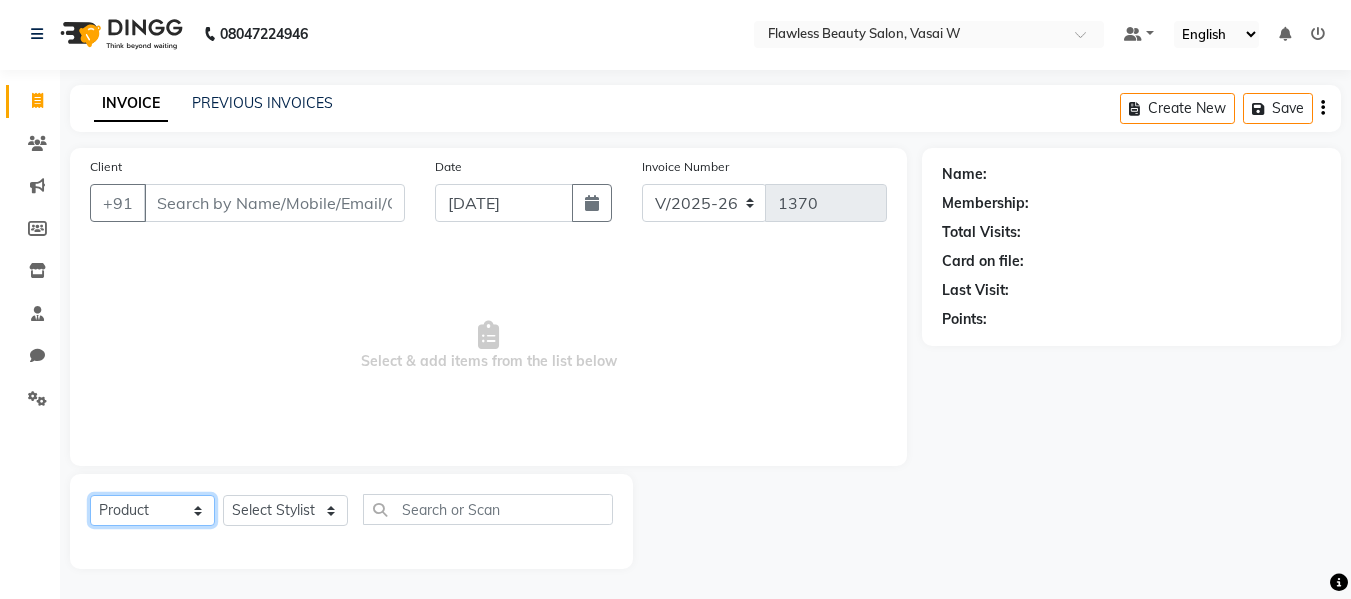 click on "Select  Service  Product  Membership  Package Voucher Prepaid Gift Card" 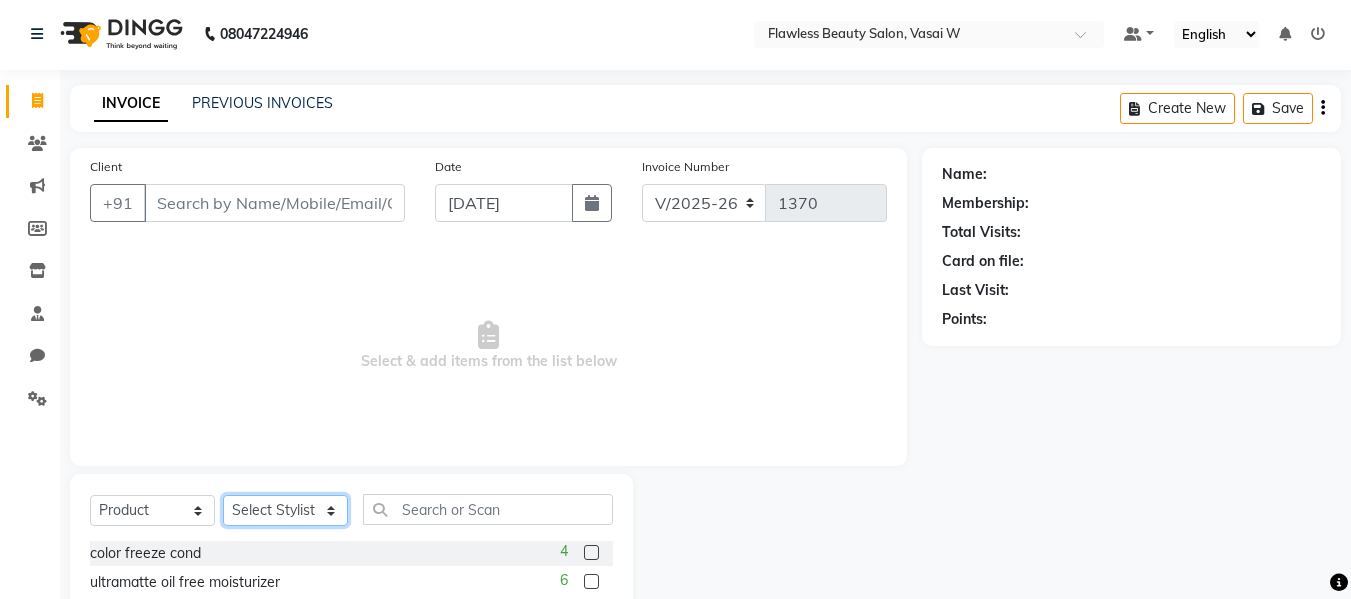 click on "Select Stylist Afsana [PERSON_NAME]  [PERSON_NAME] Maam Nisha  Pari [PERSON_NAME] [PERSON_NAME]" 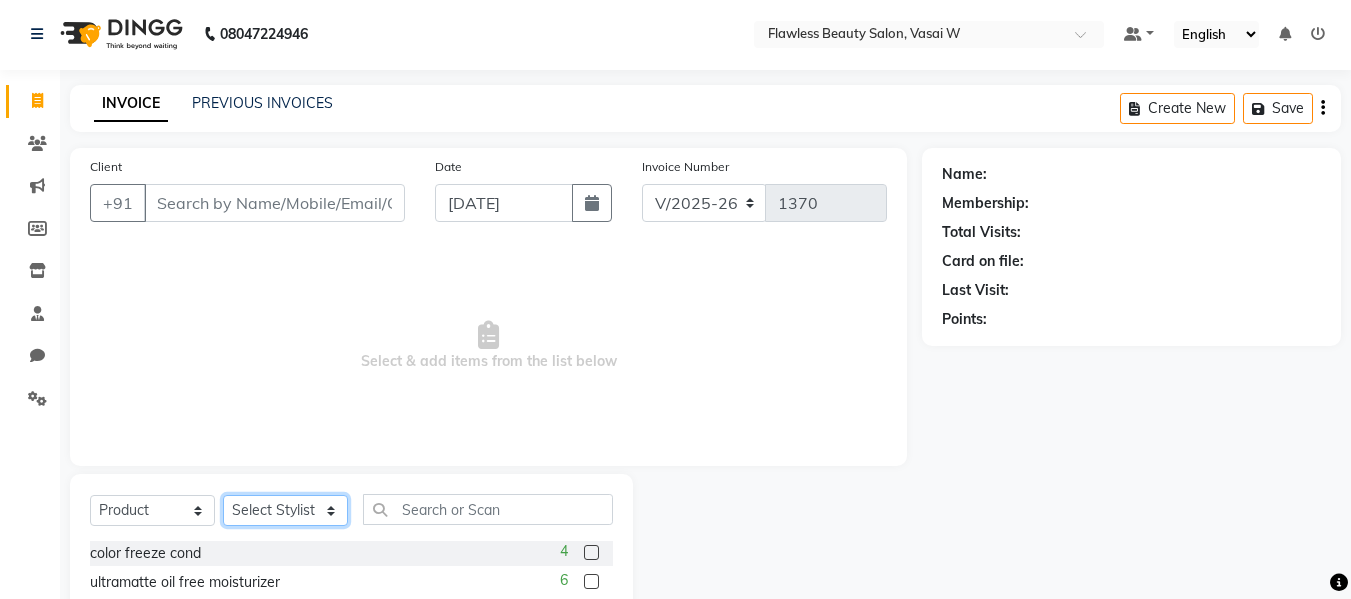 select on "79514" 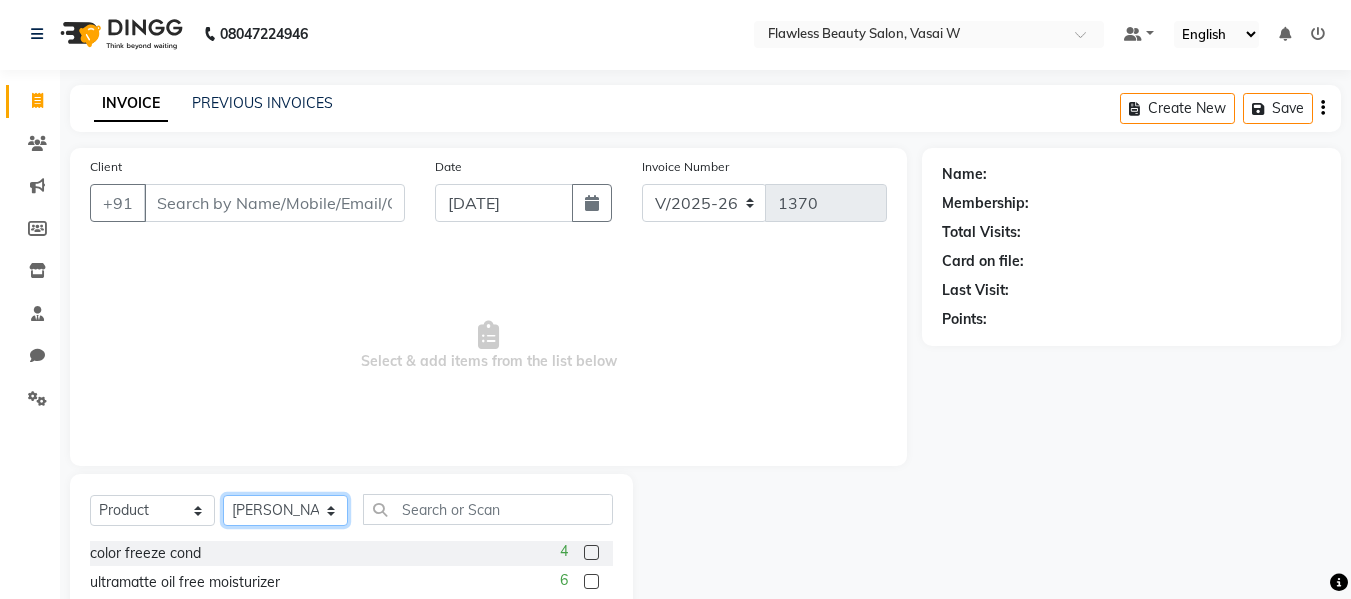 click on "Select Stylist Afsana [PERSON_NAME]  [PERSON_NAME] Maam Nisha  Pari [PERSON_NAME] [PERSON_NAME]" 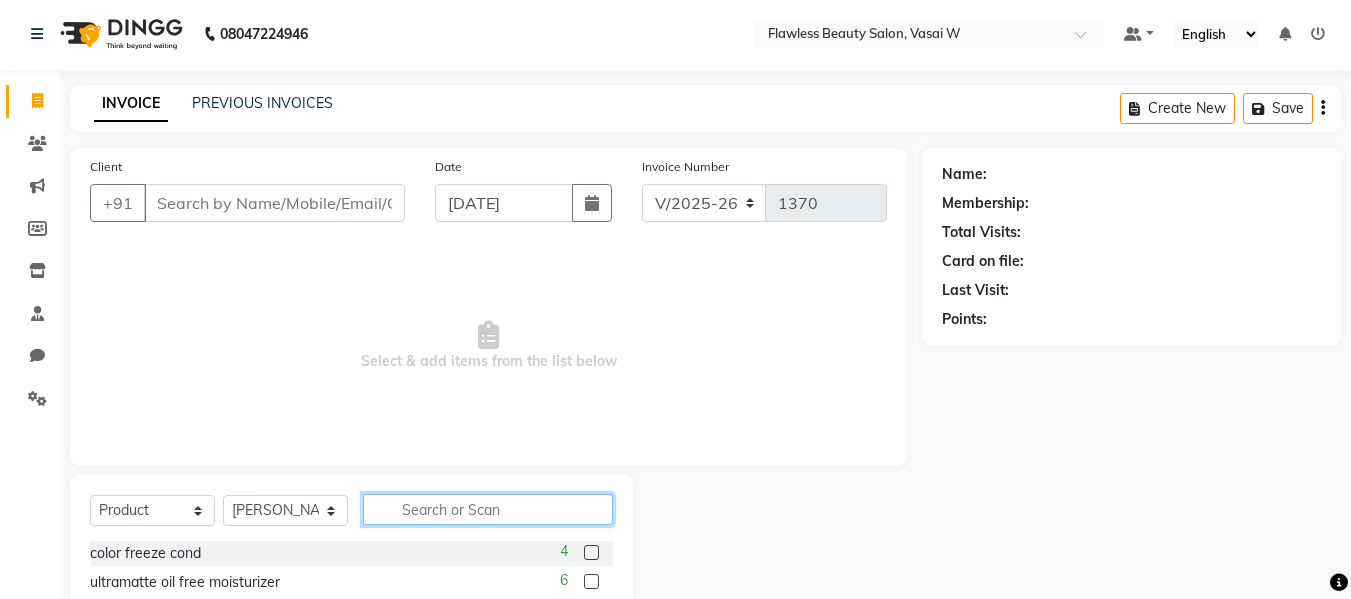 click 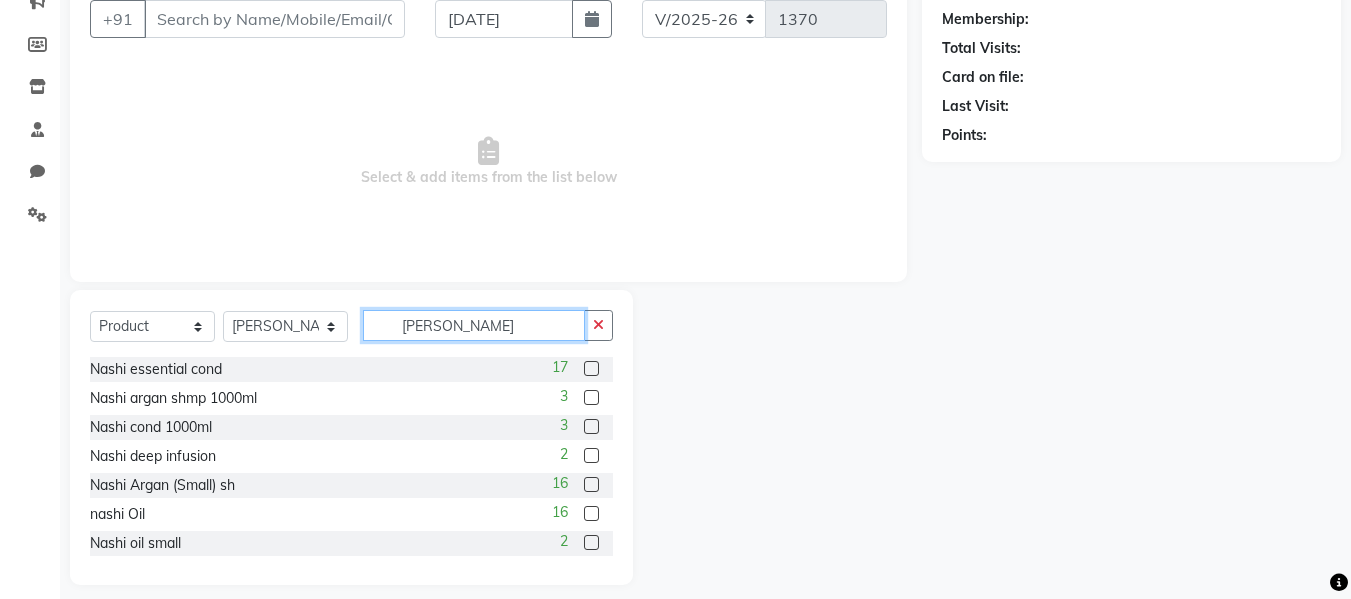 scroll, scrollTop: 202, scrollLeft: 0, axis: vertical 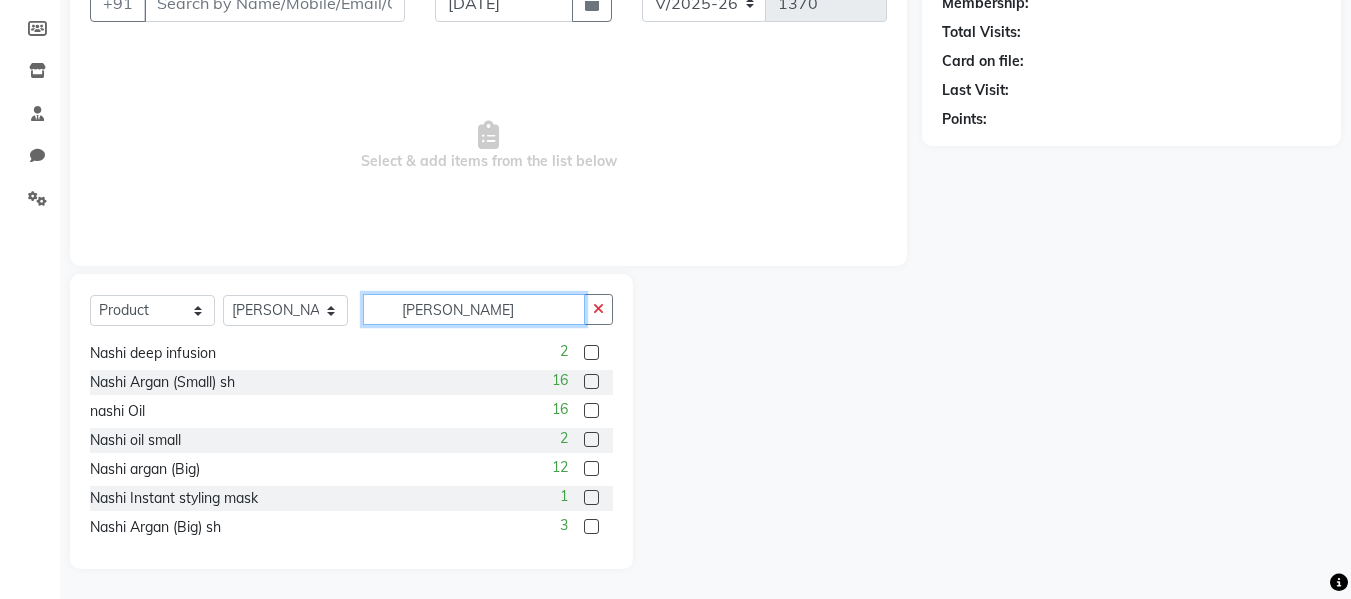 type on "[PERSON_NAME]" 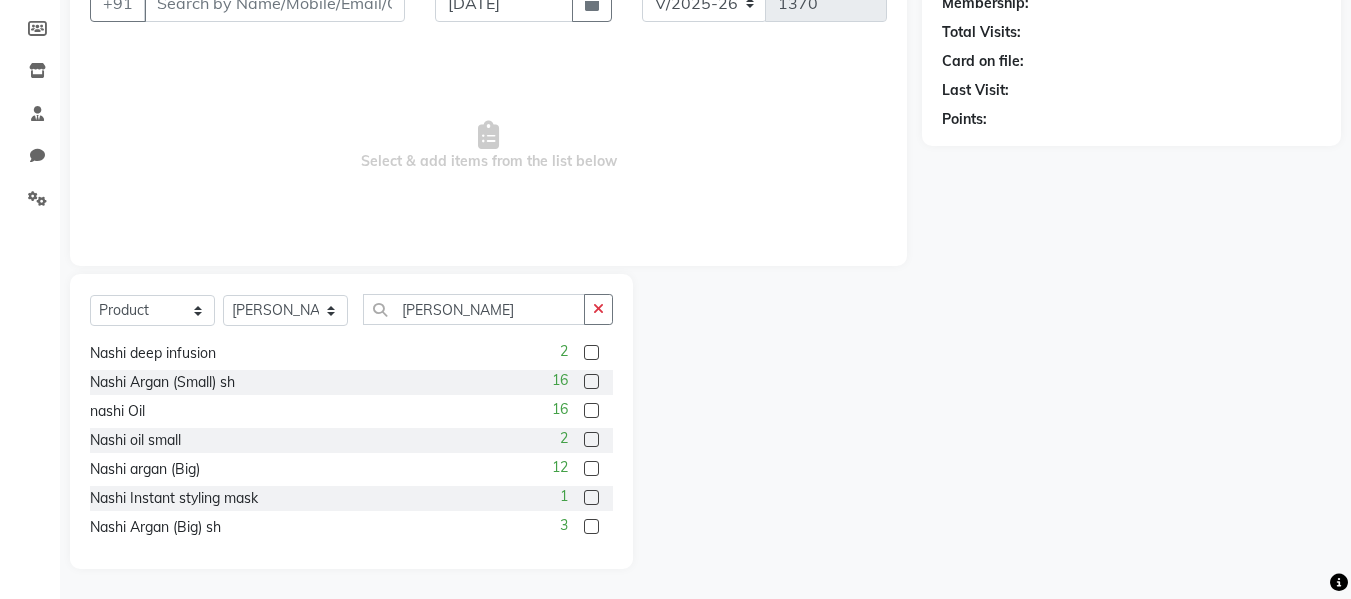 click 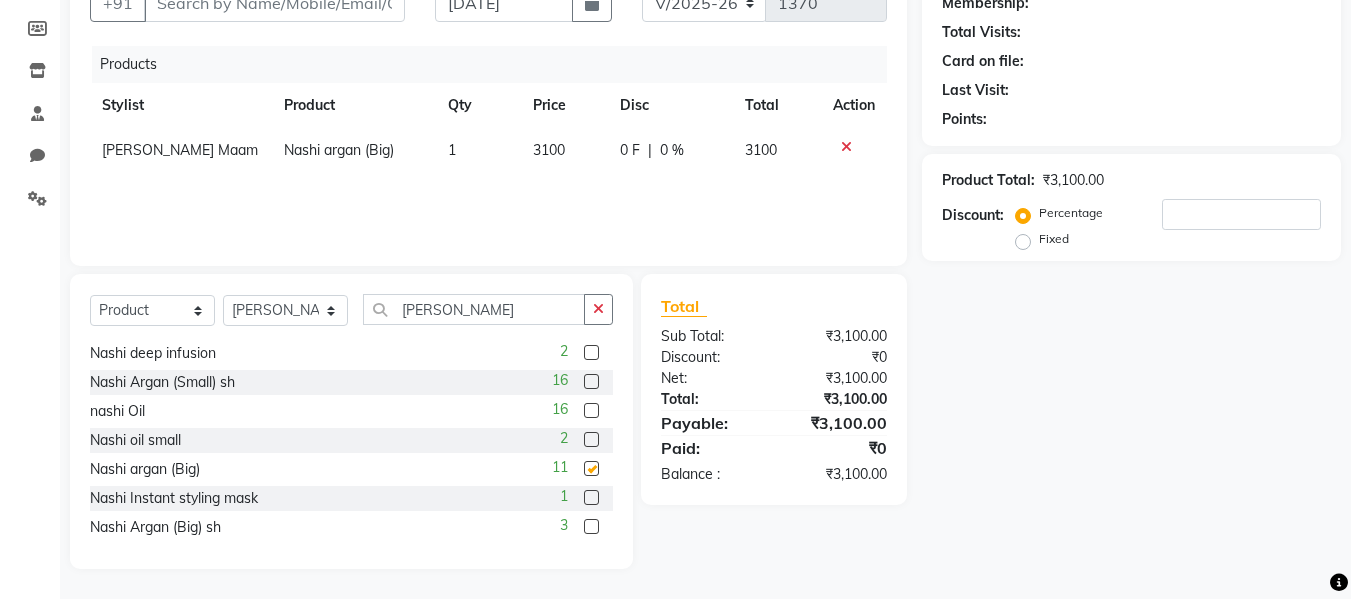 checkbox on "false" 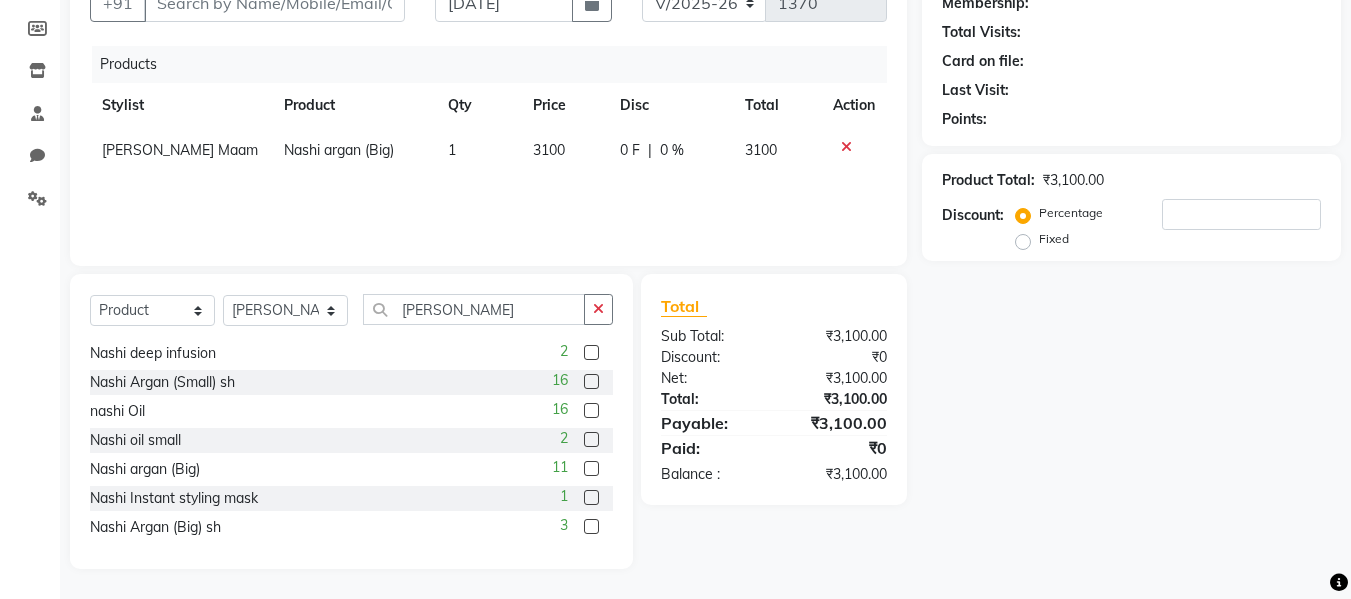 click 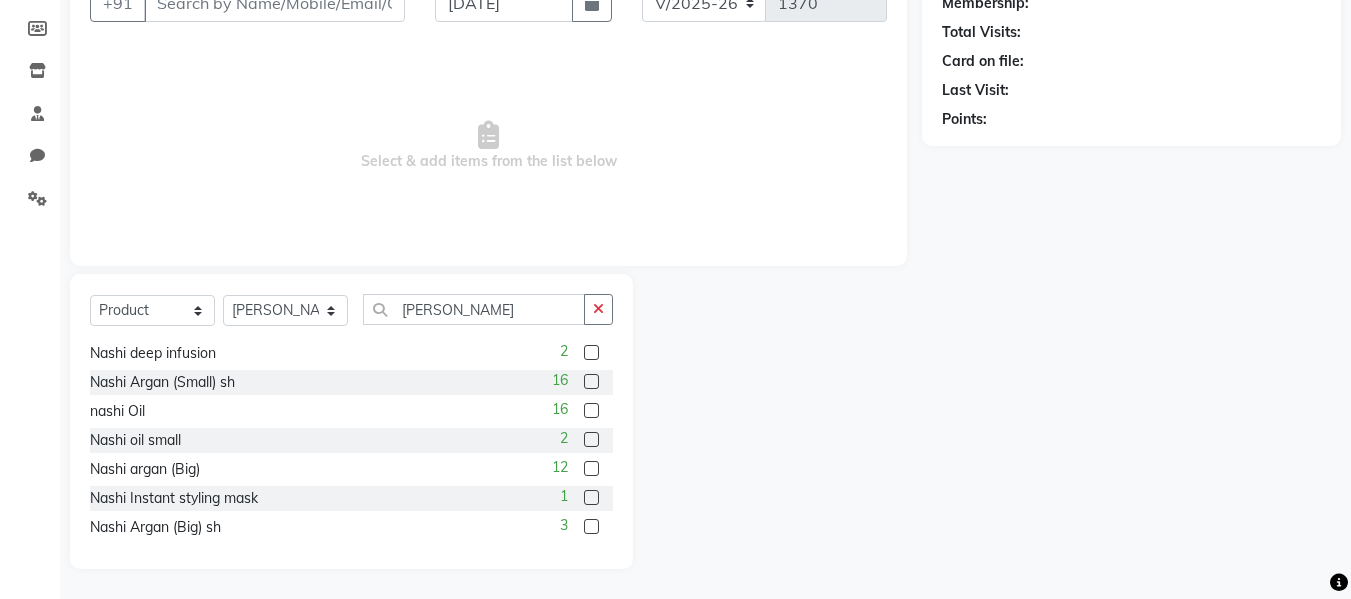 click 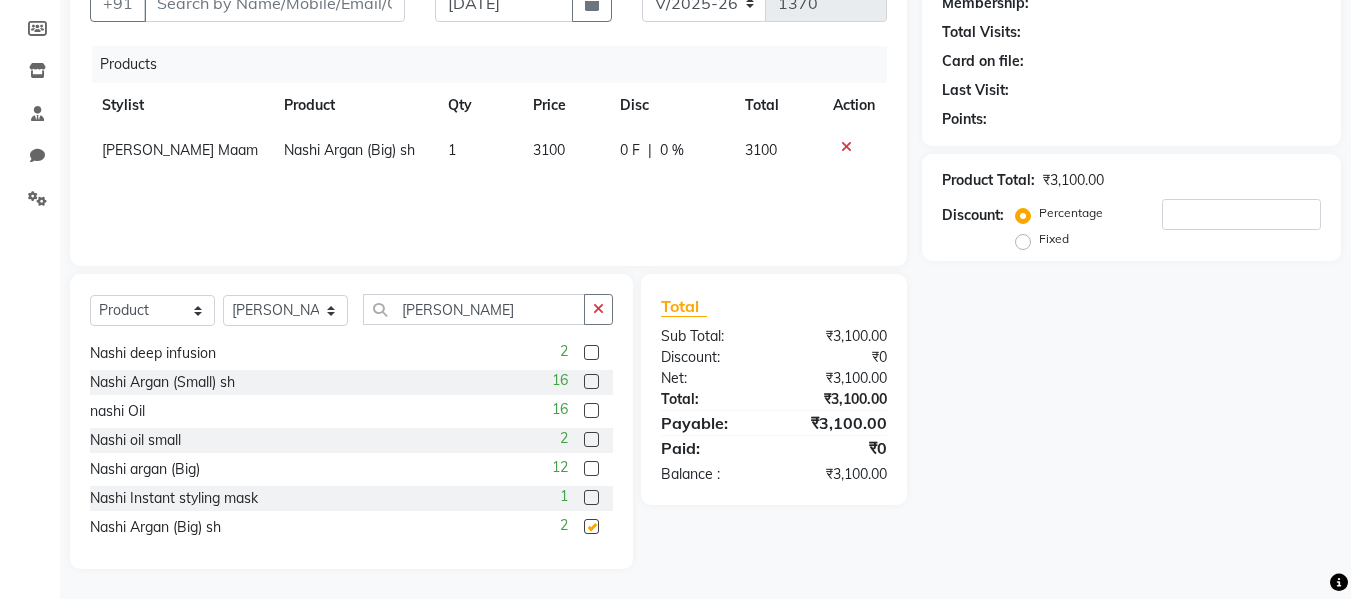 checkbox on "false" 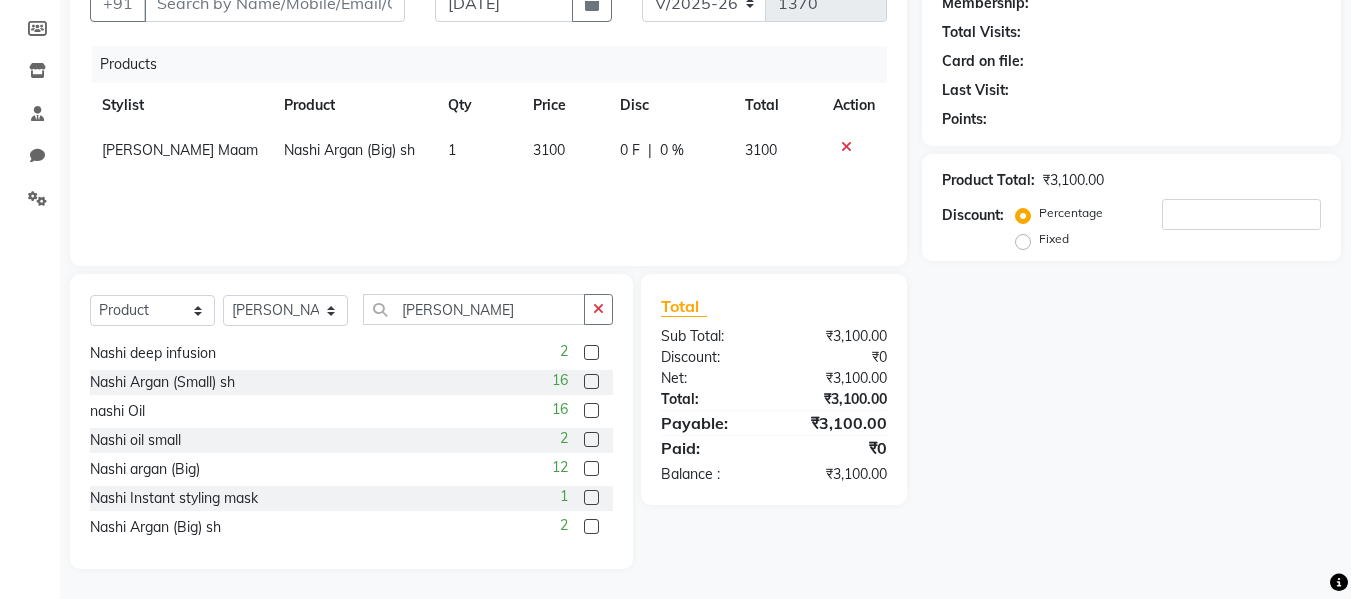 click on "3100" 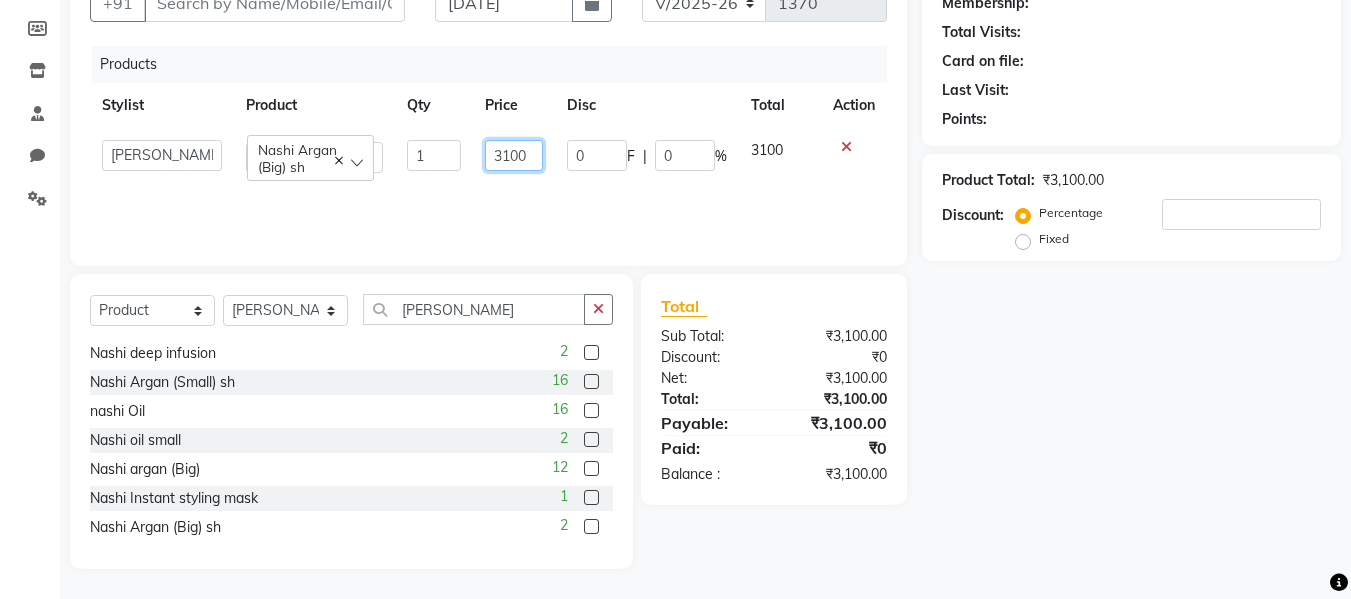 click on "3100" 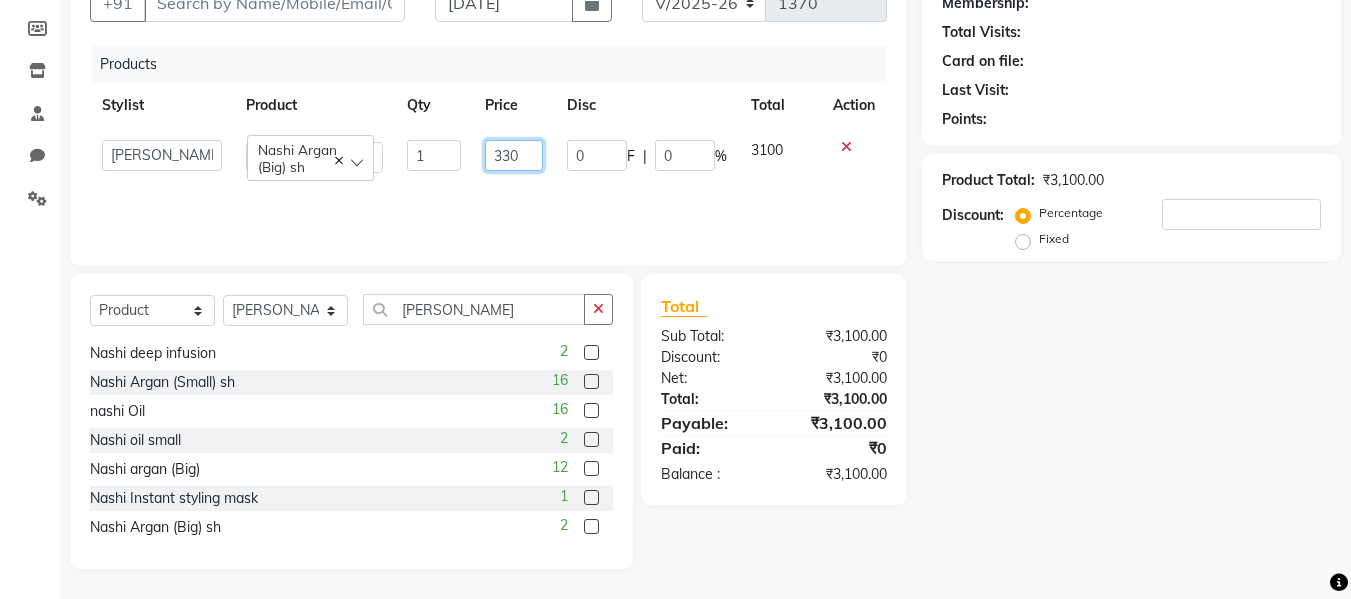 type on "3300" 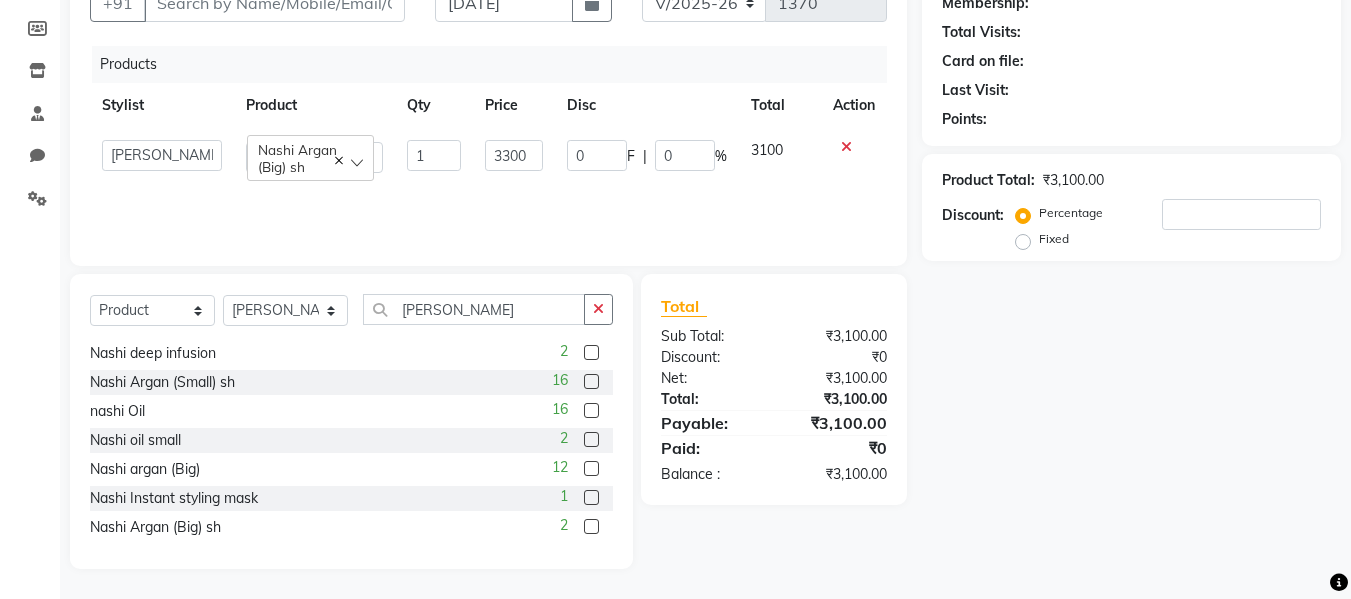 click on "Sub Total:" 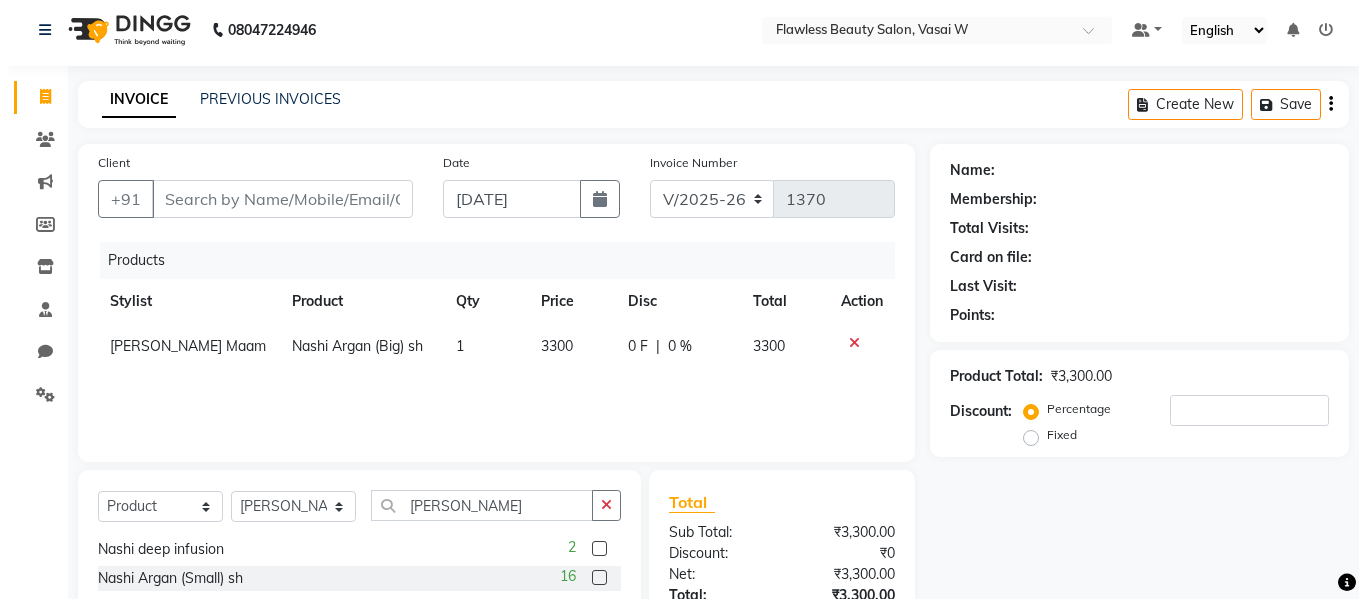 scroll, scrollTop: 0, scrollLeft: 0, axis: both 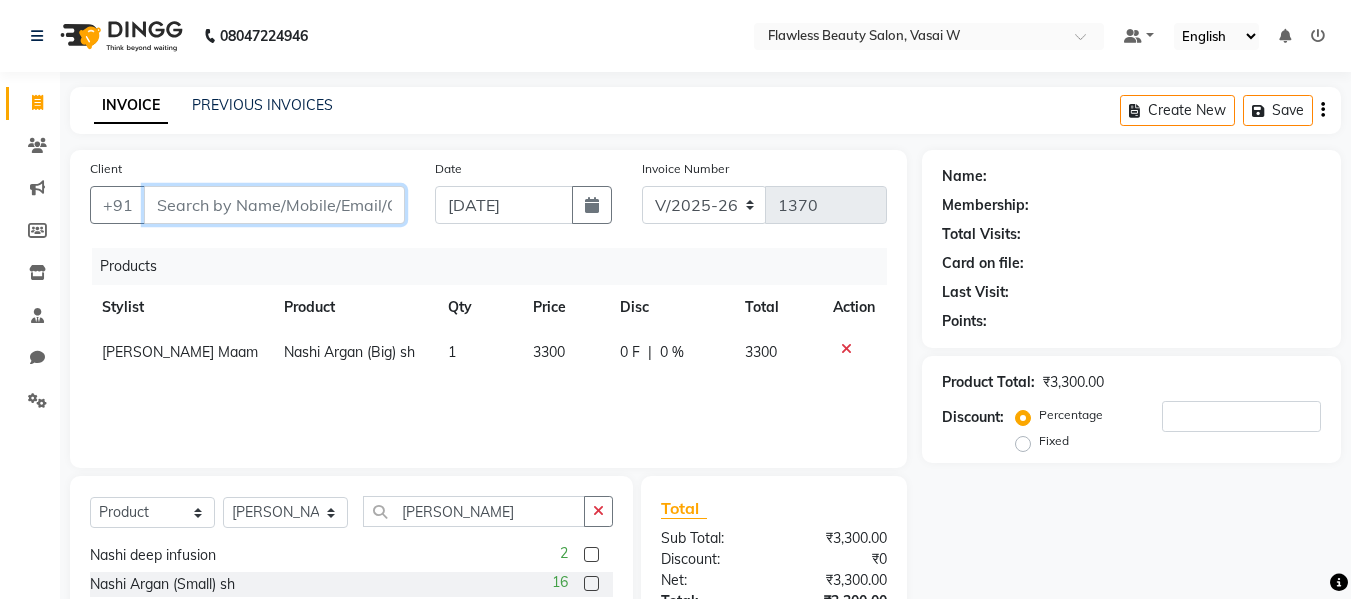 click on "Client" at bounding box center (274, 205) 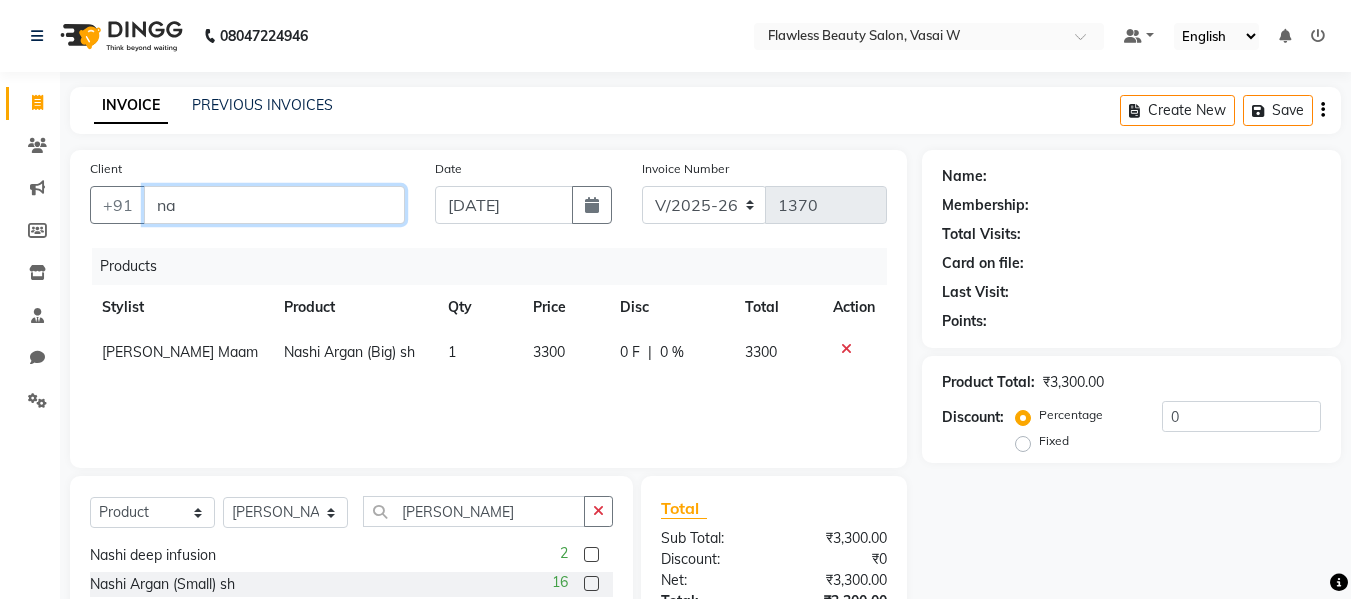 type on "n" 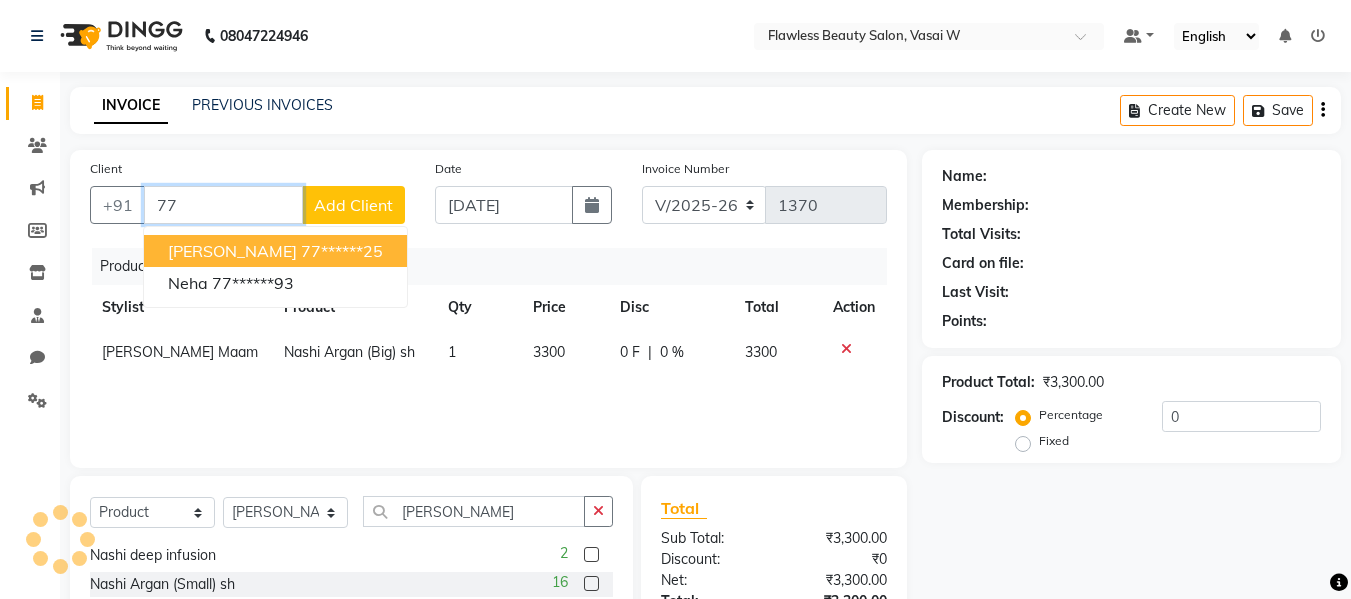 type on "7" 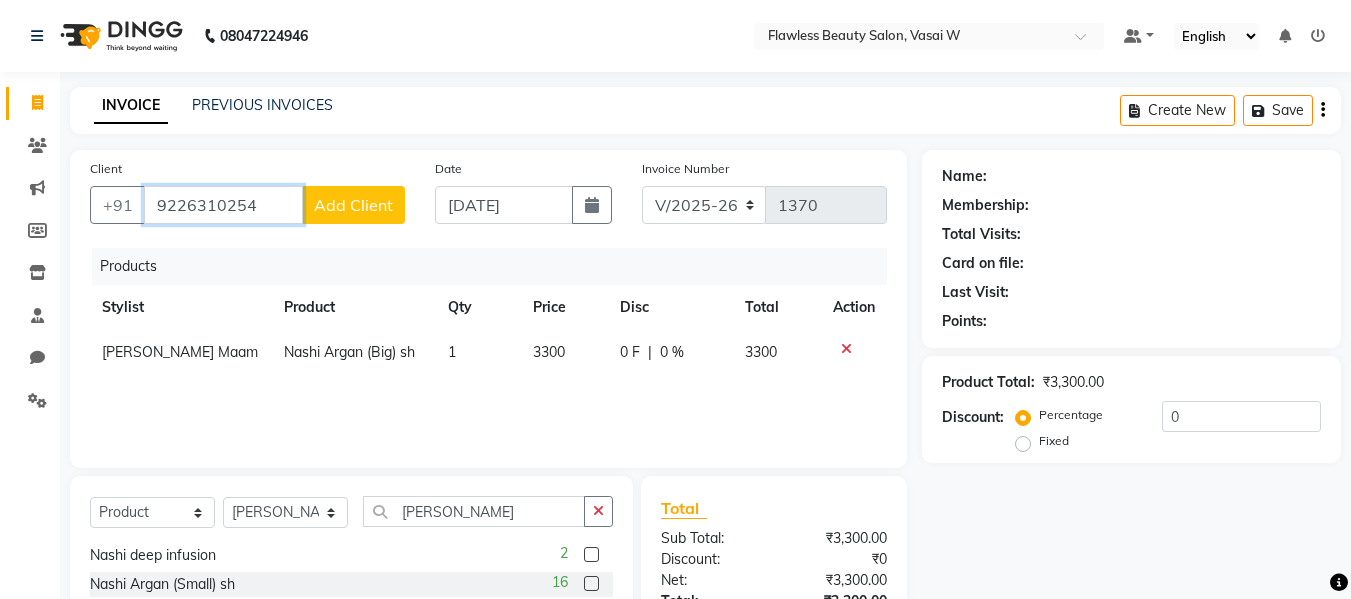 type on "9226310254" 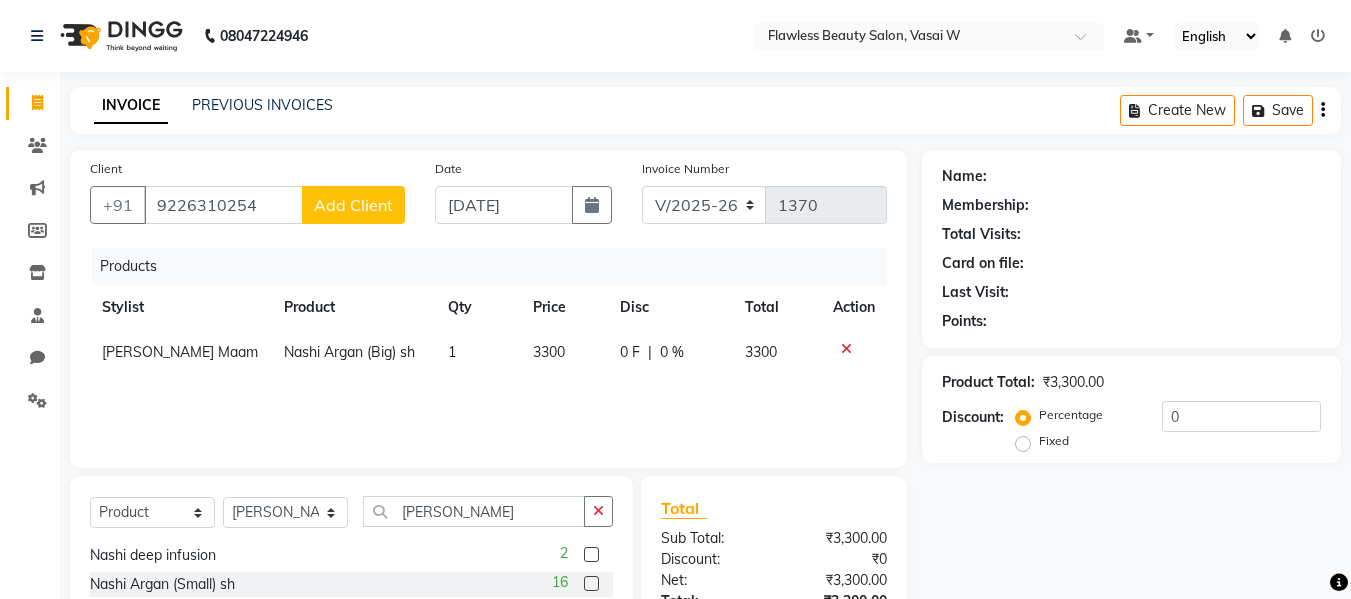 click on "Add Client" 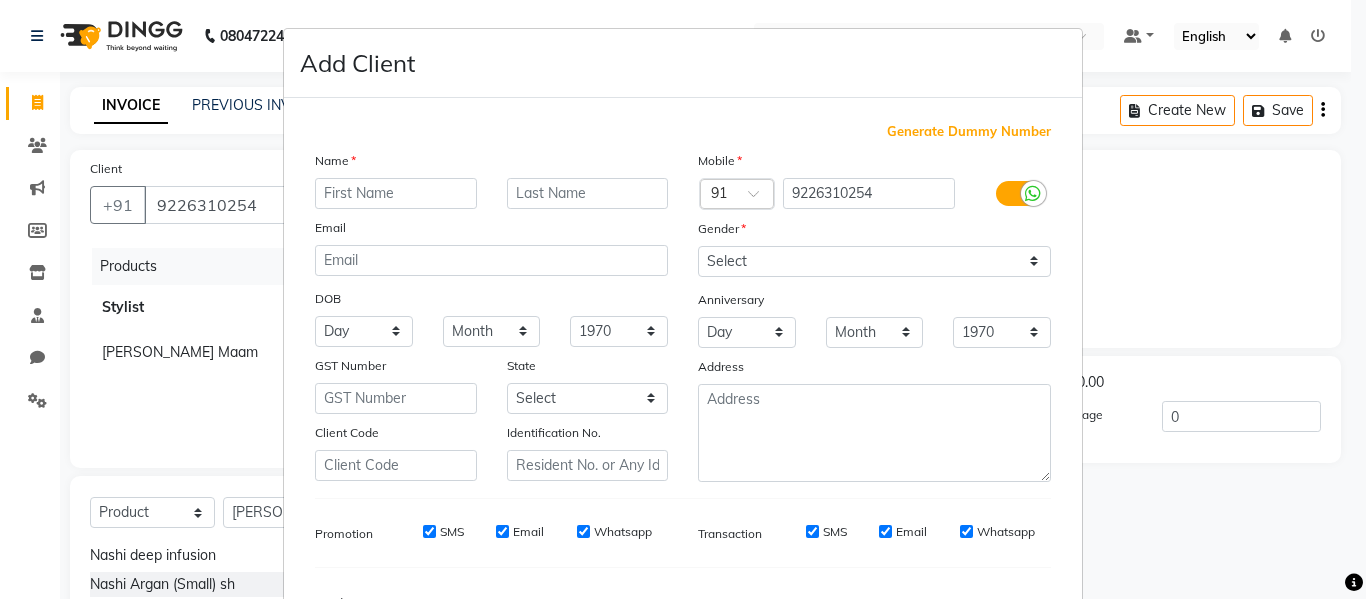 click at bounding box center (396, 193) 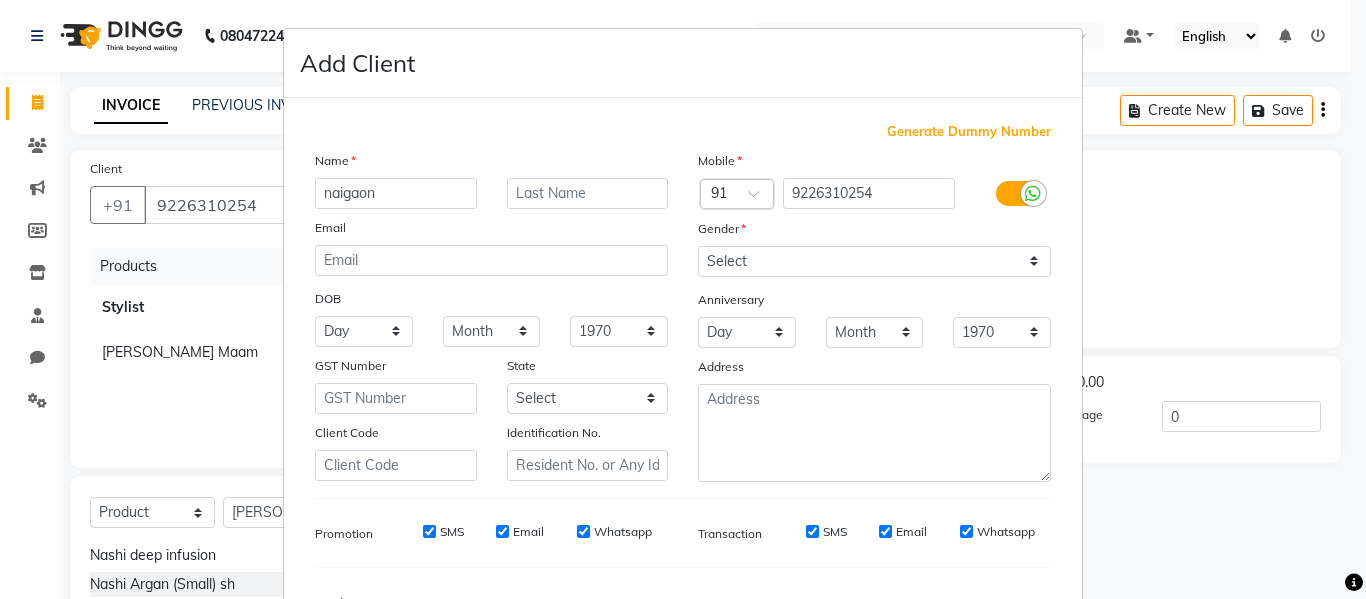 click on "naigaon" at bounding box center (396, 193) 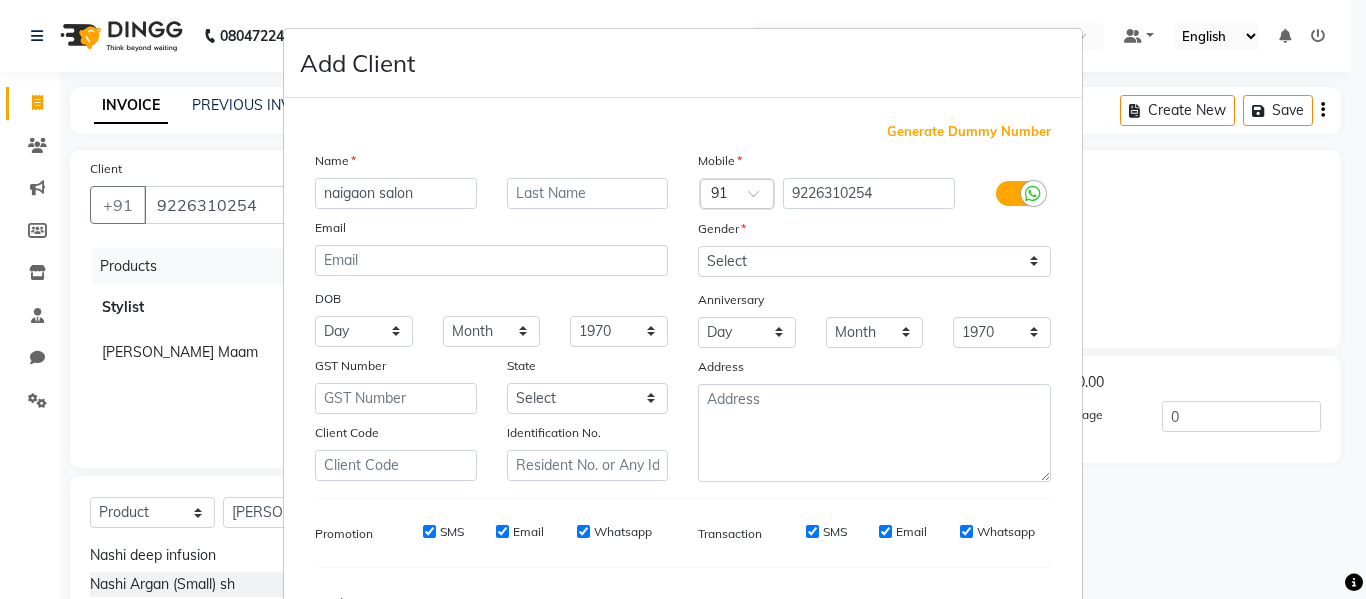 type on "naigaon salon" 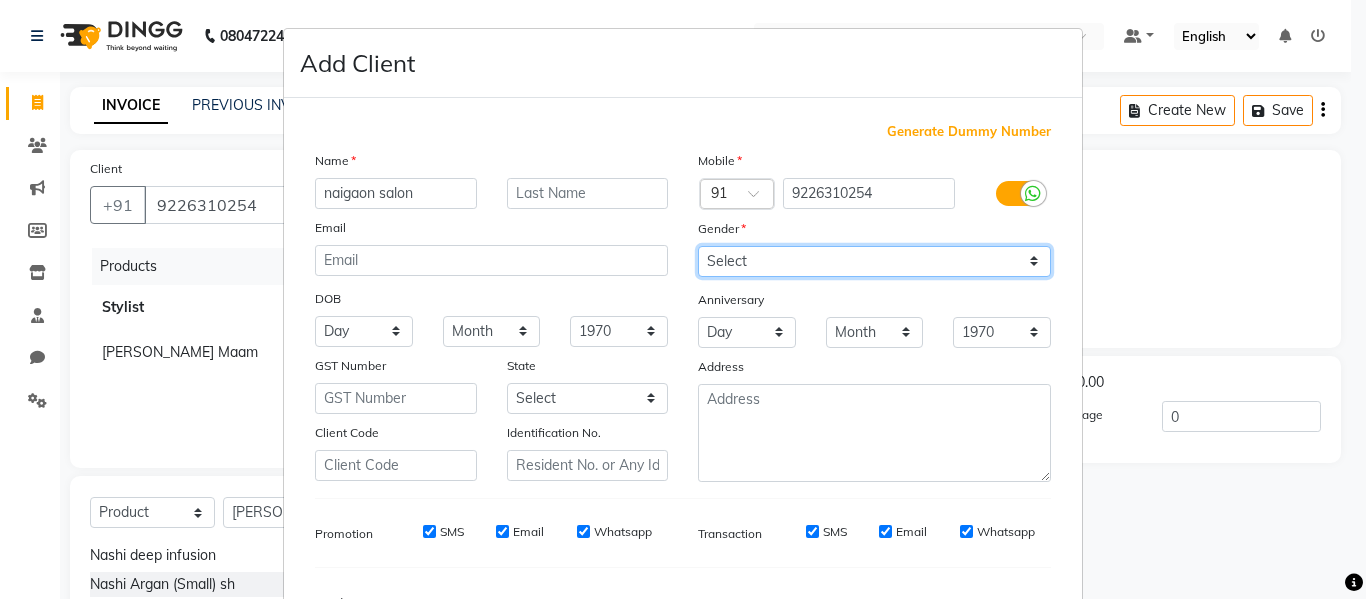 click on "Select [DEMOGRAPHIC_DATA] [DEMOGRAPHIC_DATA] Other Prefer Not To Say" at bounding box center [874, 261] 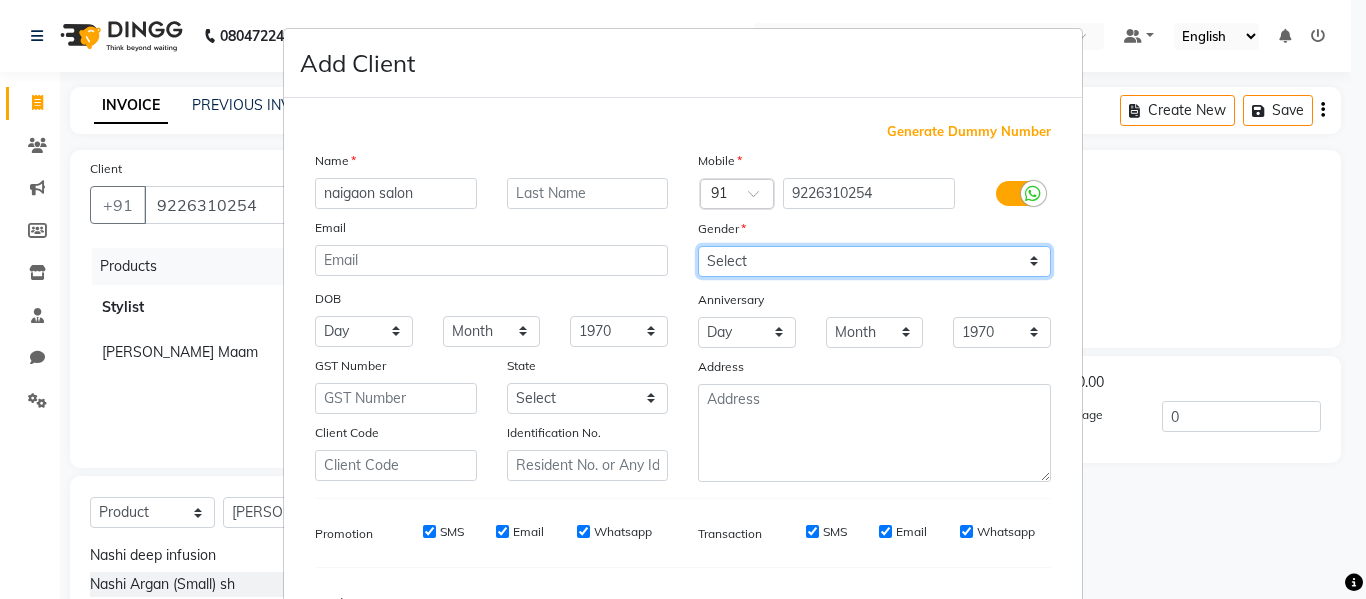 select on "[DEMOGRAPHIC_DATA]" 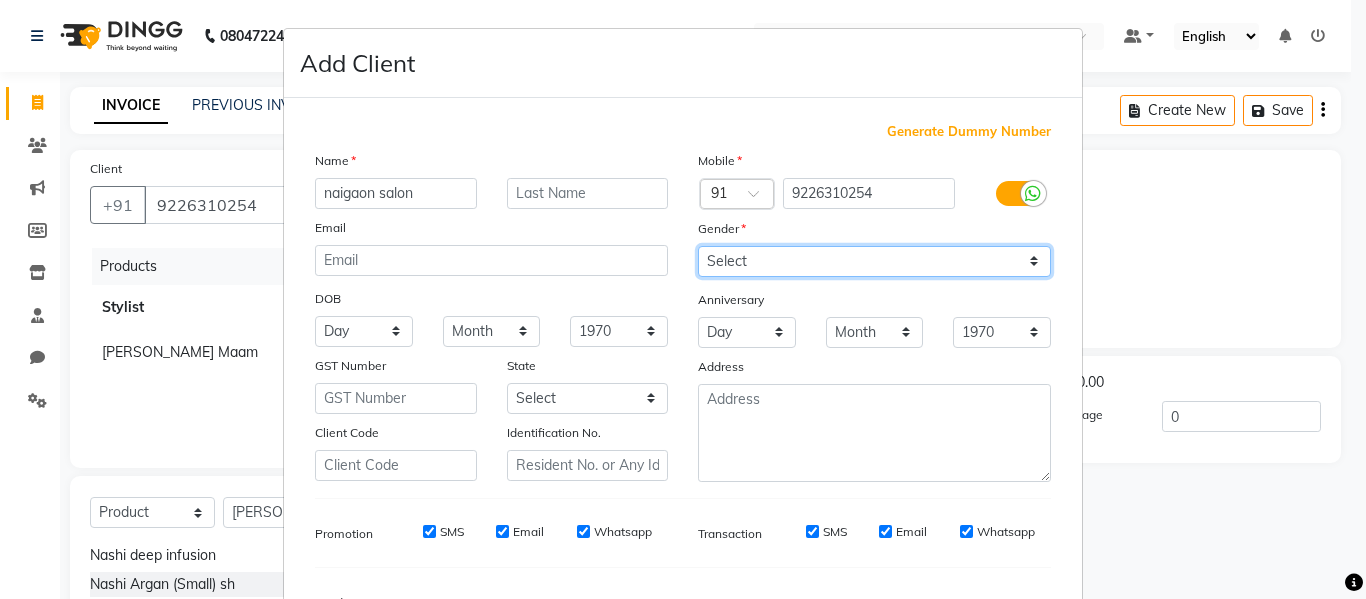 click on "Select [DEMOGRAPHIC_DATA] [DEMOGRAPHIC_DATA] Other Prefer Not To Say" at bounding box center (874, 261) 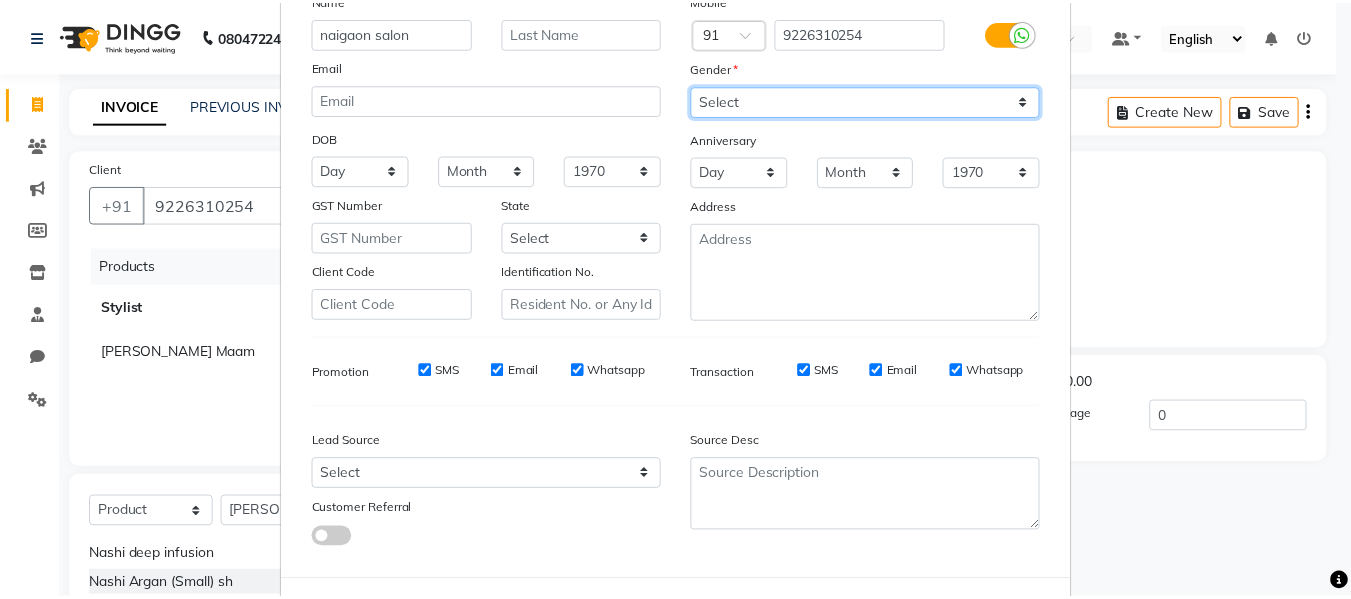 scroll, scrollTop: 250, scrollLeft: 0, axis: vertical 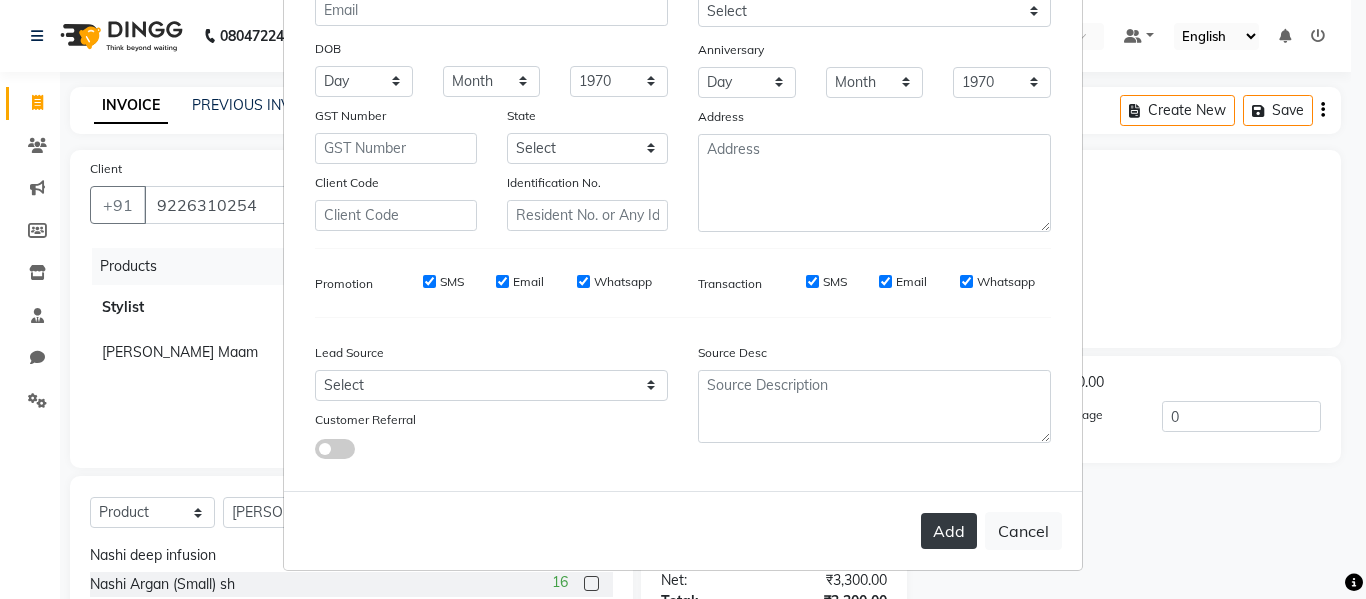 click on "Add" at bounding box center [949, 531] 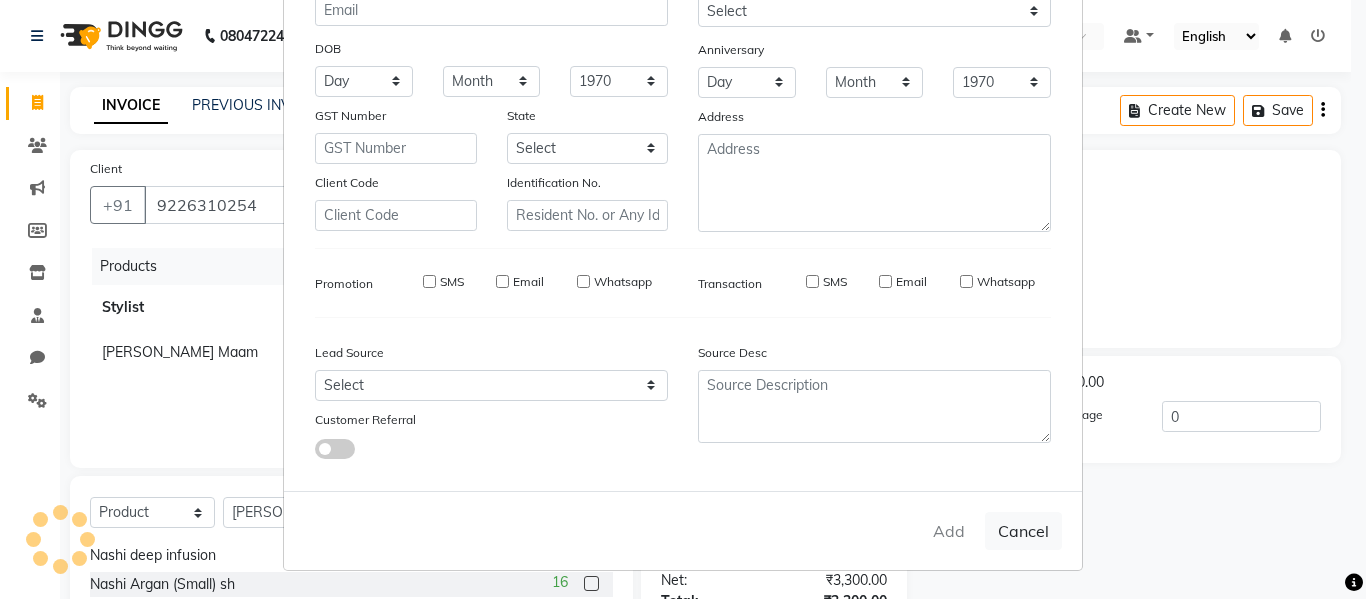 type on "92******54" 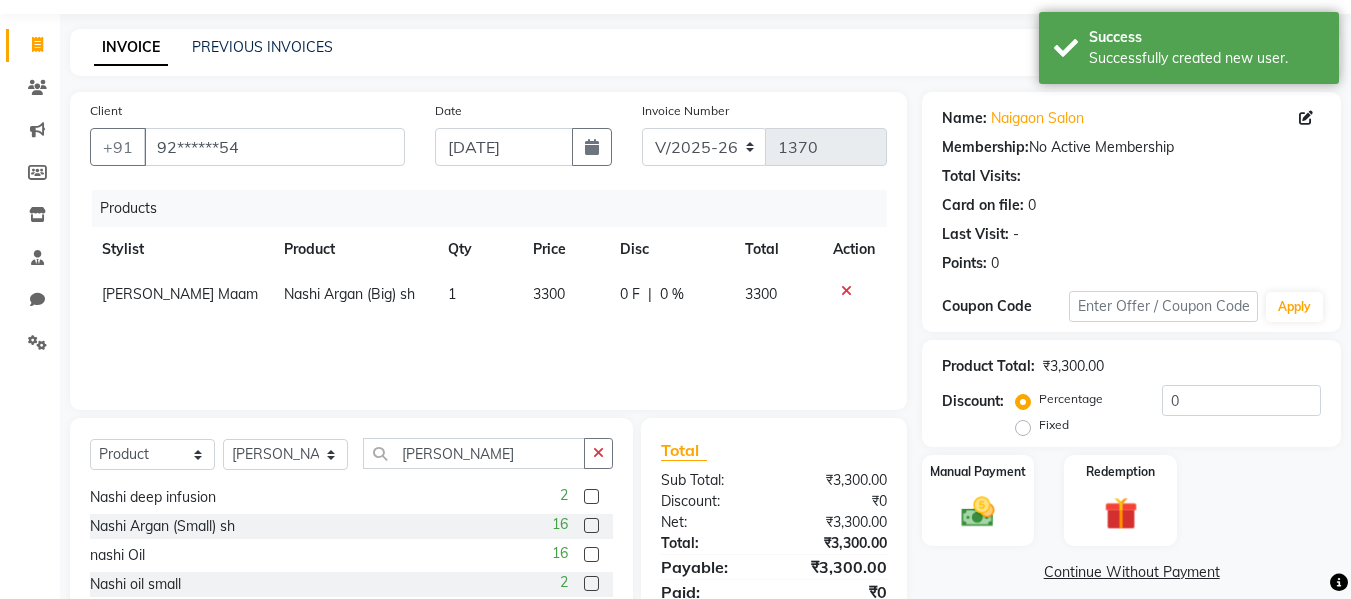 scroll, scrollTop: 73, scrollLeft: 0, axis: vertical 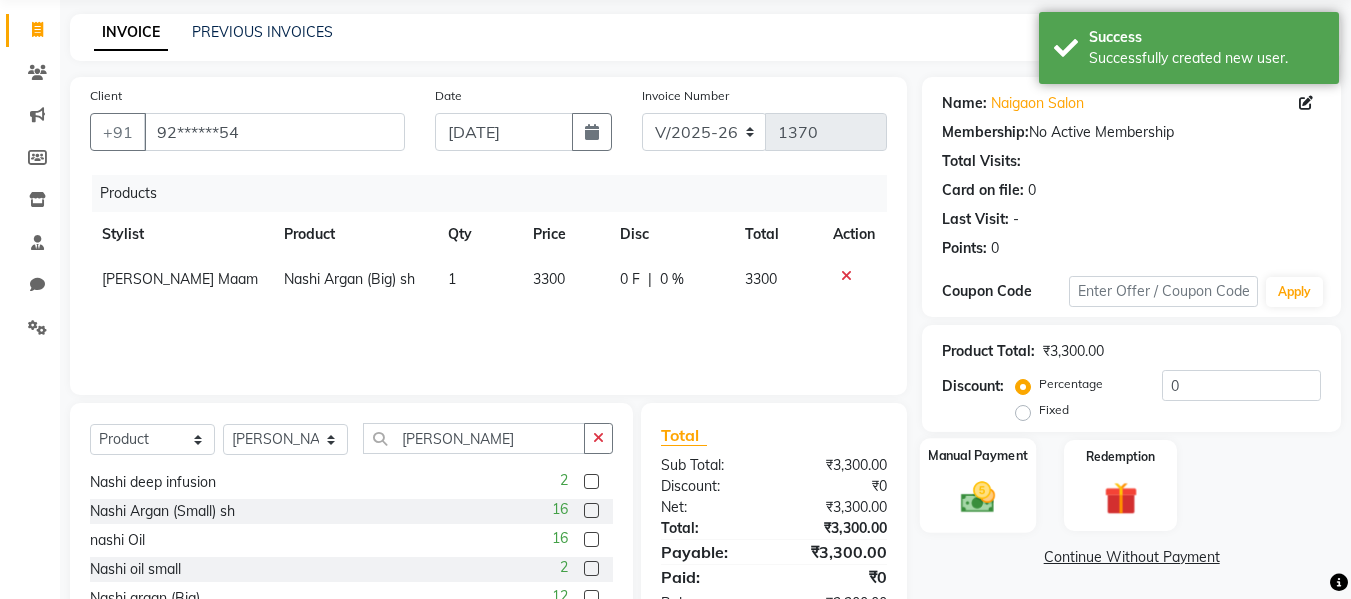 click on "Manual Payment" 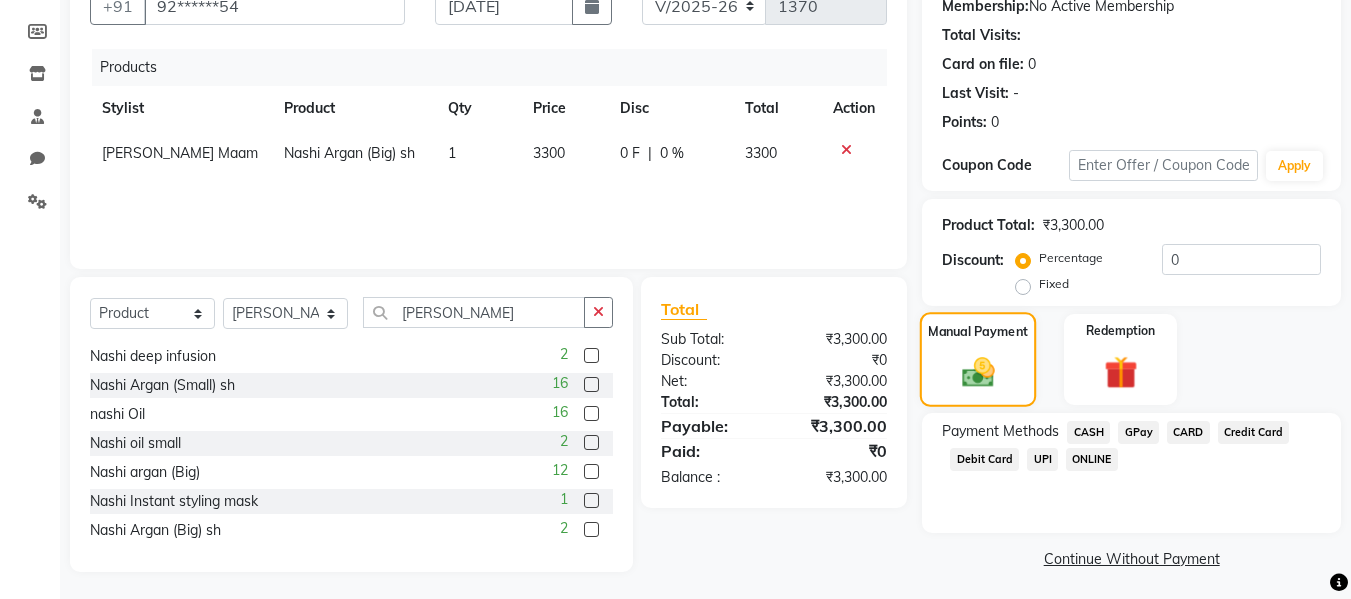 scroll, scrollTop: 204, scrollLeft: 0, axis: vertical 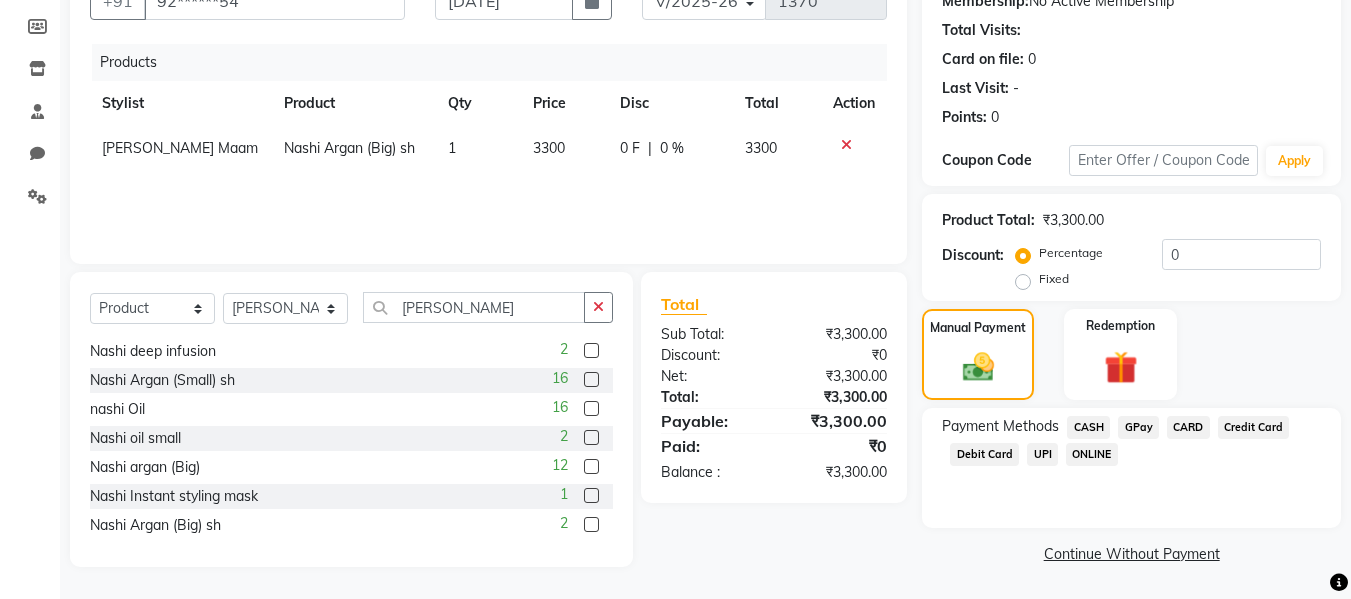 click on "CASH" 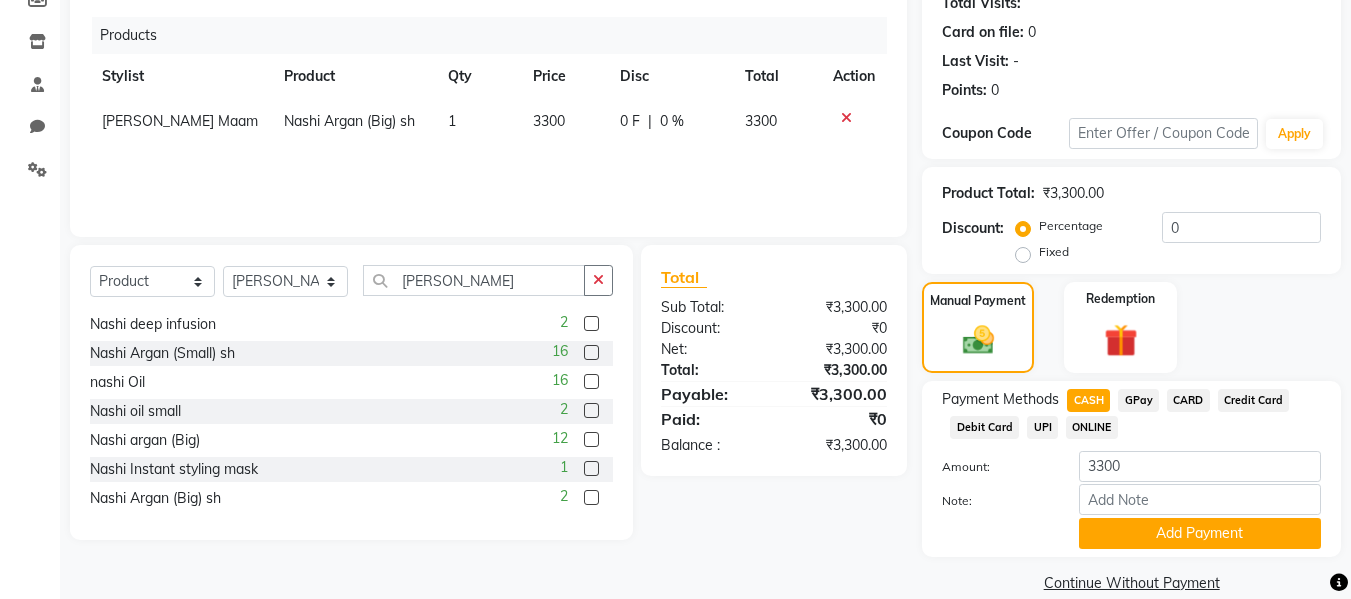 scroll, scrollTop: 260, scrollLeft: 0, axis: vertical 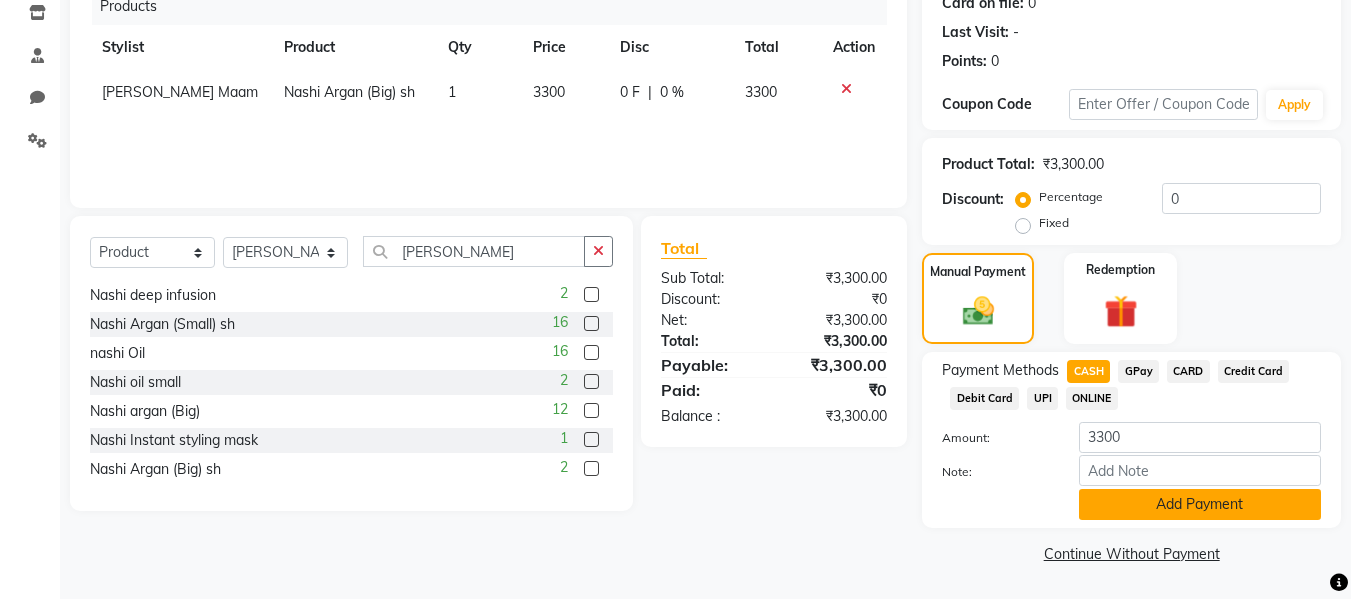 click on "Add Payment" 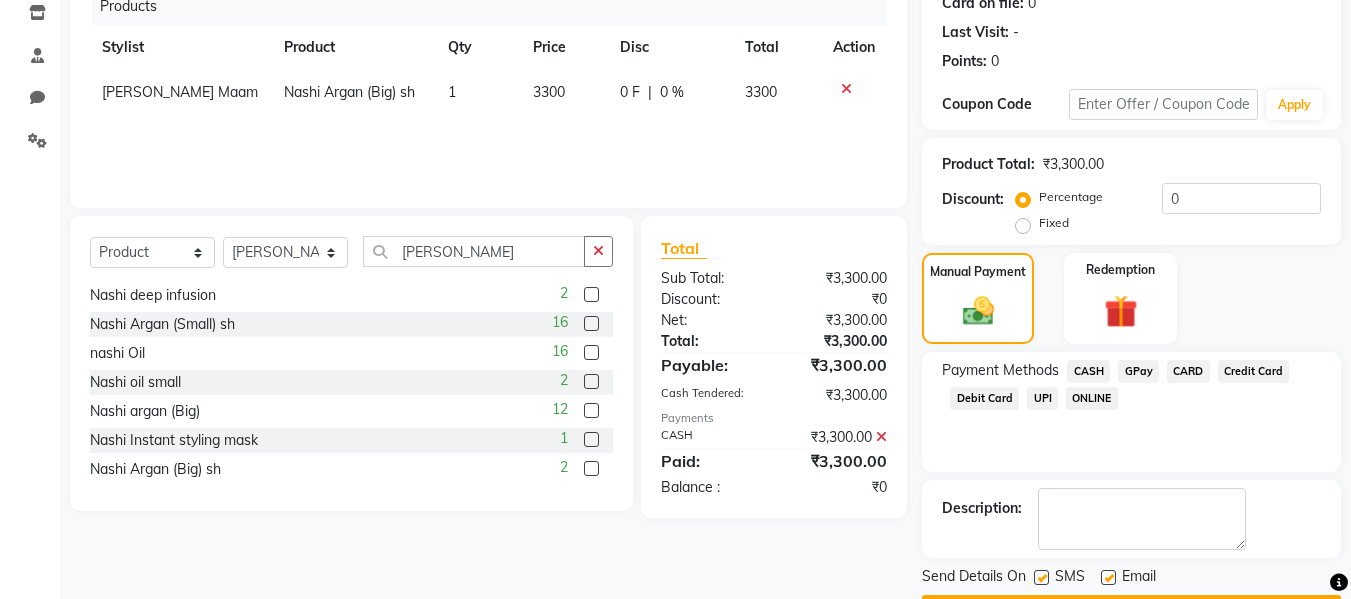 scroll, scrollTop: 317, scrollLeft: 0, axis: vertical 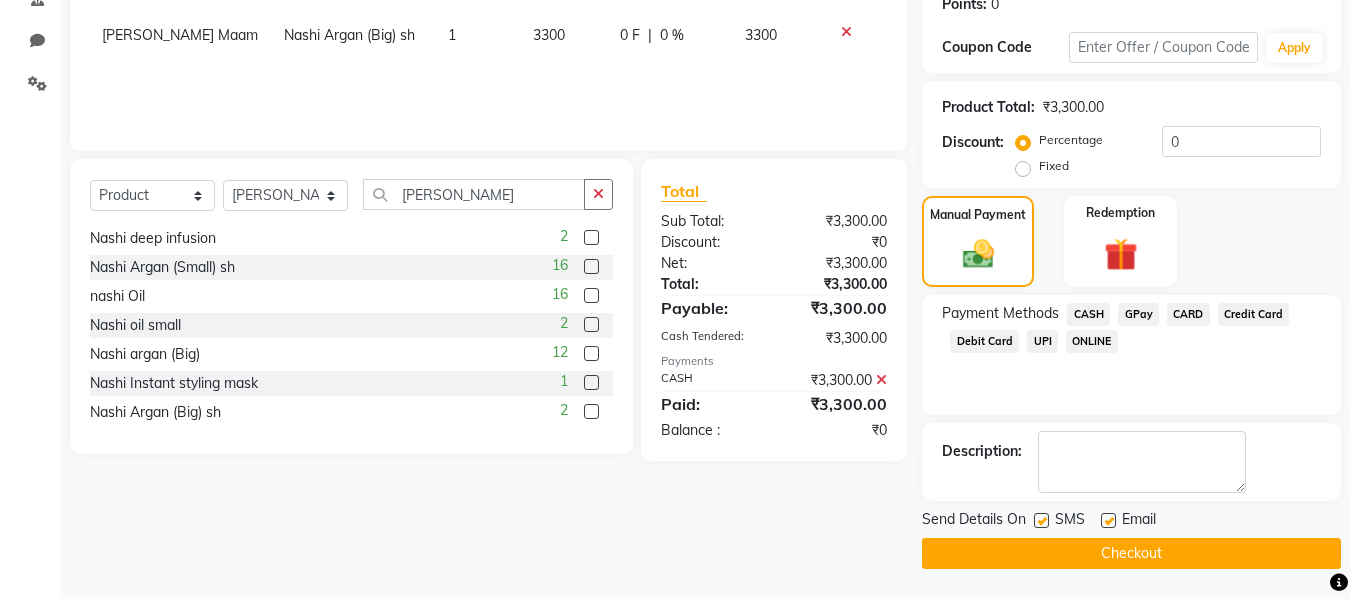 click 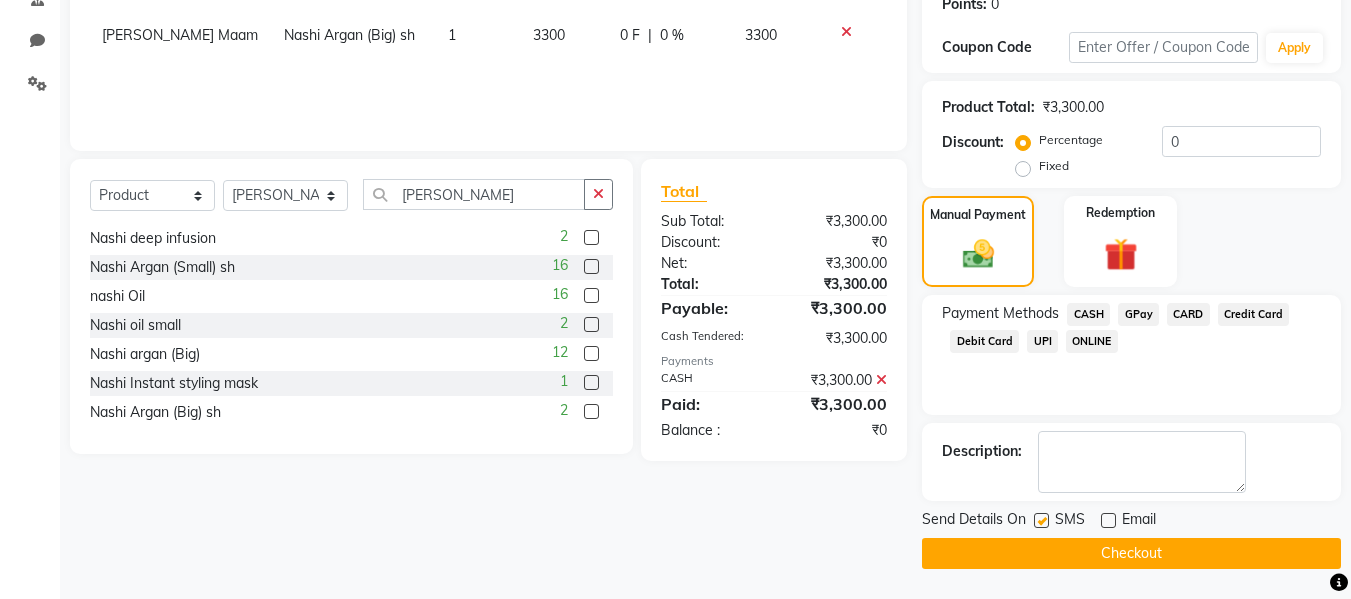 click 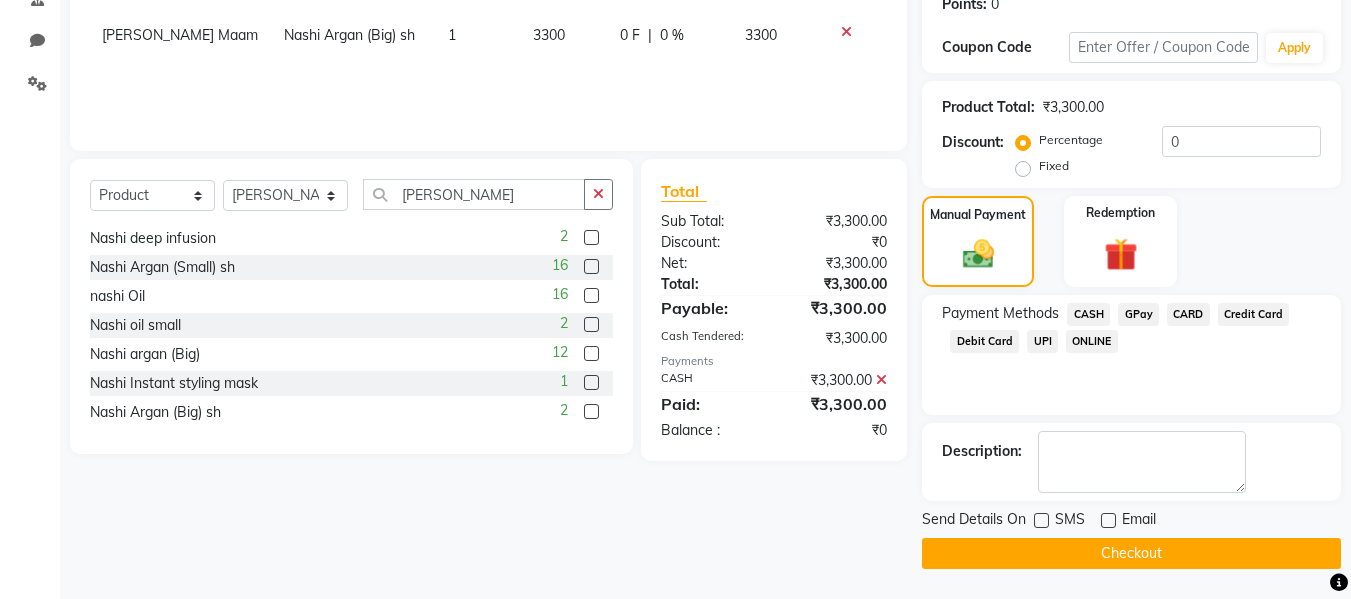 click on "Checkout" 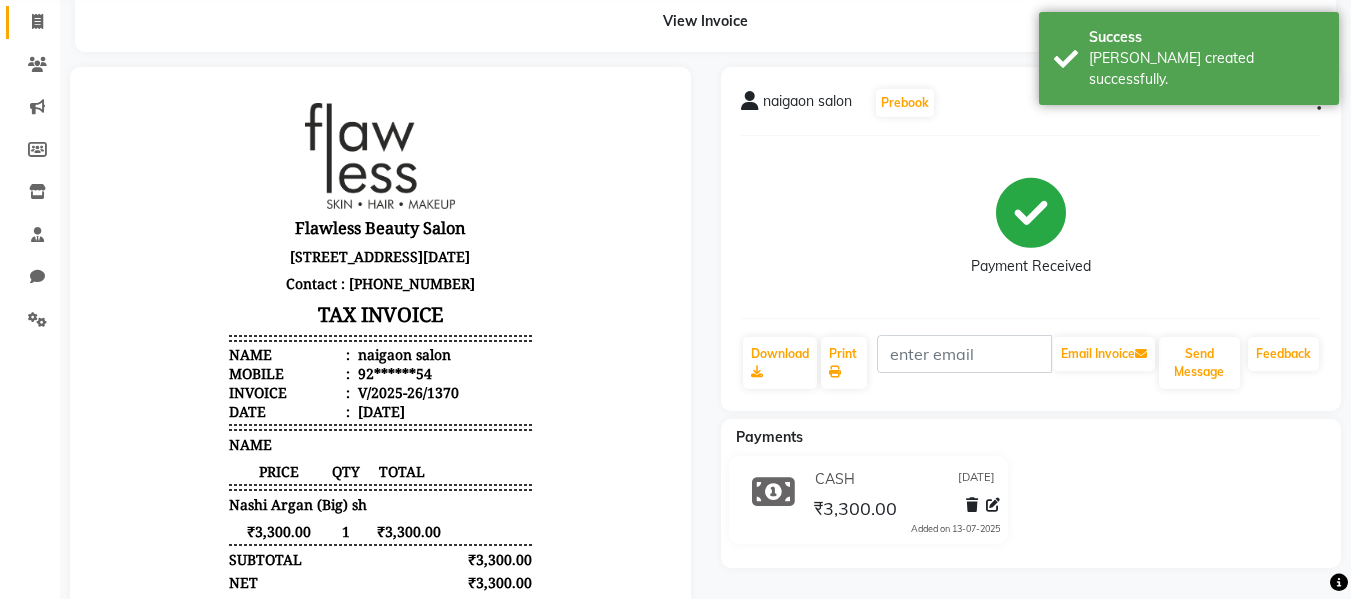 scroll, scrollTop: 0, scrollLeft: 0, axis: both 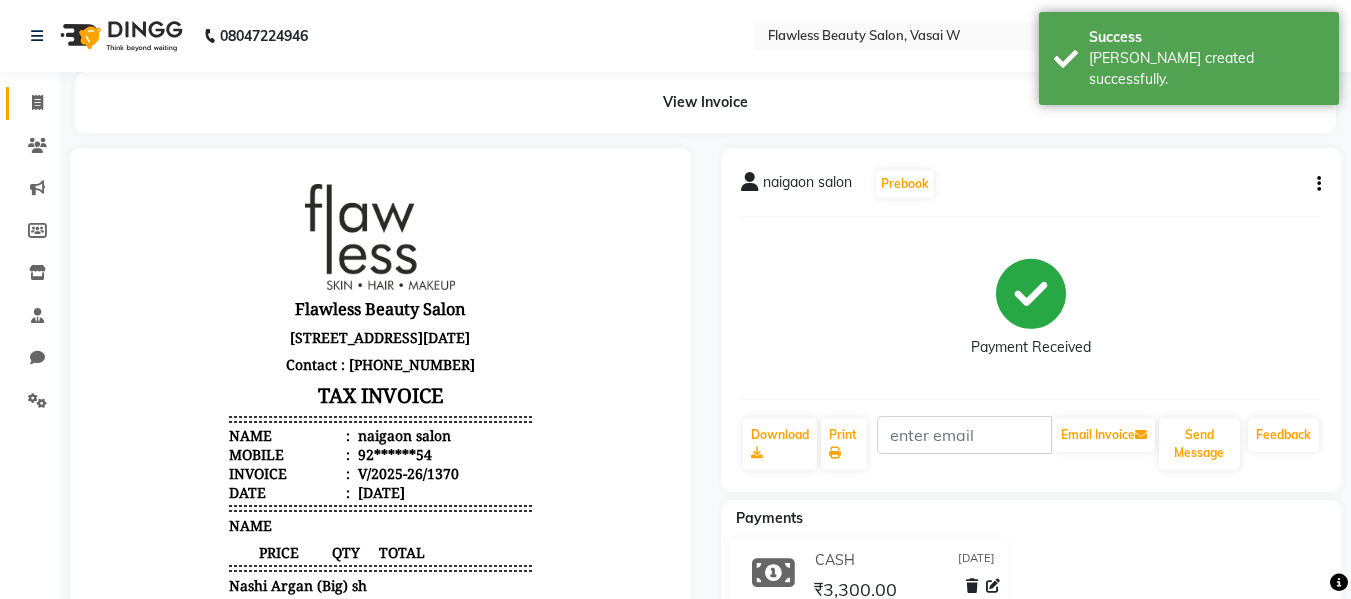 click on "Invoice" 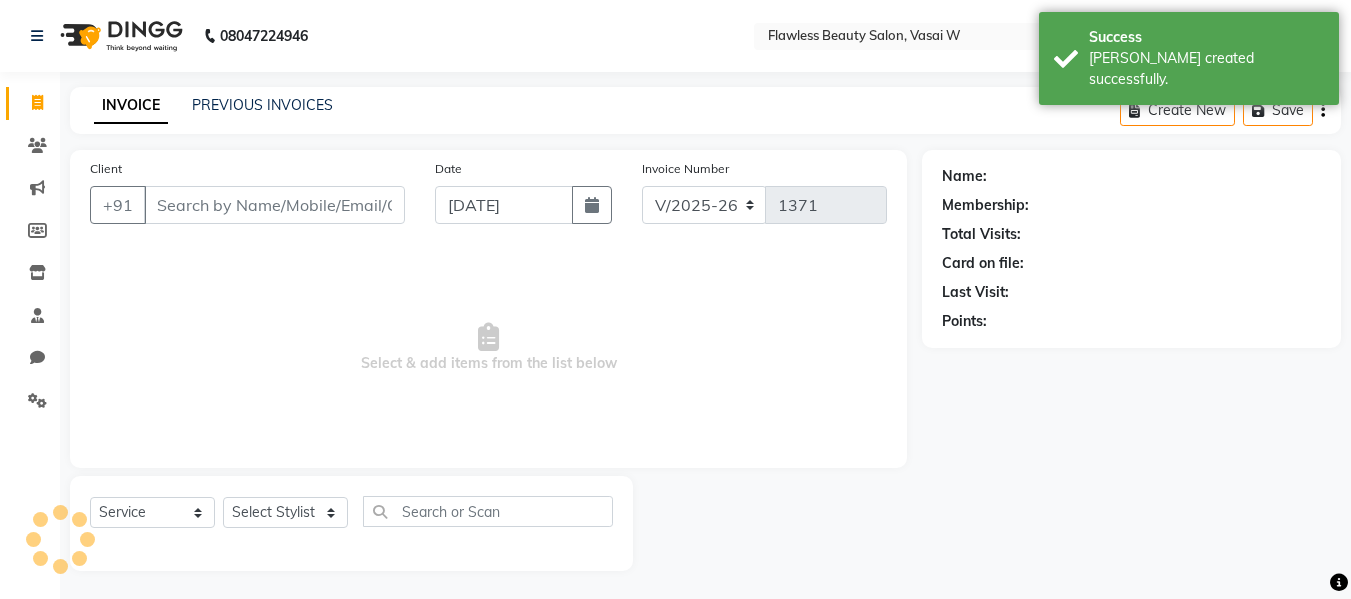 scroll, scrollTop: 2, scrollLeft: 0, axis: vertical 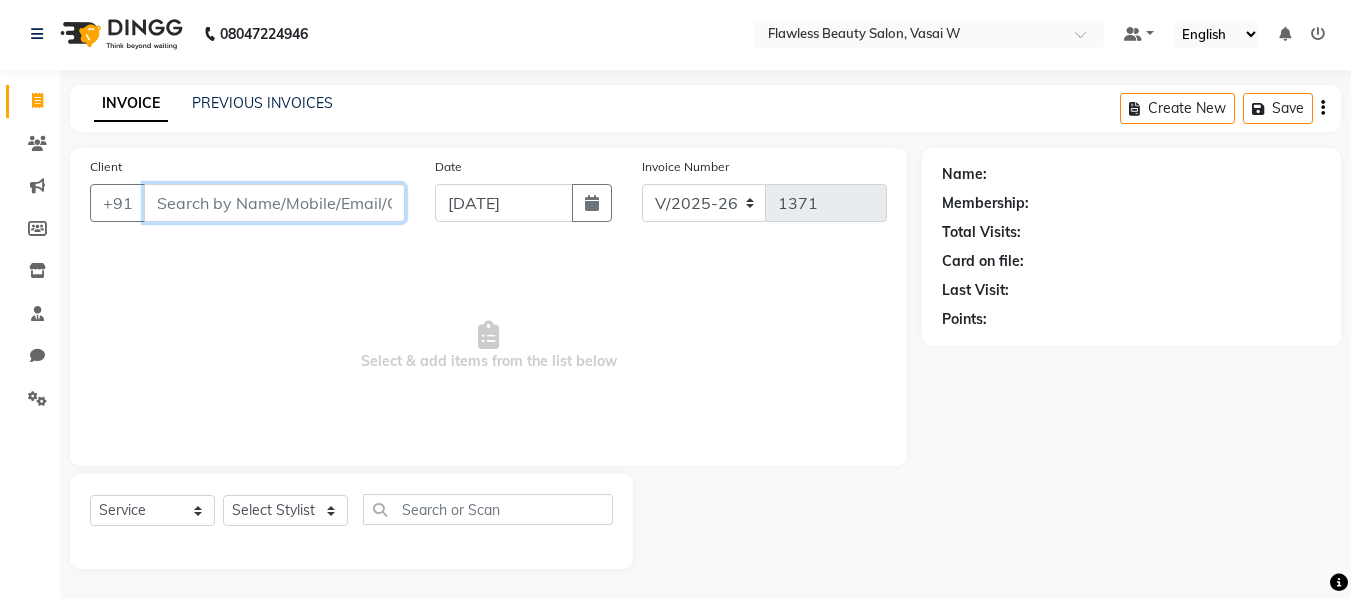click on "Client" at bounding box center [274, 203] 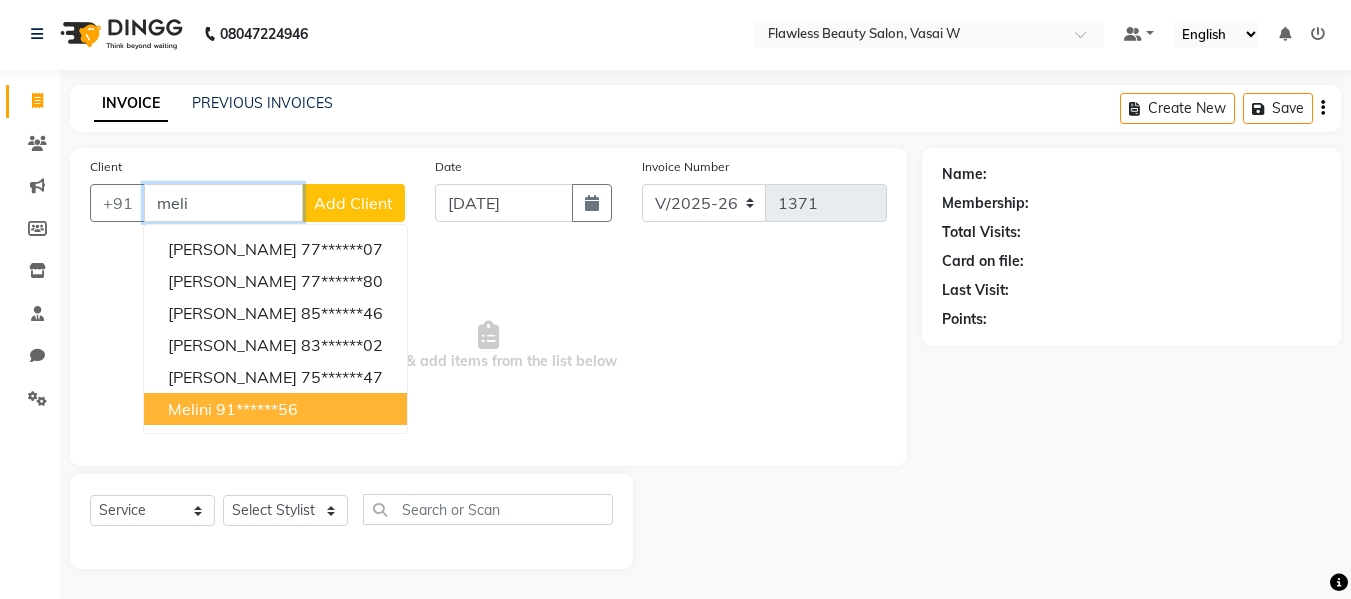 type on "meli" 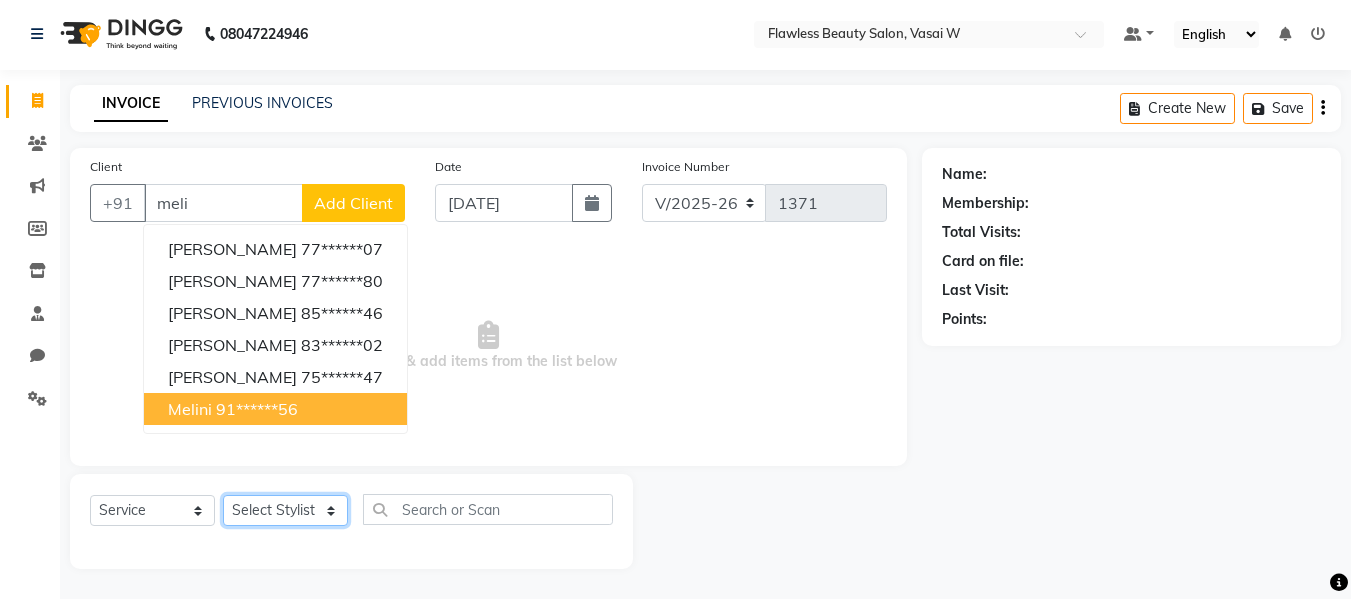 click on "Select Stylist Afsana [PERSON_NAME]  [PERSON_NAME] Maam Nisha  Pari [PERSON_NAME] [PERSON_NAME]" 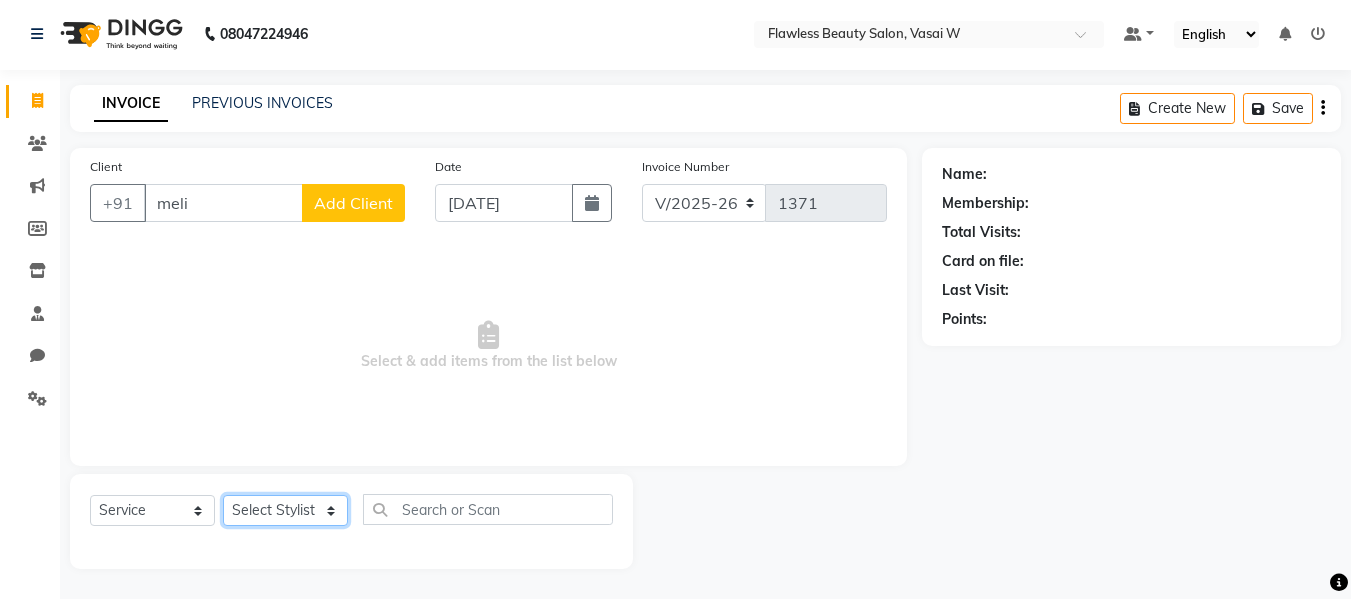 select on "76404" 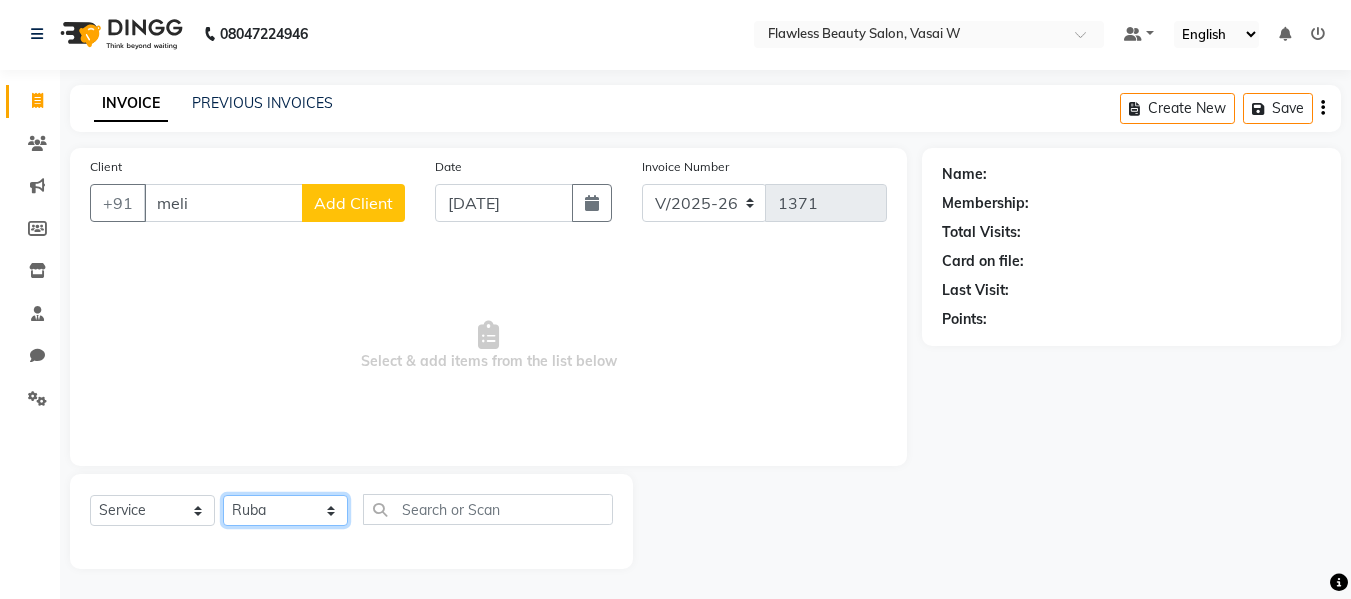 click on "Select Stylist Afsana [PERSON_NAME]  [PERSON_NAME] Maam Nisha  Pari [PERSON_NAME] [PERSON_NAME]" 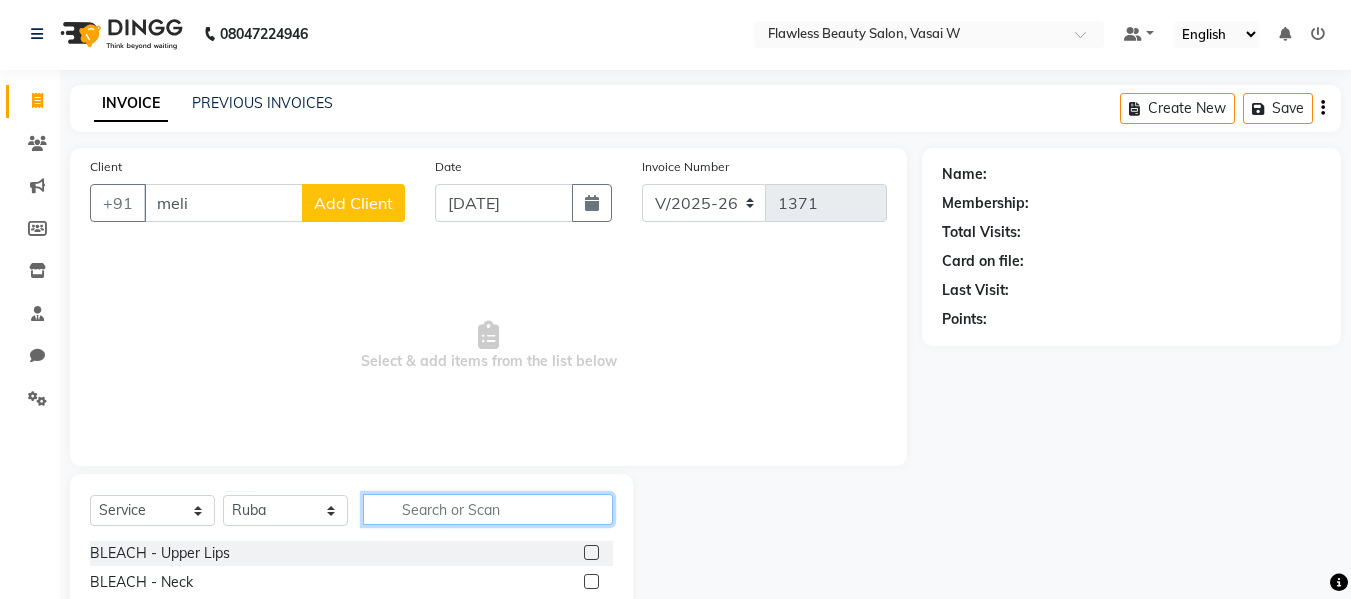 click 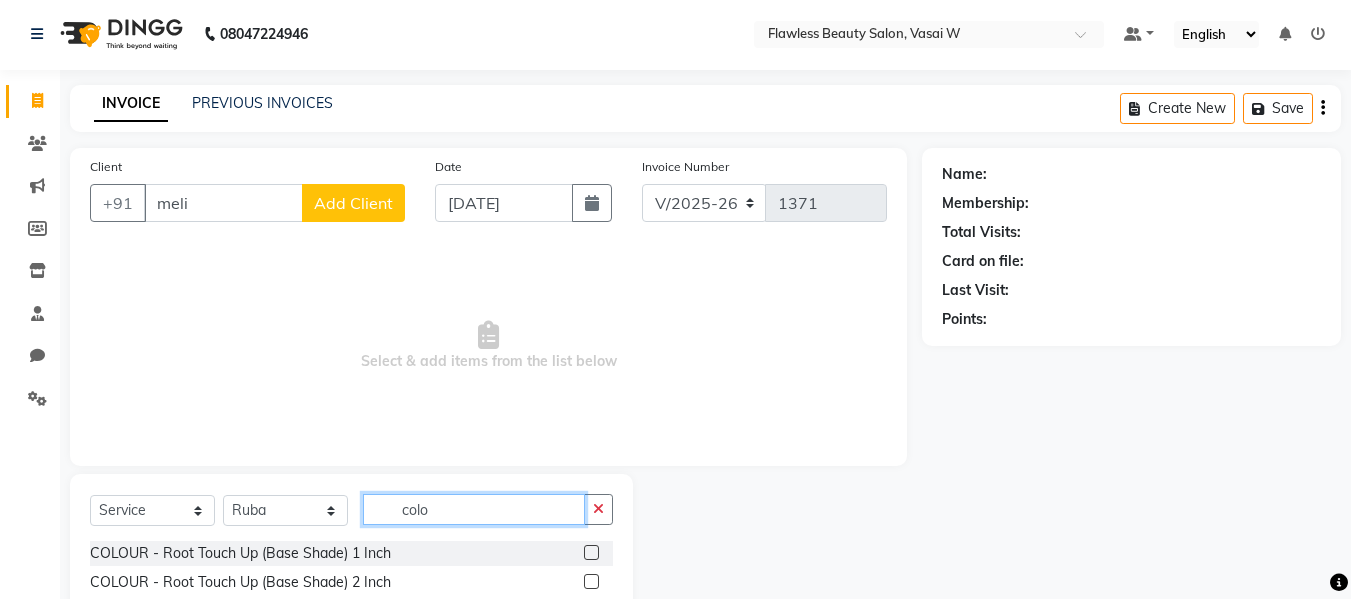 type on "colo" 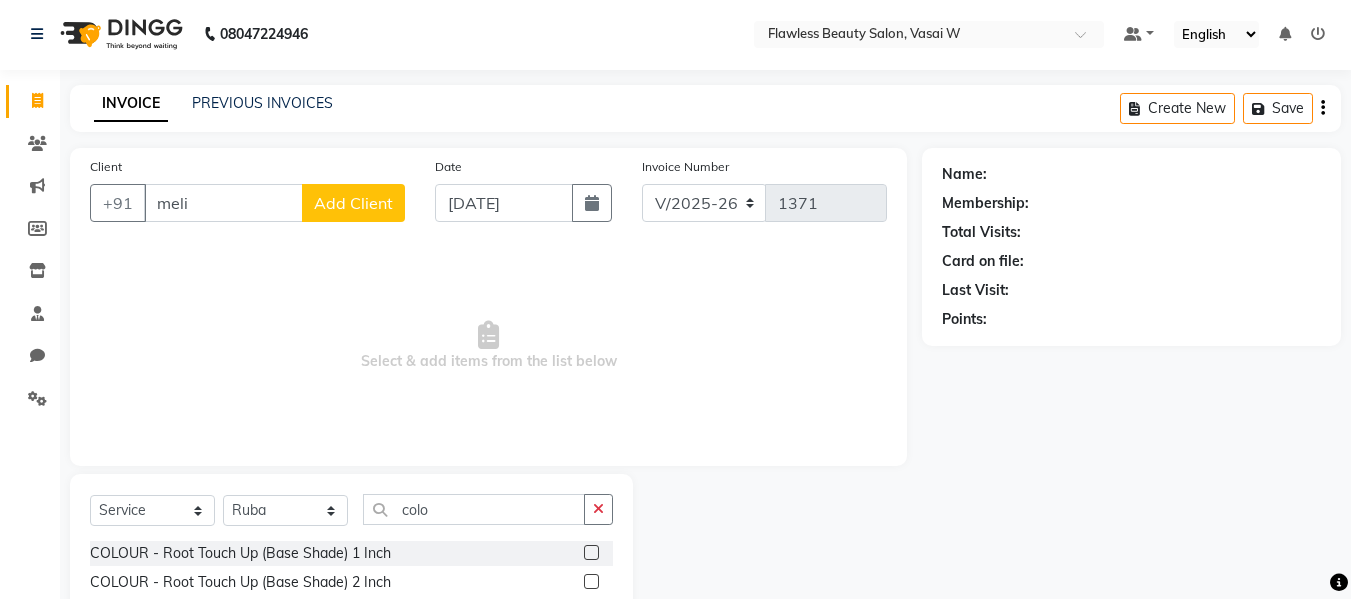 click 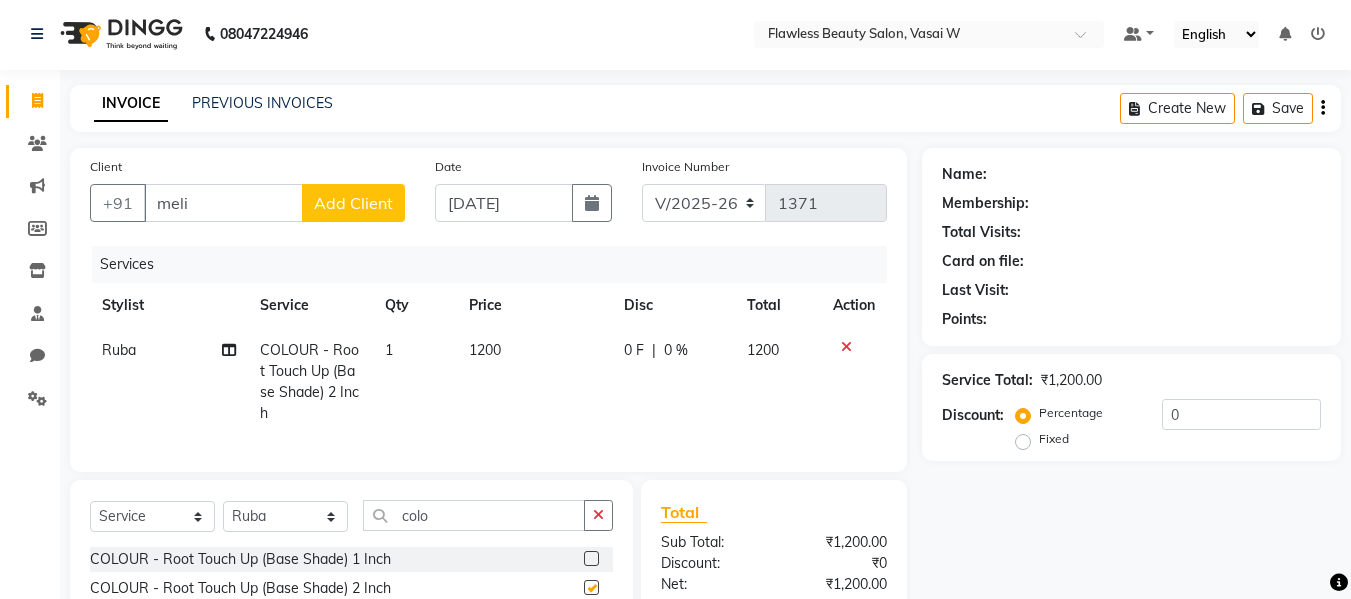 checkbox on "false" 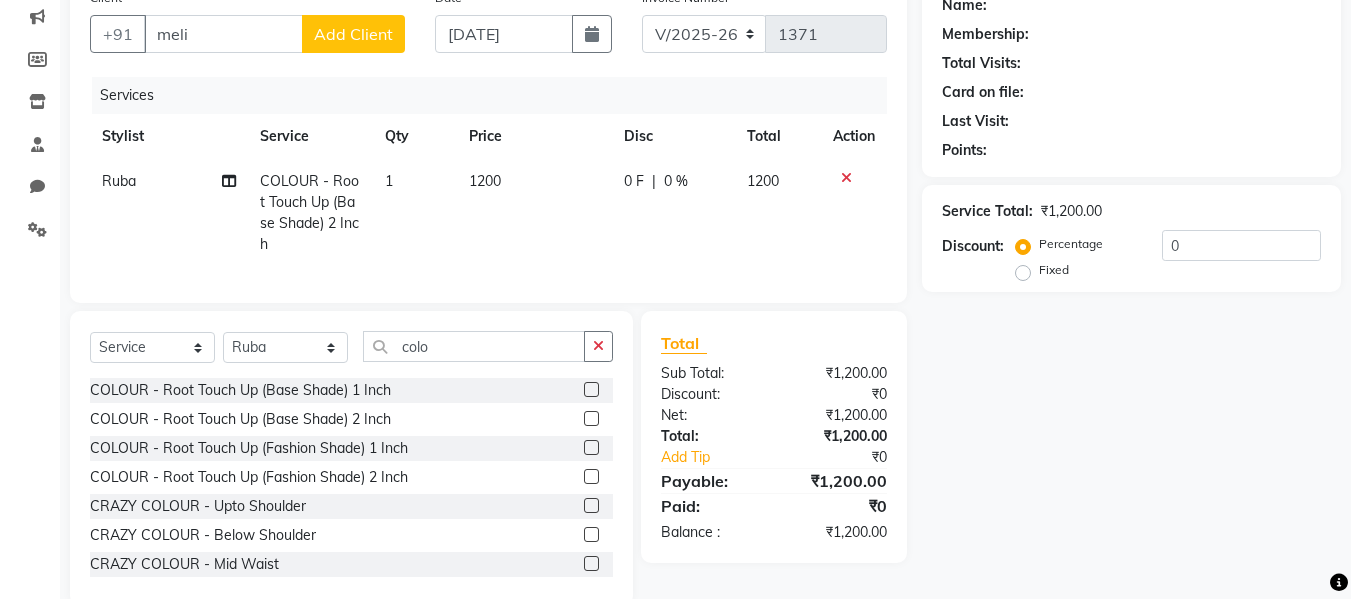 scroll, scrollTop: 176, scrollLeft: 0, axis: vertical 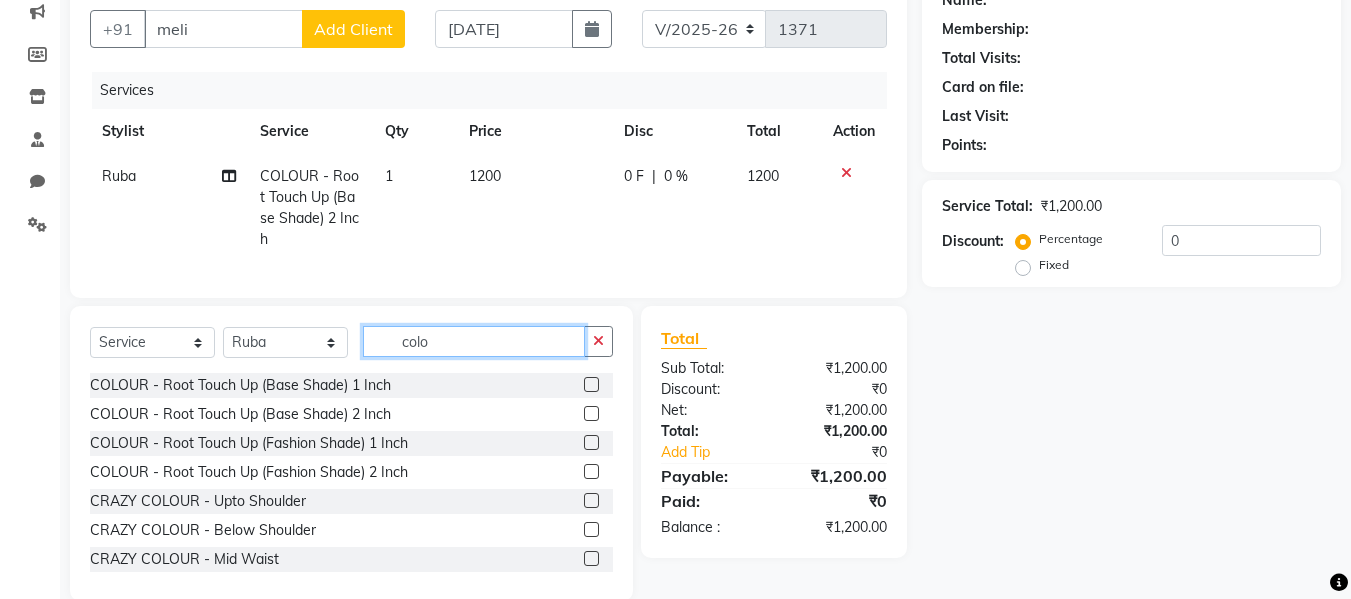 click on "colo" 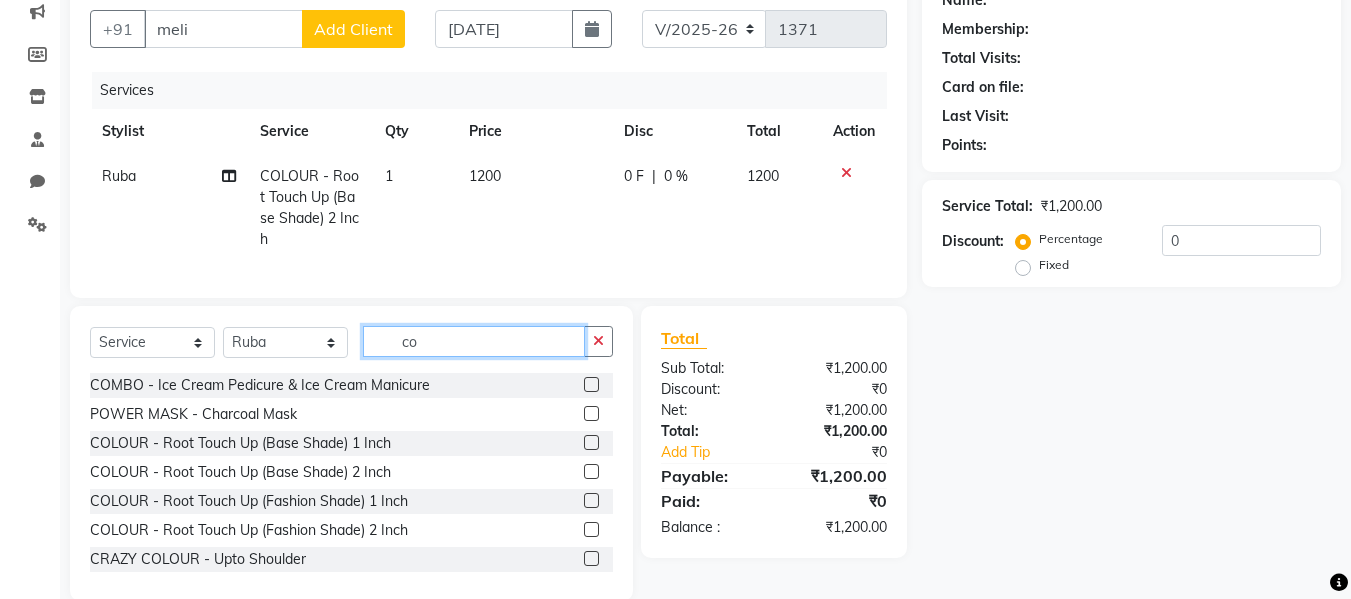 type on "c" 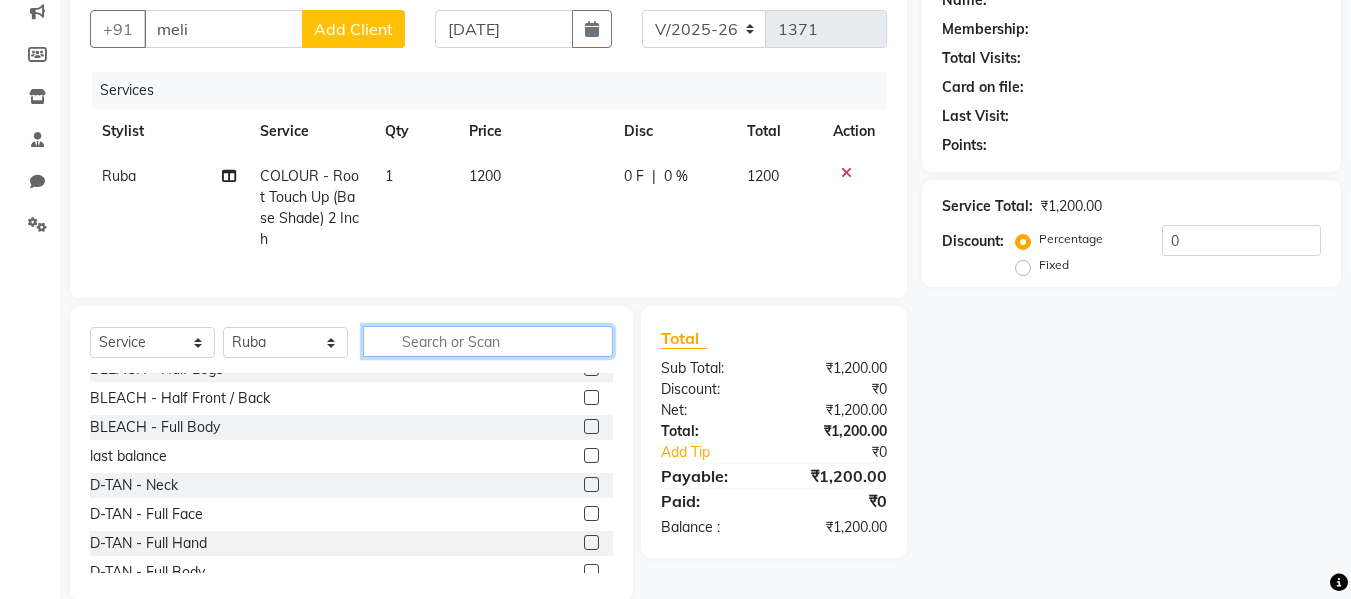 scroll, scrollTop: 194, scrollLeft: 0, axis: vertical 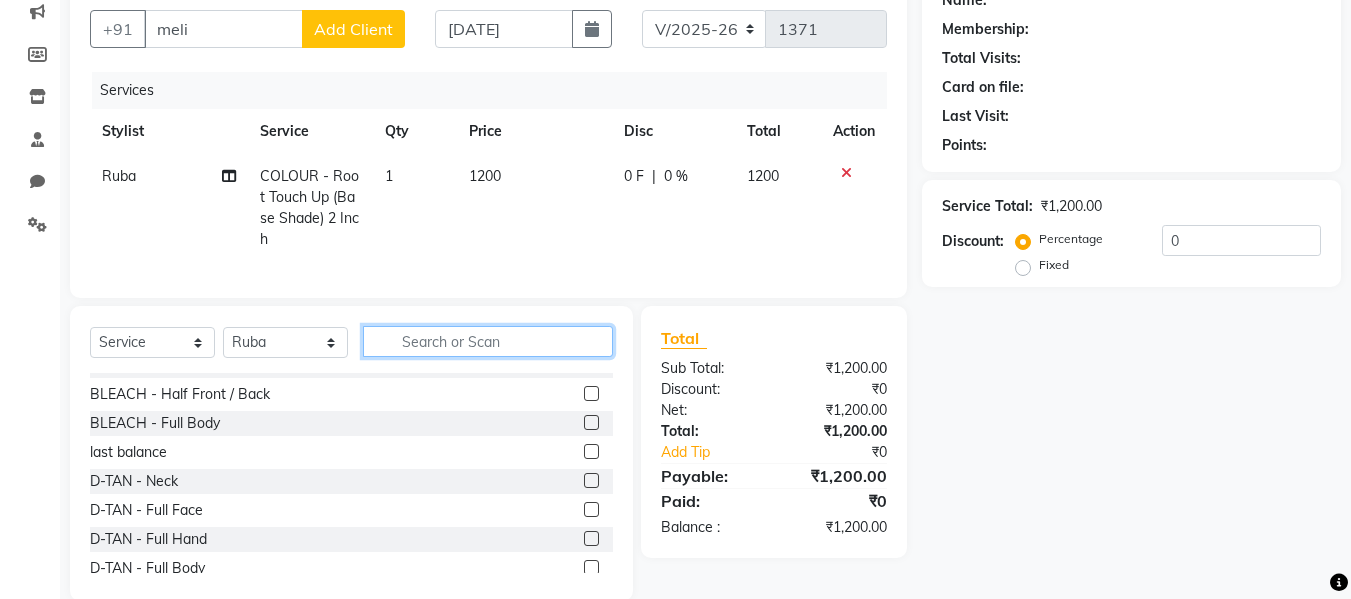 type 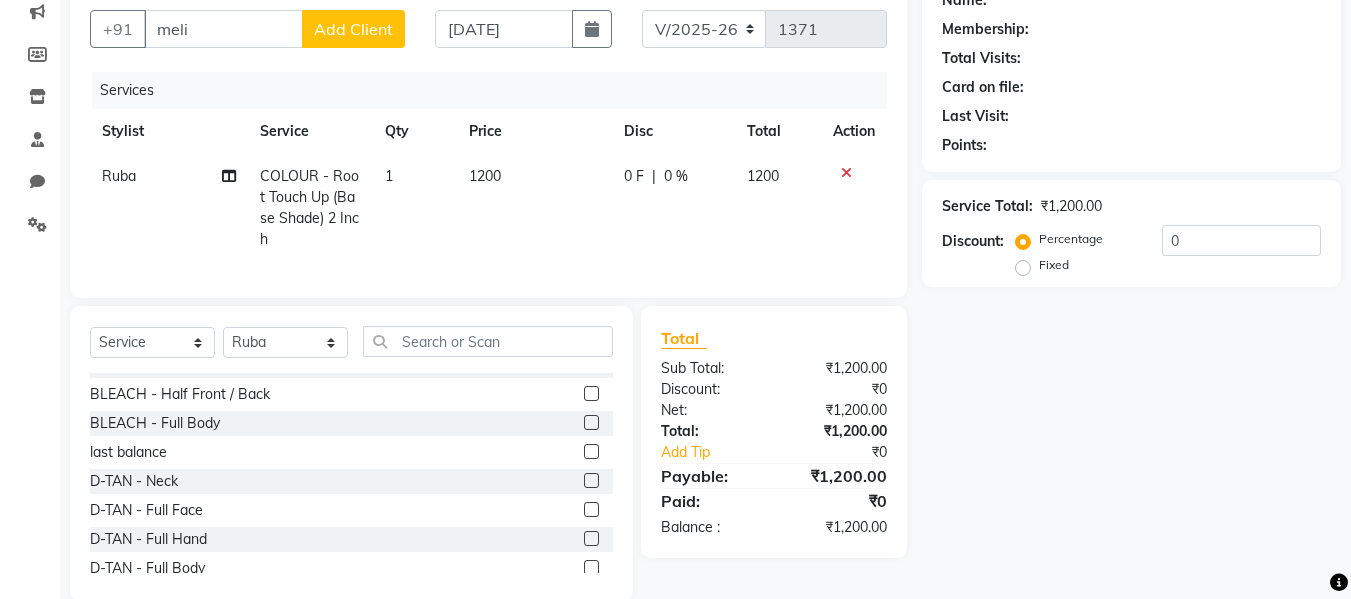 click 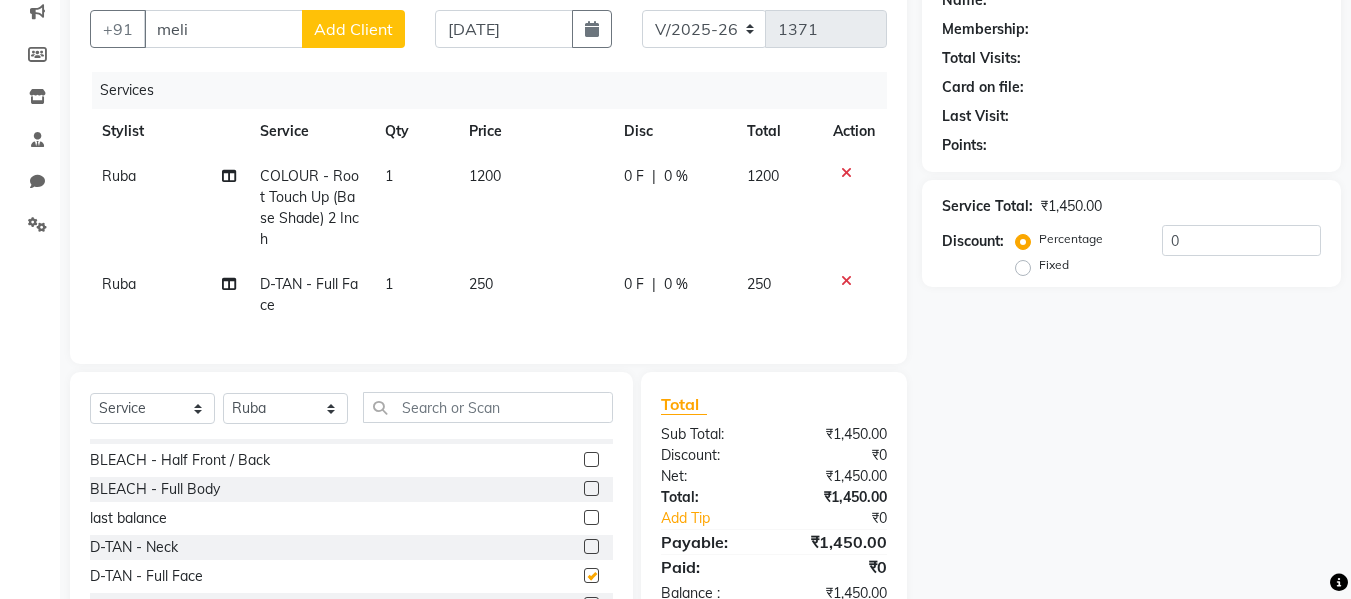 checkbox on "false" 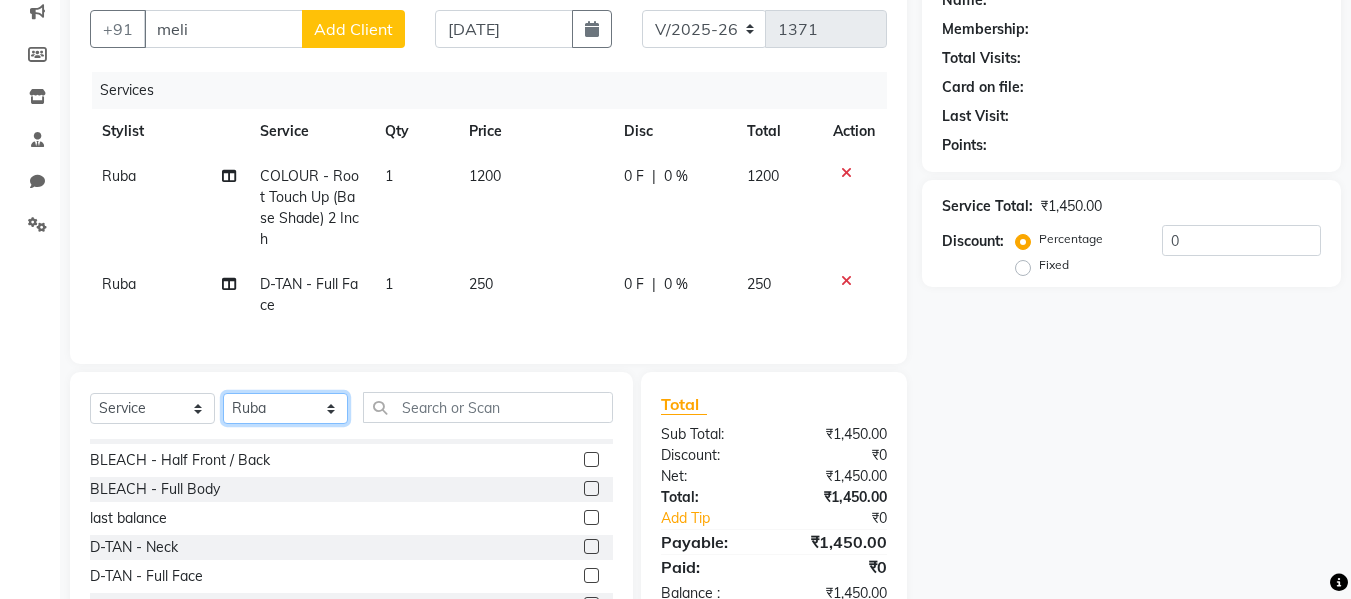 click on "Select Stylist Afsana [PERSON_NAME]  [PERSON_NAME] Maam Nisha  Pari [PERSON_NAME] [PERSON_NAME]" 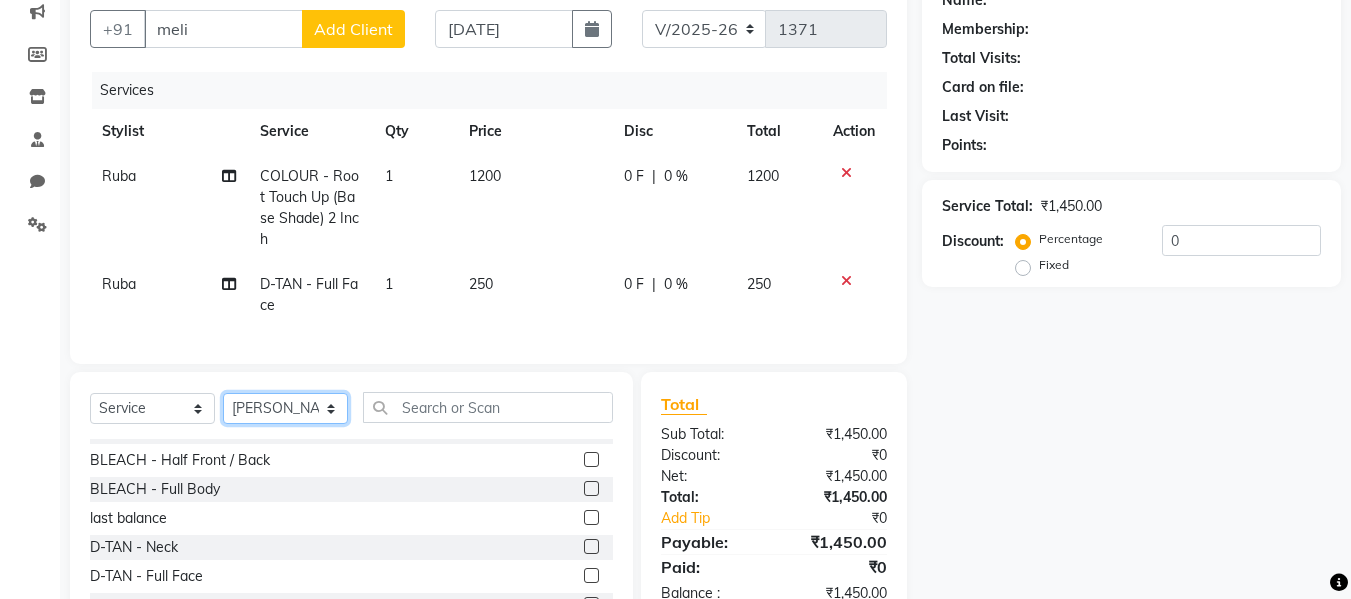 click on "Select Stylist Afsana [PERSON_NAME]  [PERSON_NAME] Maam Nisha  Pari [PERSON_NAME] [PERSON_NAME]" 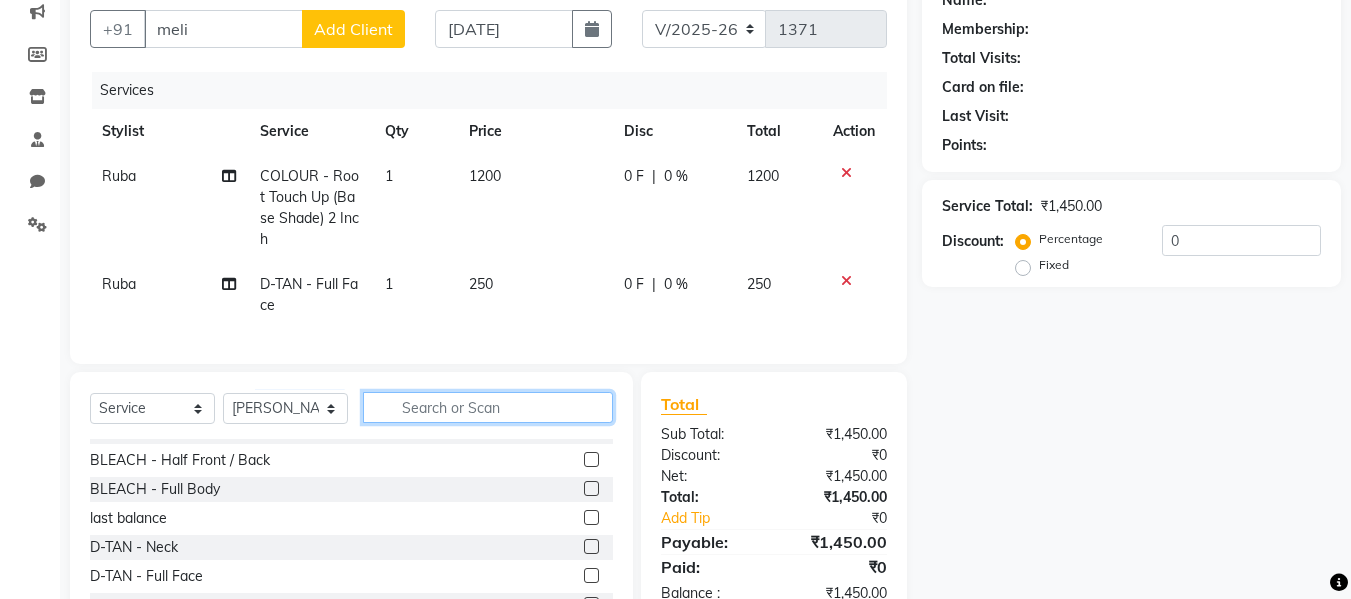 click 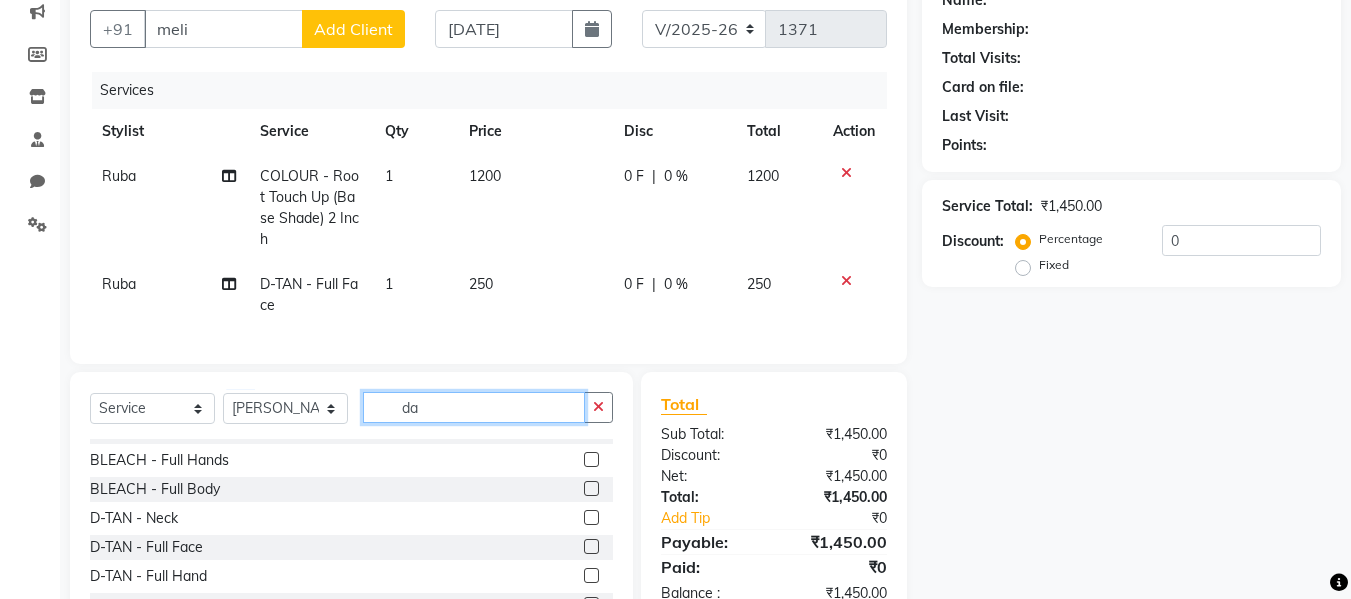 scroll, scrollTop: 0, scrollLeft: 0, axis: both 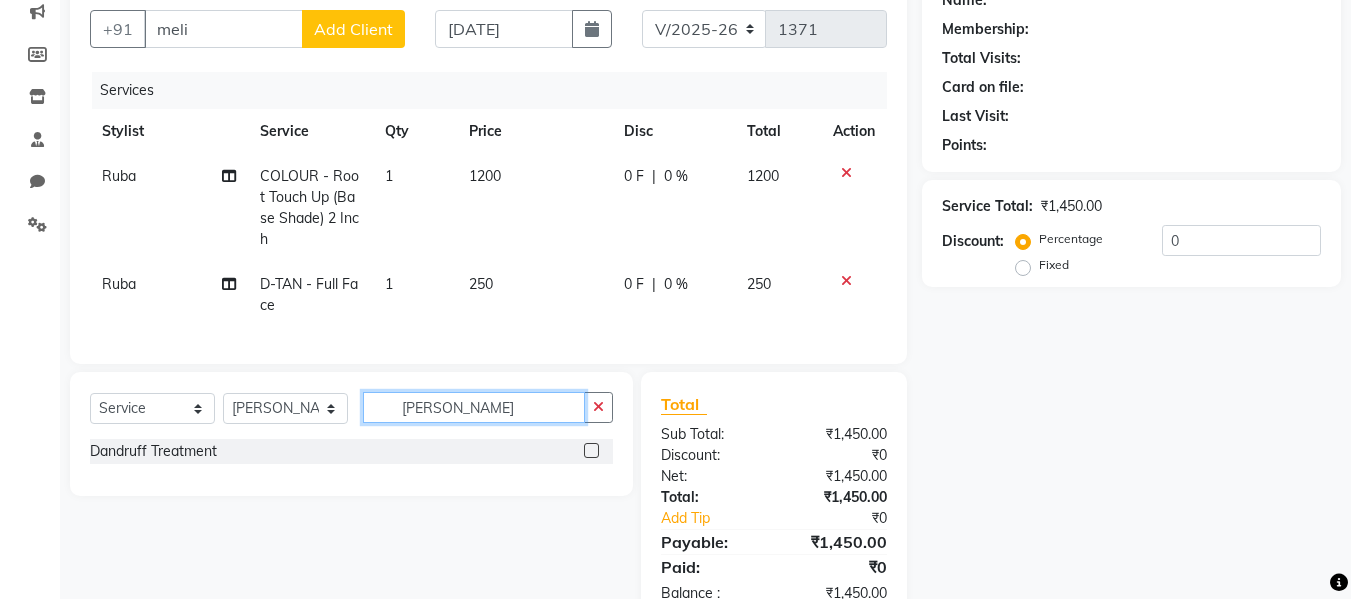 type on "[PERSON_NAME]" 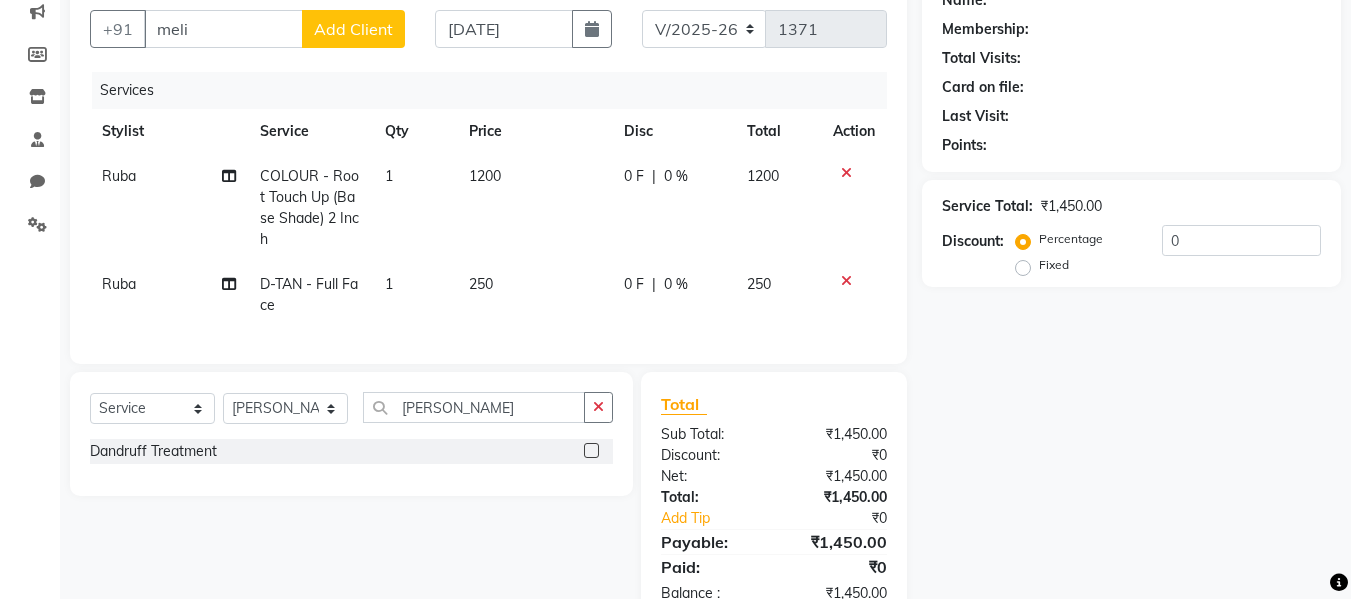 click 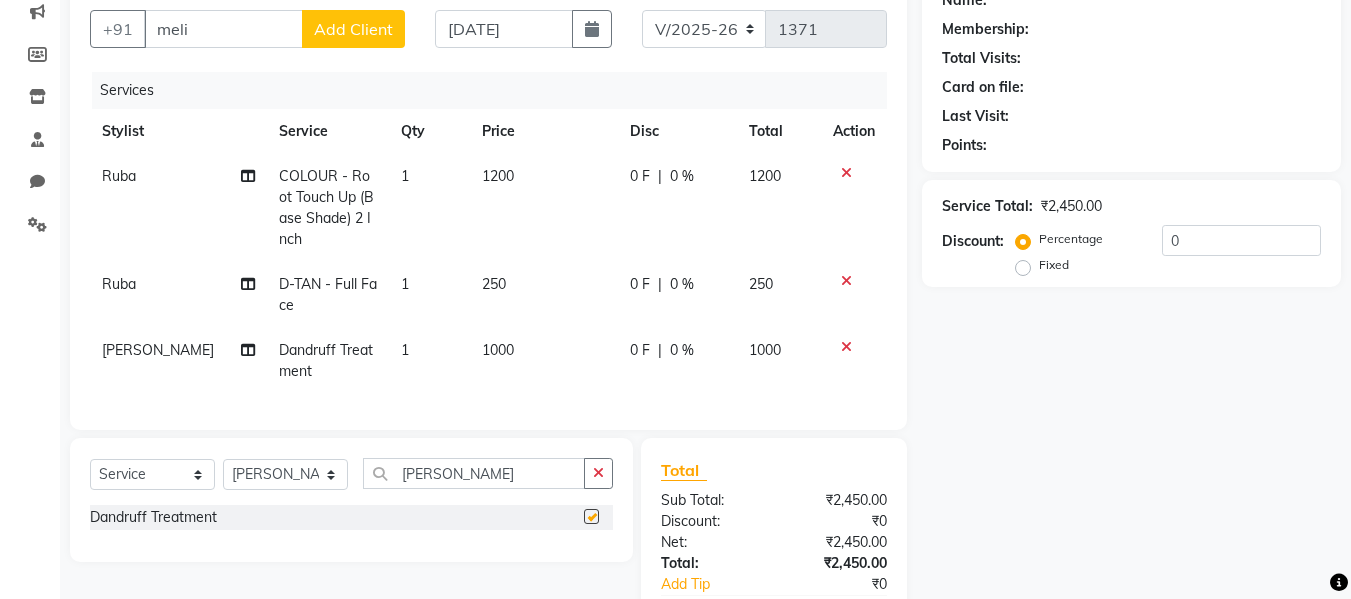 checkbox on "false" 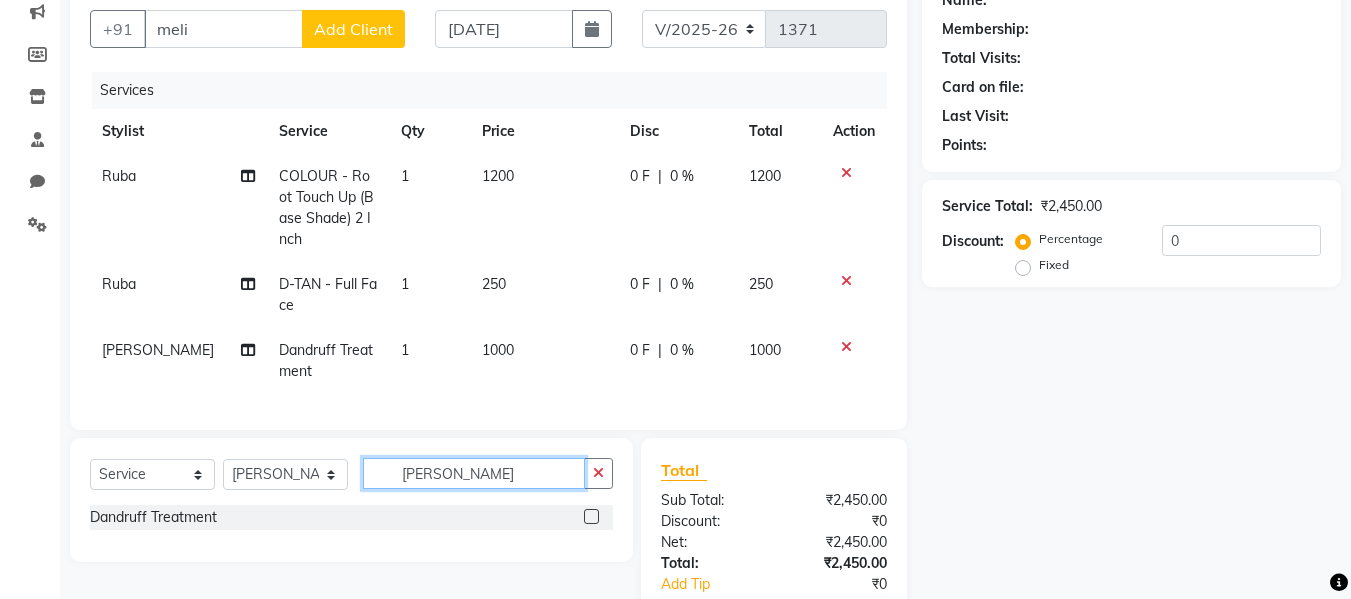 click on "[PERSON_NAME]" 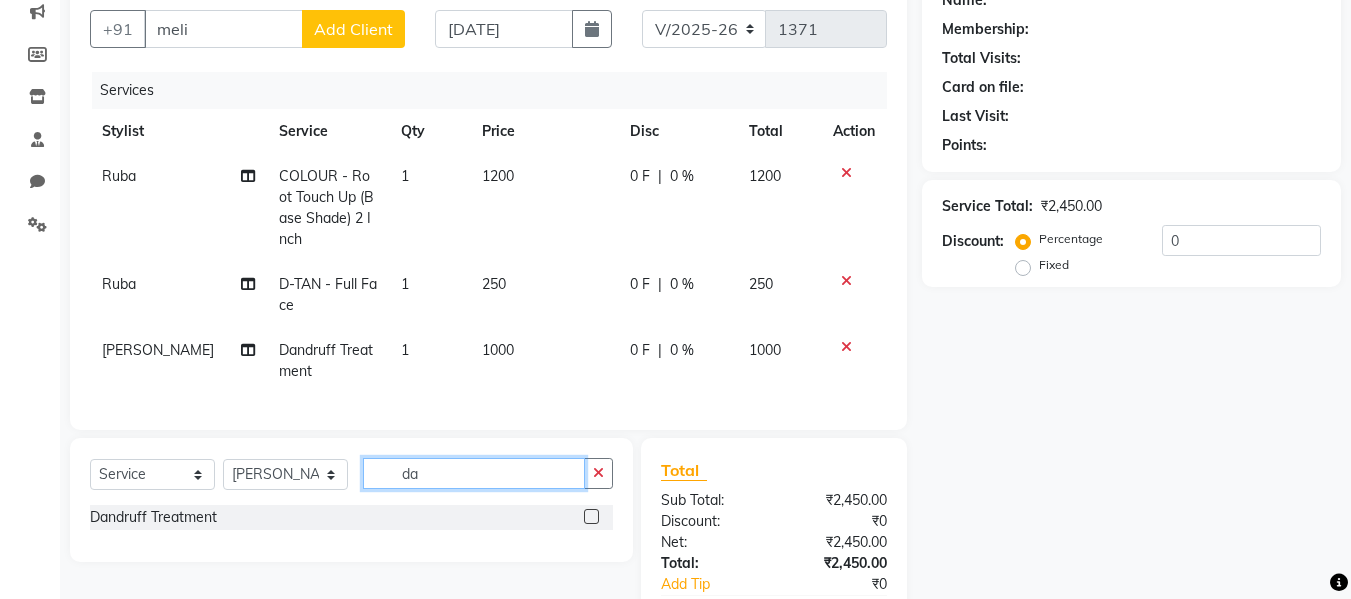 type on "d" 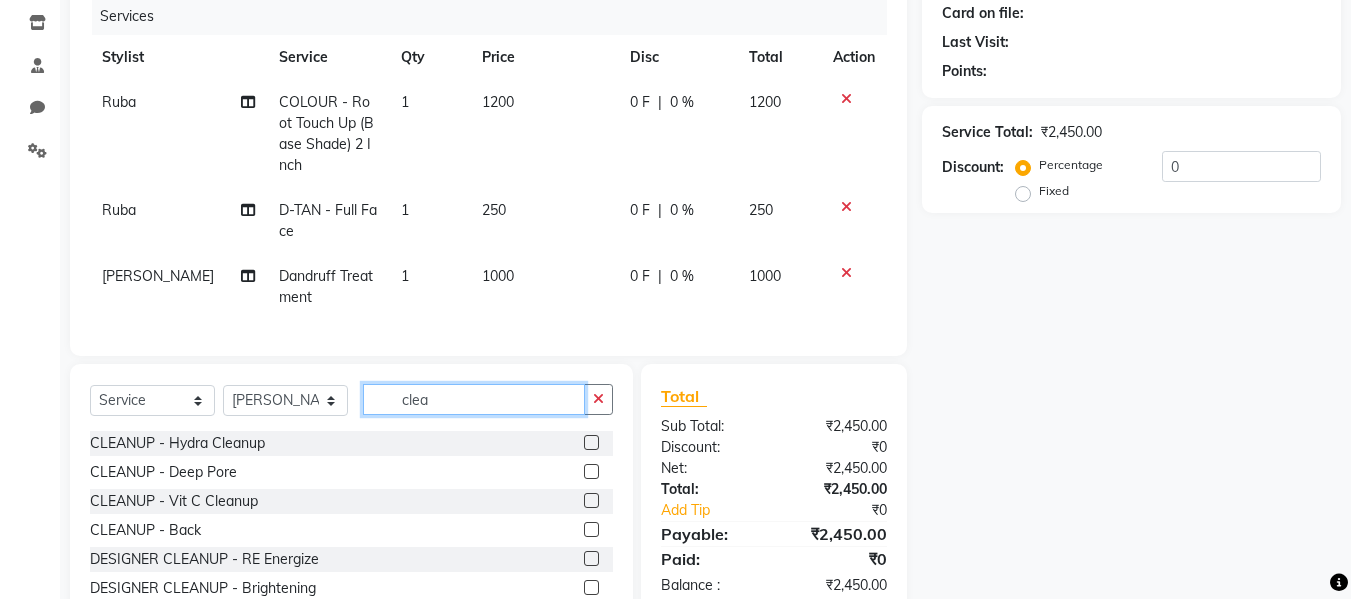 scroll, scrollTop: 310, scrollLeft: 0, axis: vertical 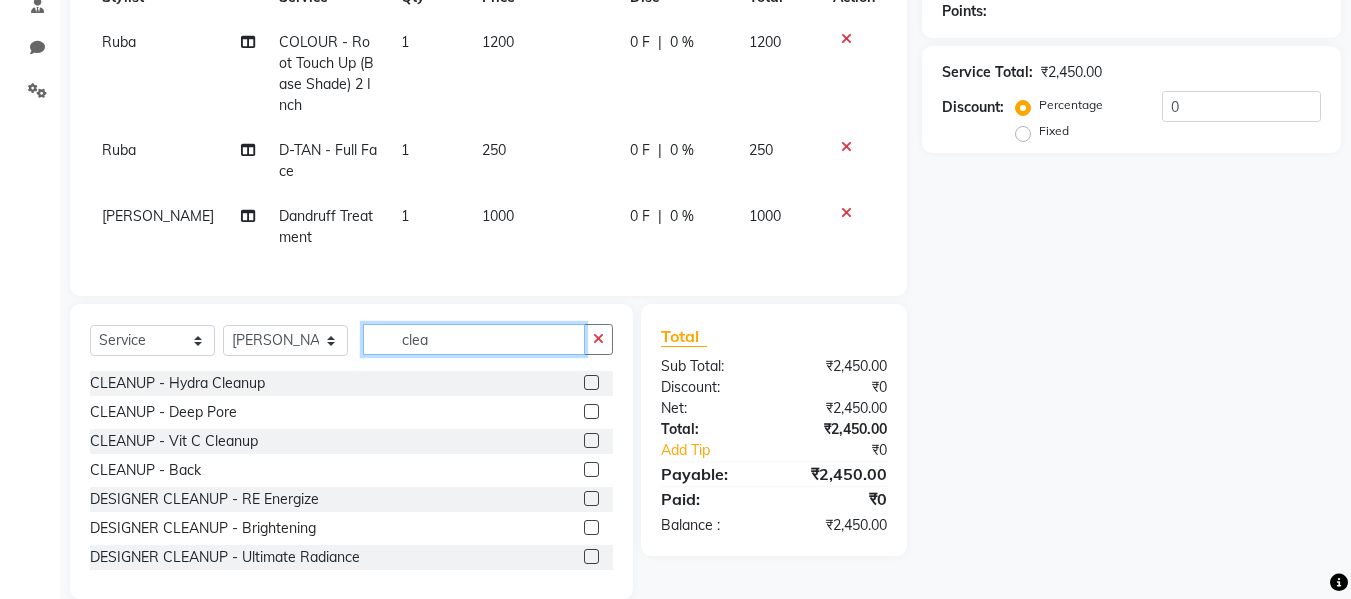type on "clea" 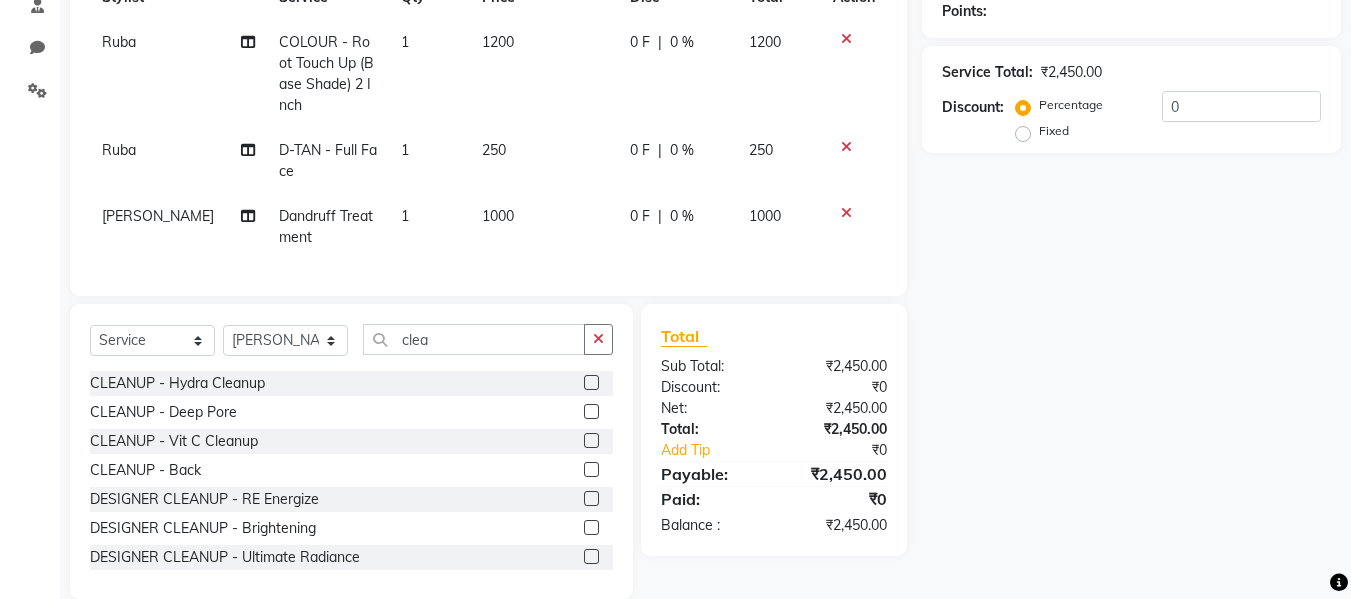 click 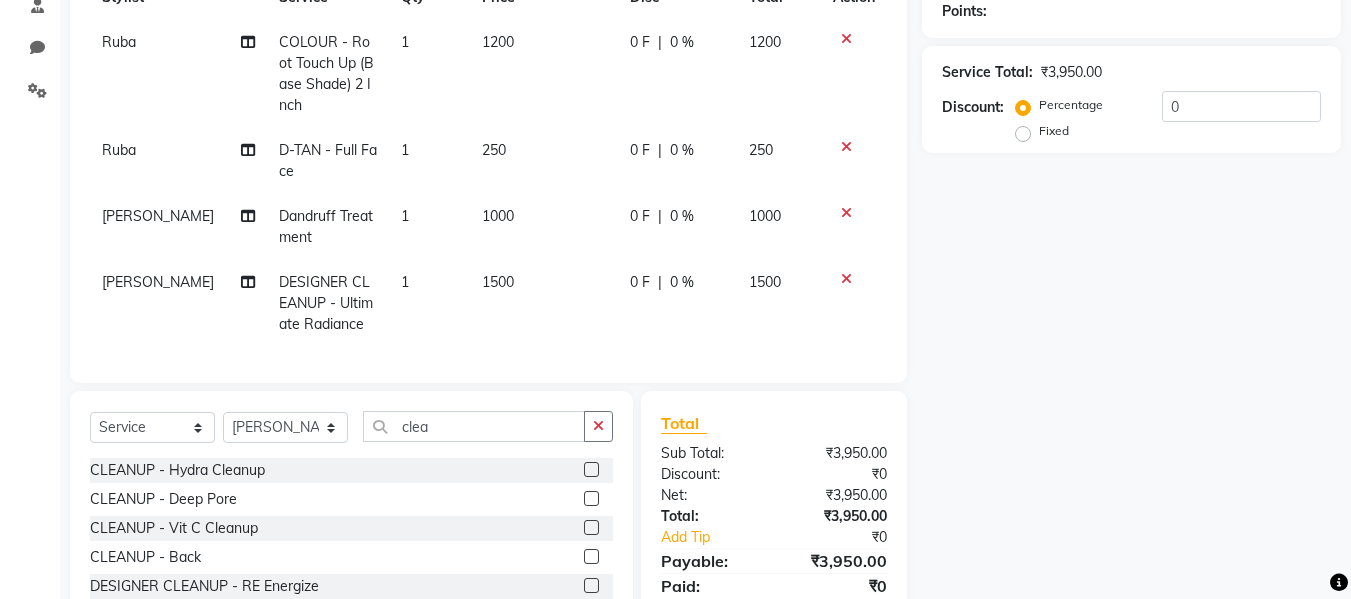 checkbox on "false" 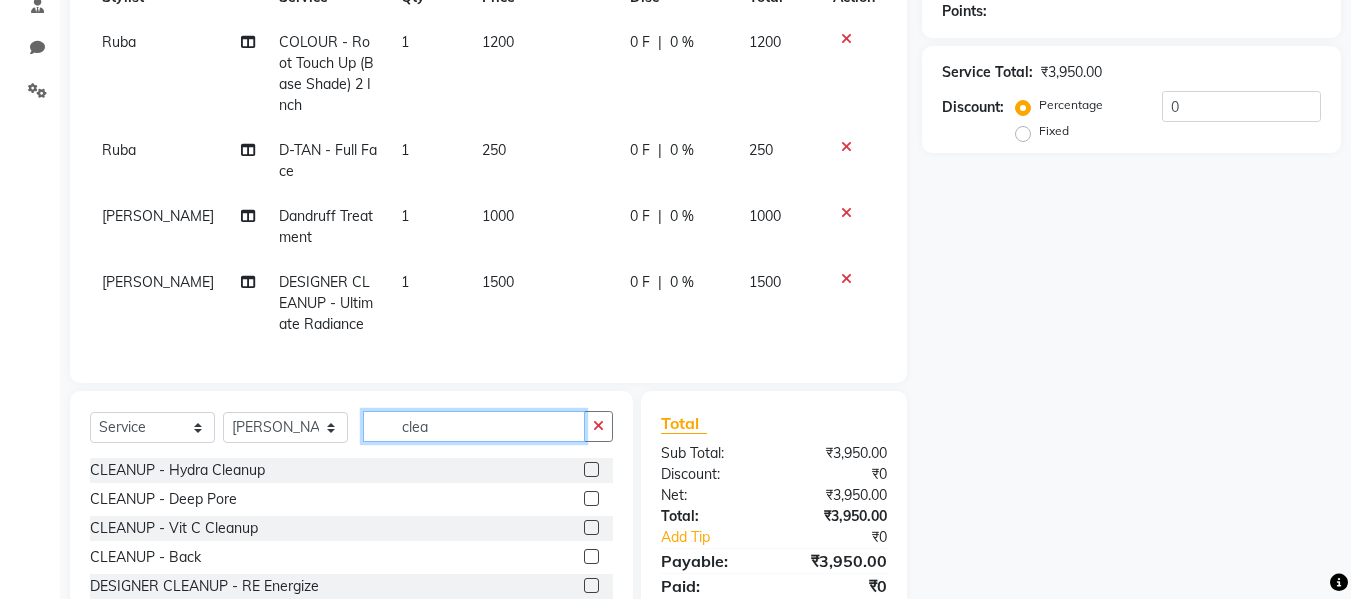 click on "clea" 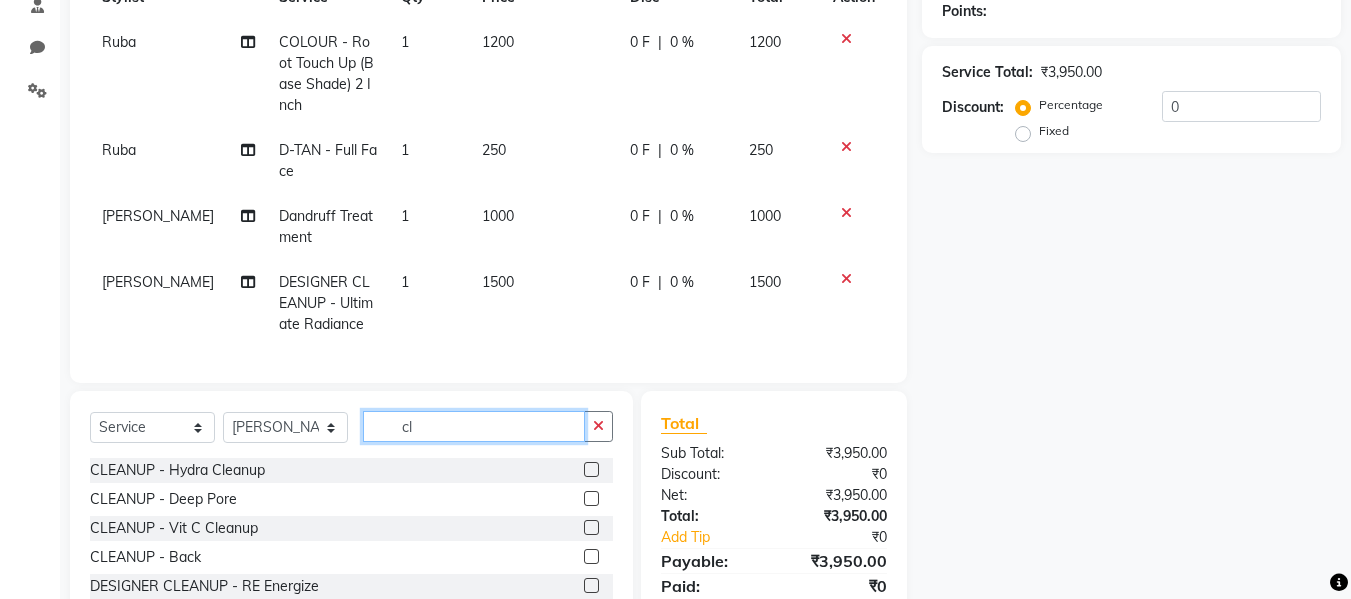 type on "c" 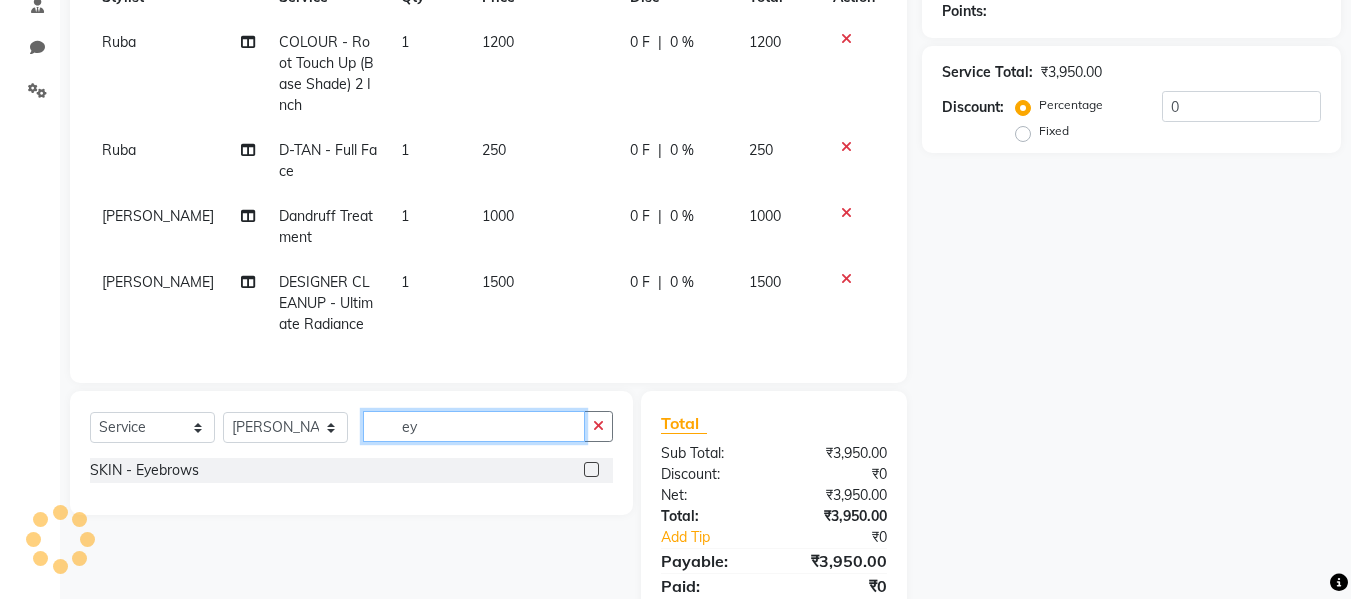 type on "ey" 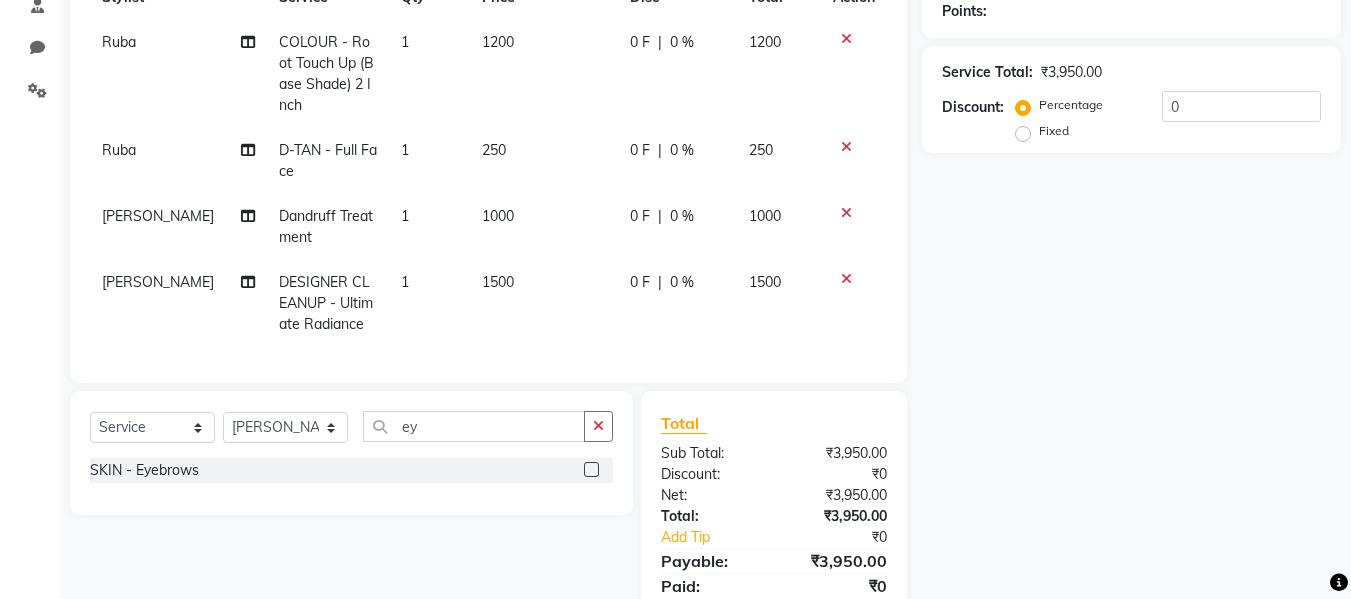 click 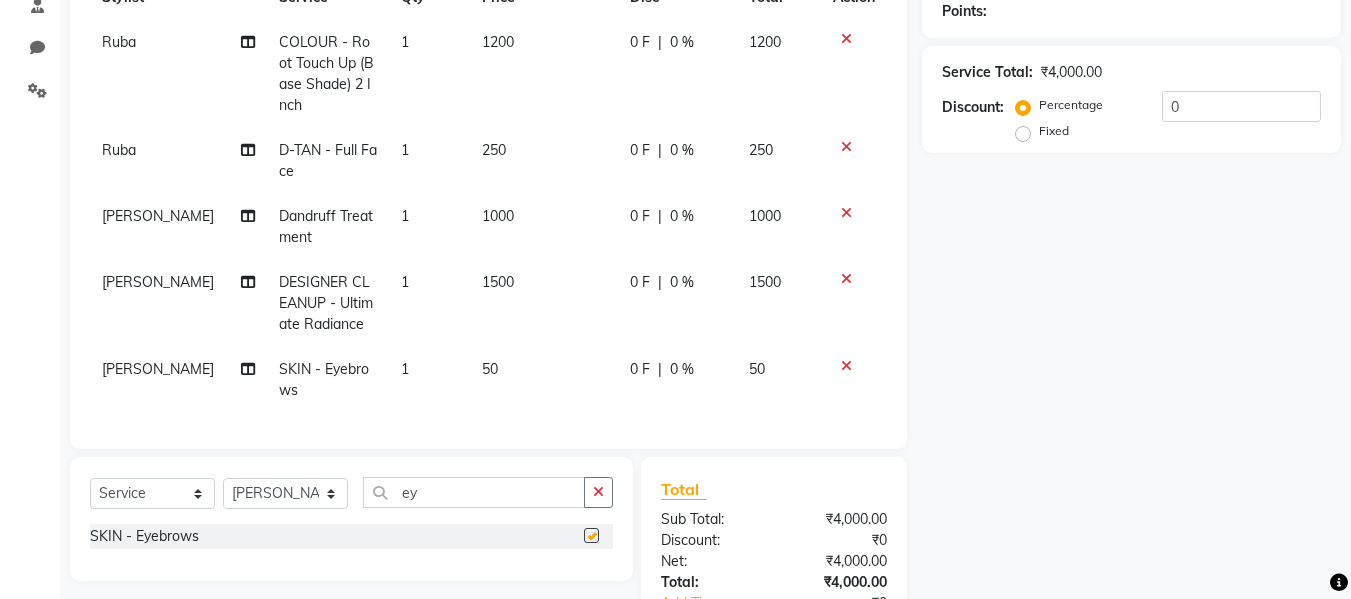 checkbox on "false" 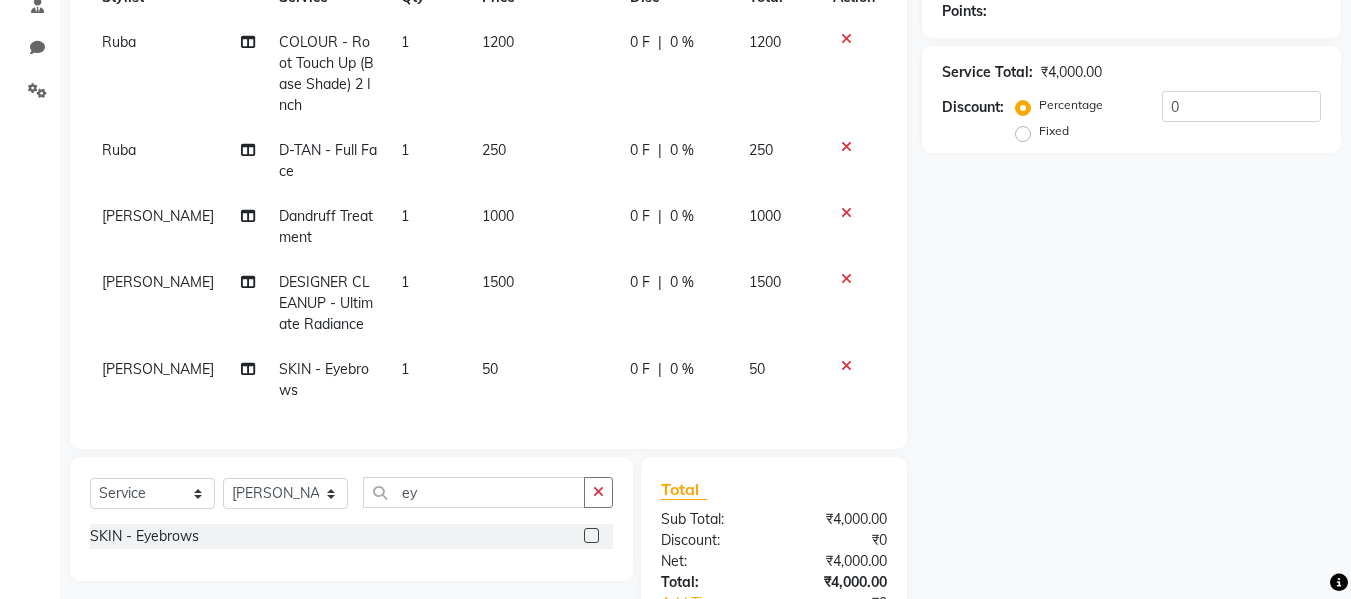 click on "1200" 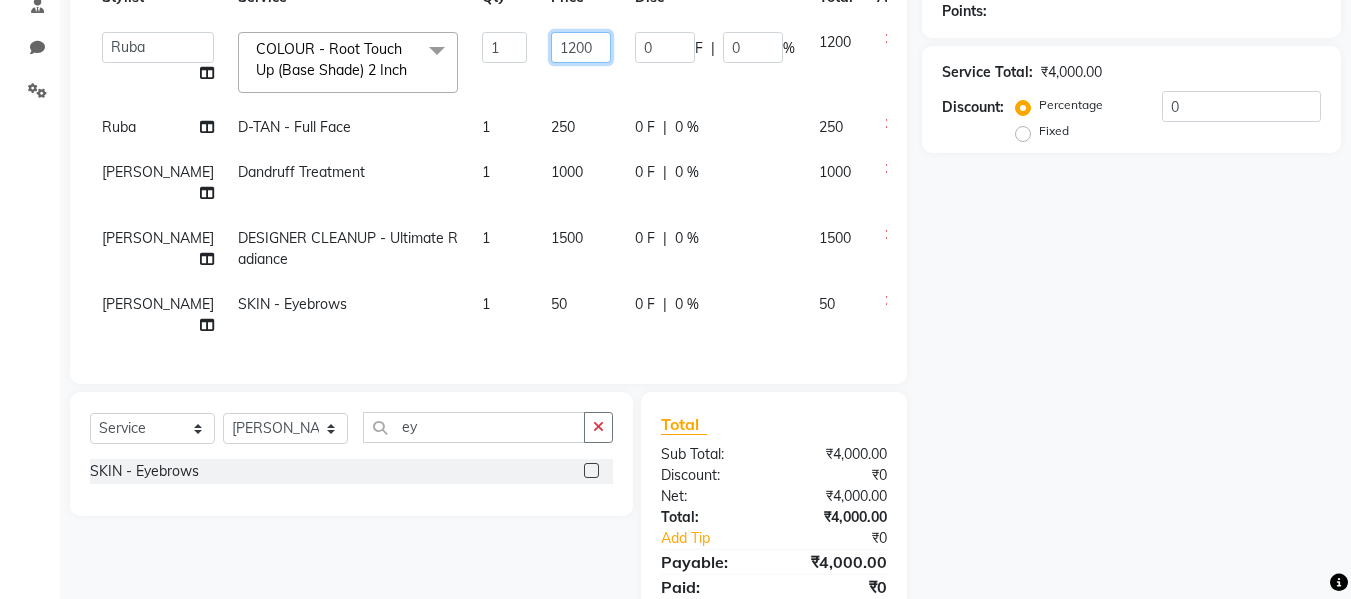 click on "1200" 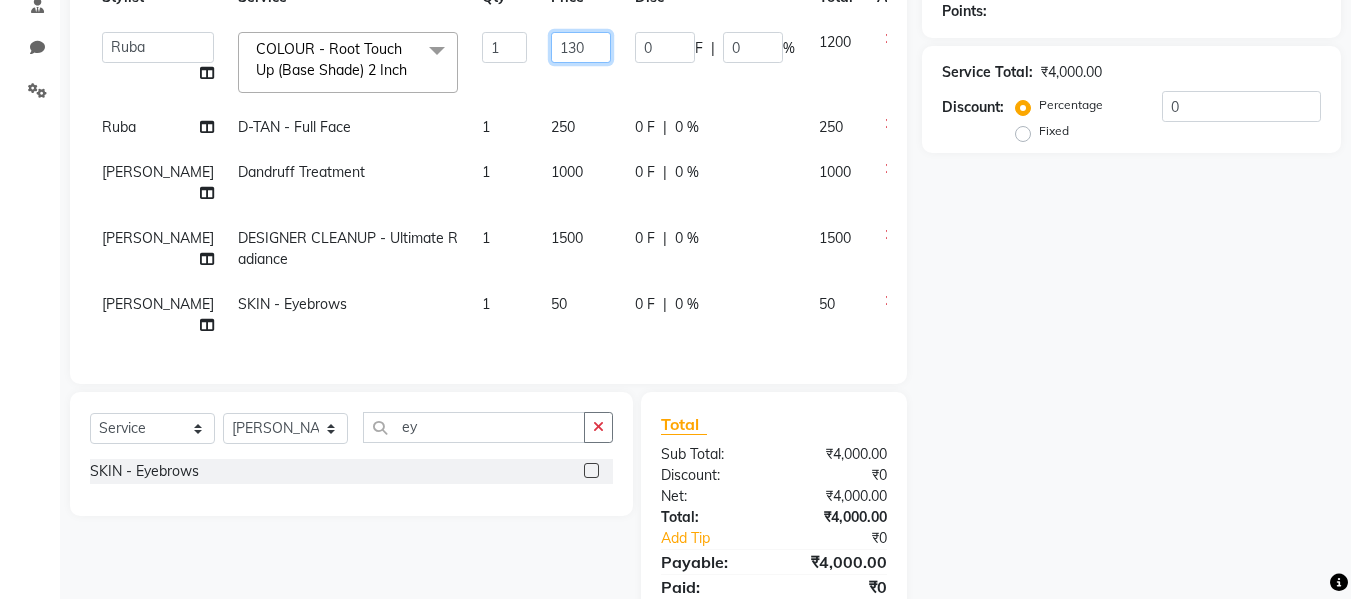 type on "1300" 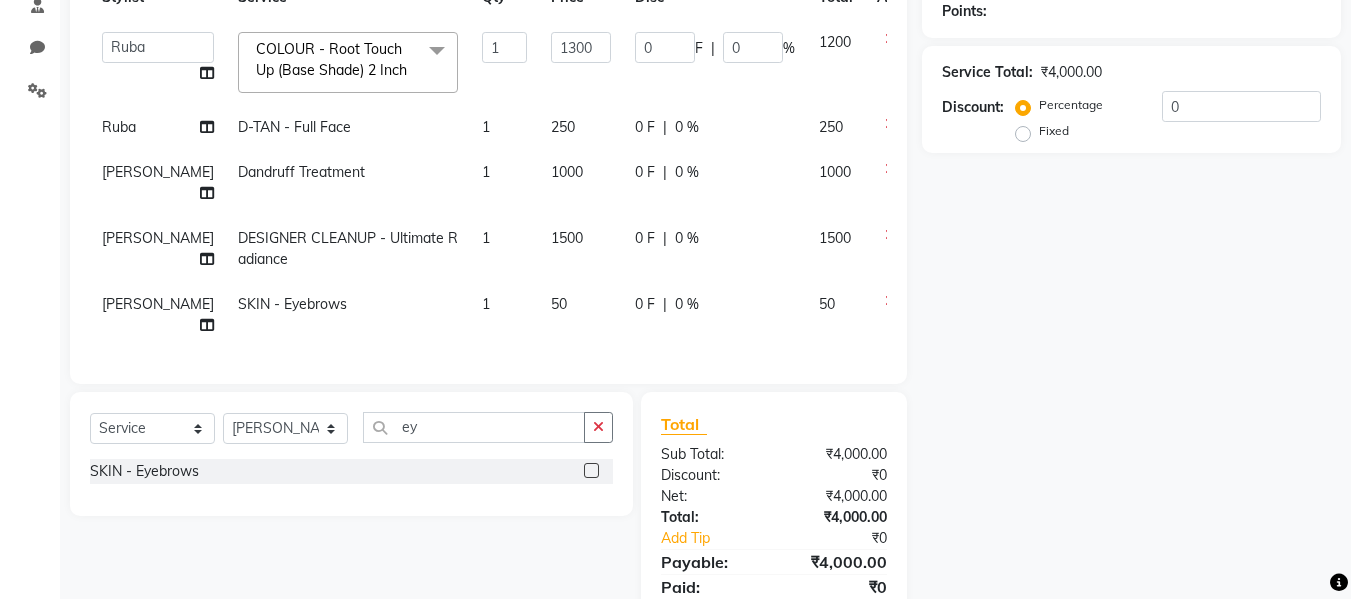 click on "1300" 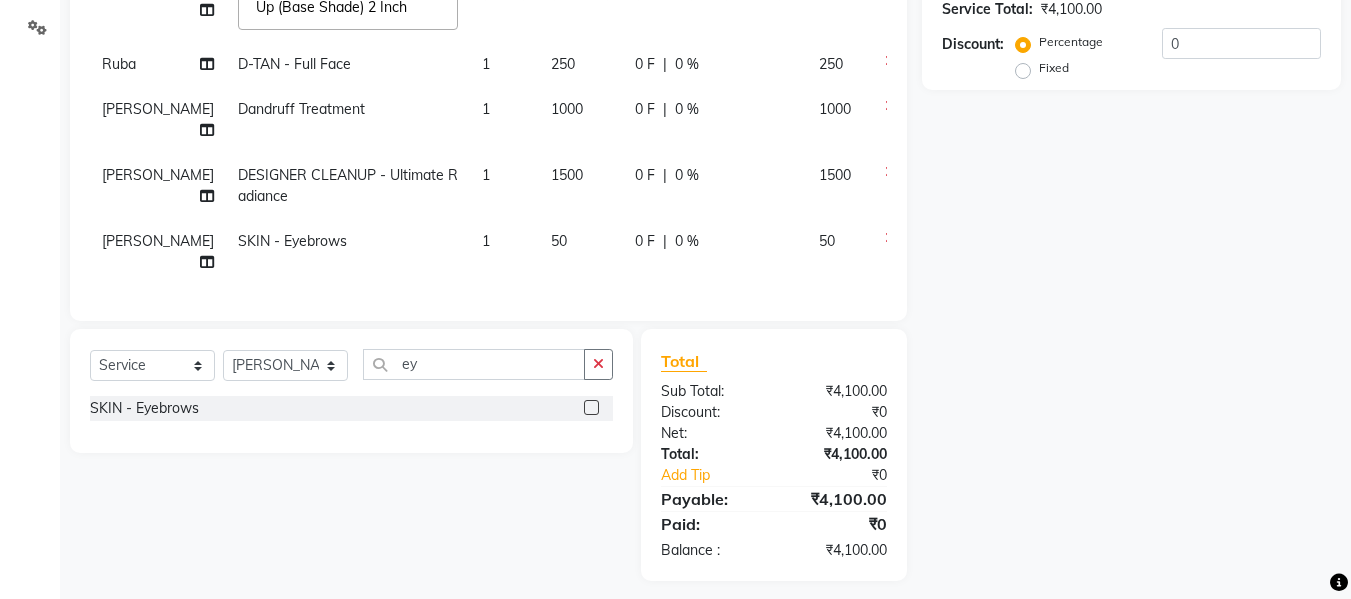 scroll, scrollTop: 385, scrollLeft: 0, axis: vertical 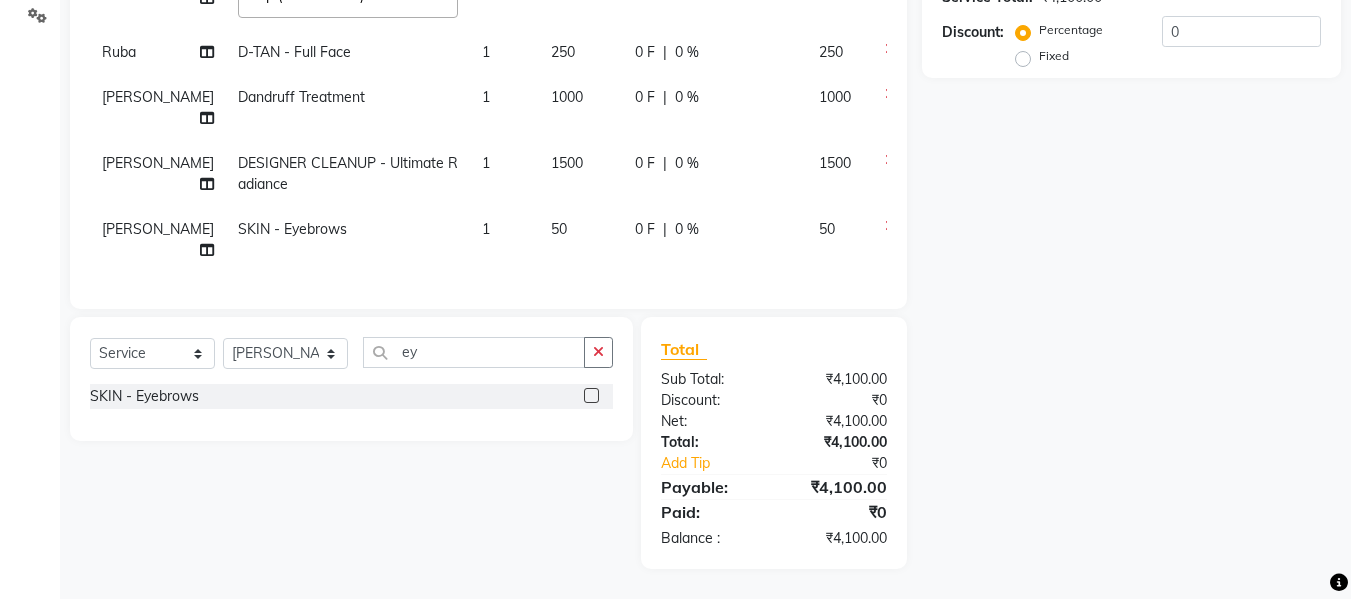 click 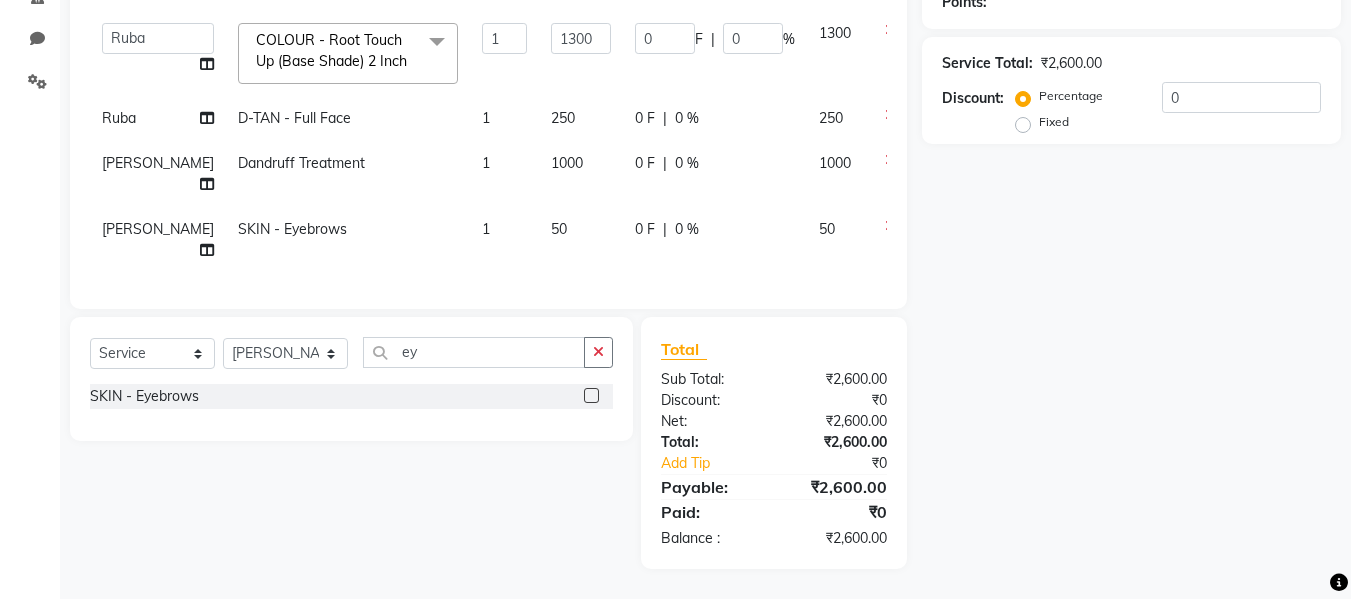 scroll, scrollTop: 334, scrollLeft: 0, axis: vertical 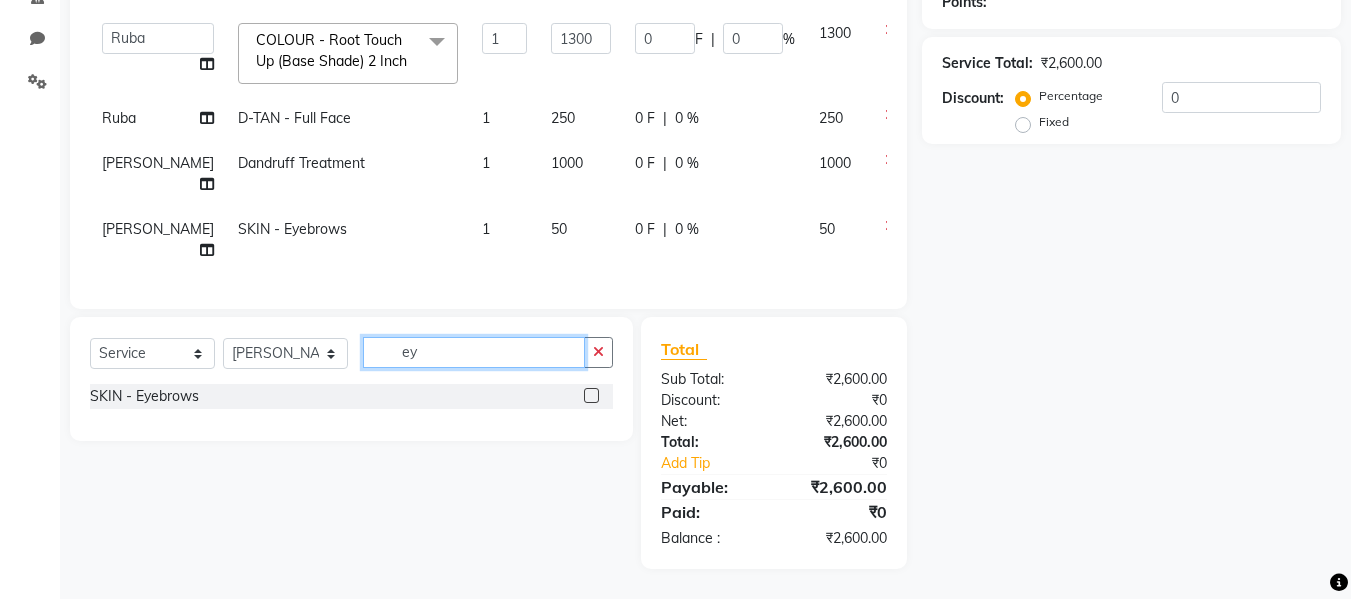 click on "ey" 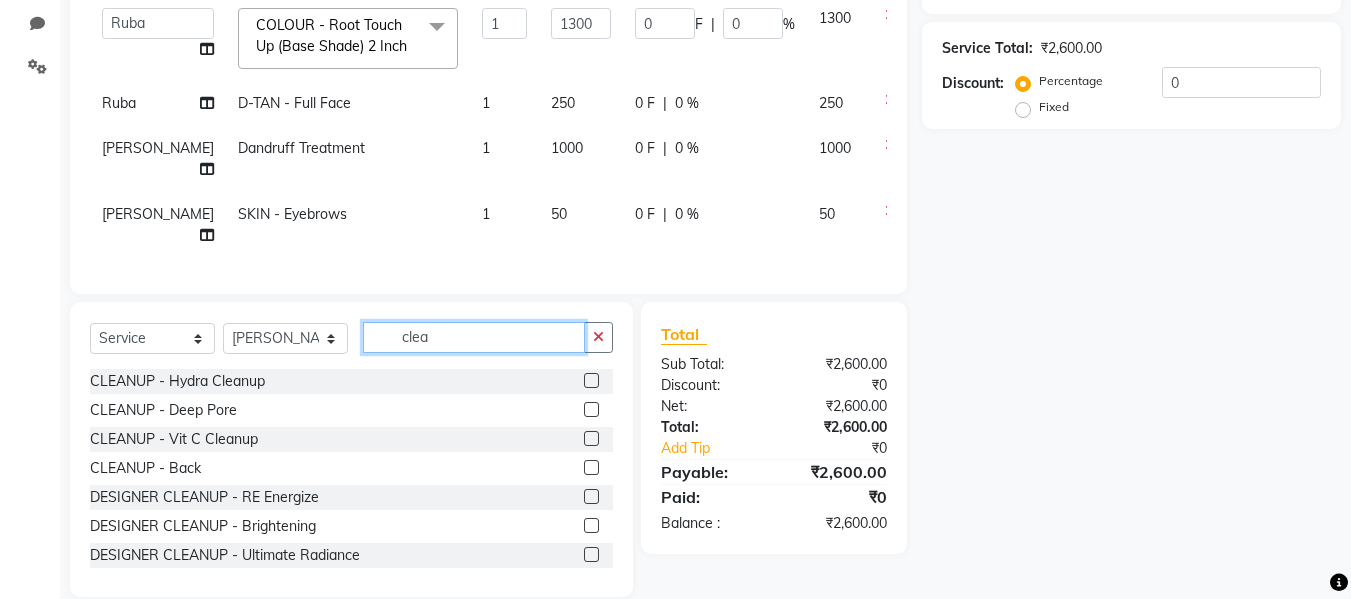 type on "clea" 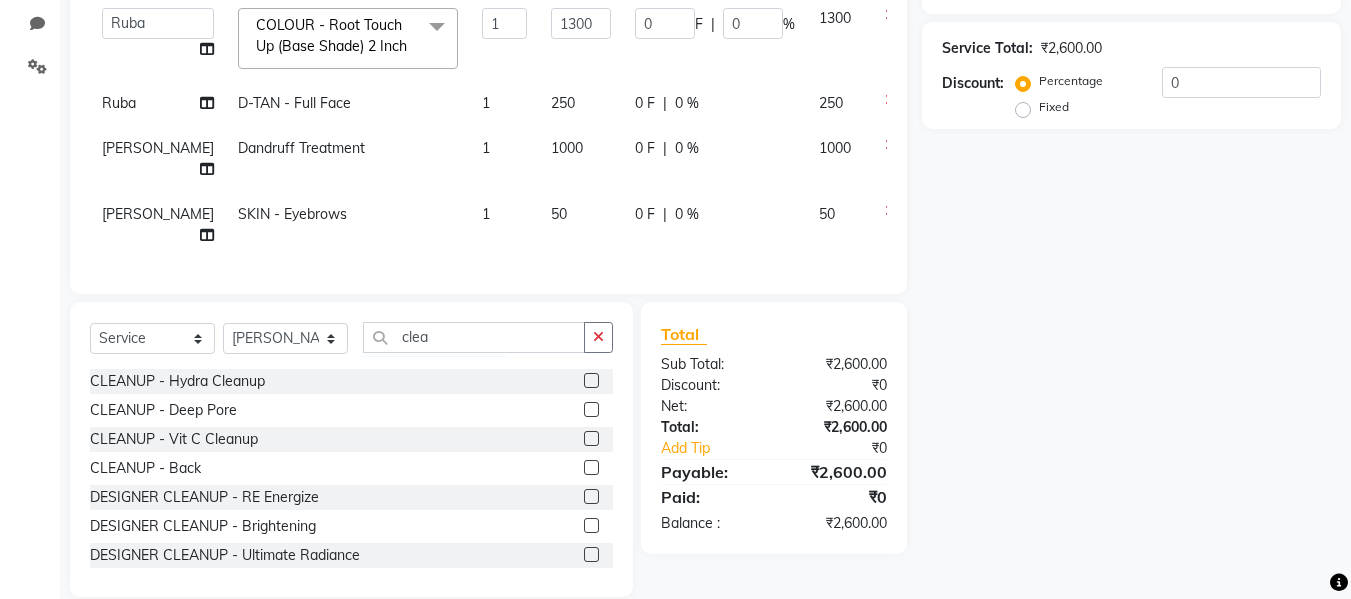 click 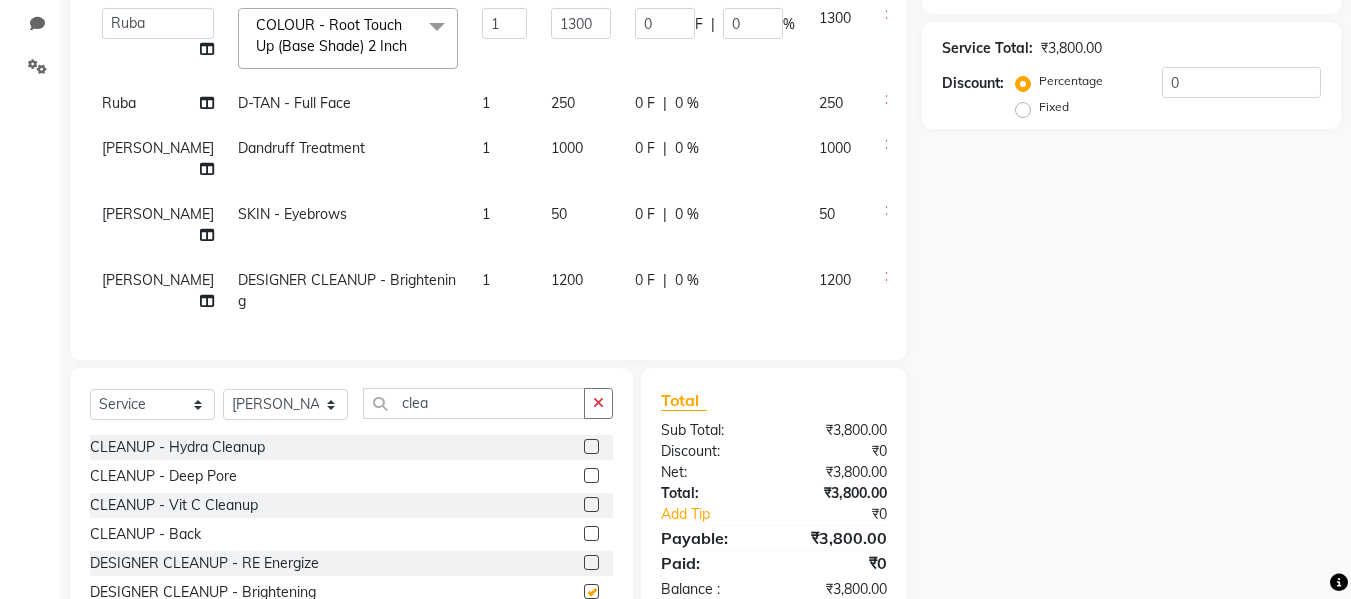 checkbox on "false" 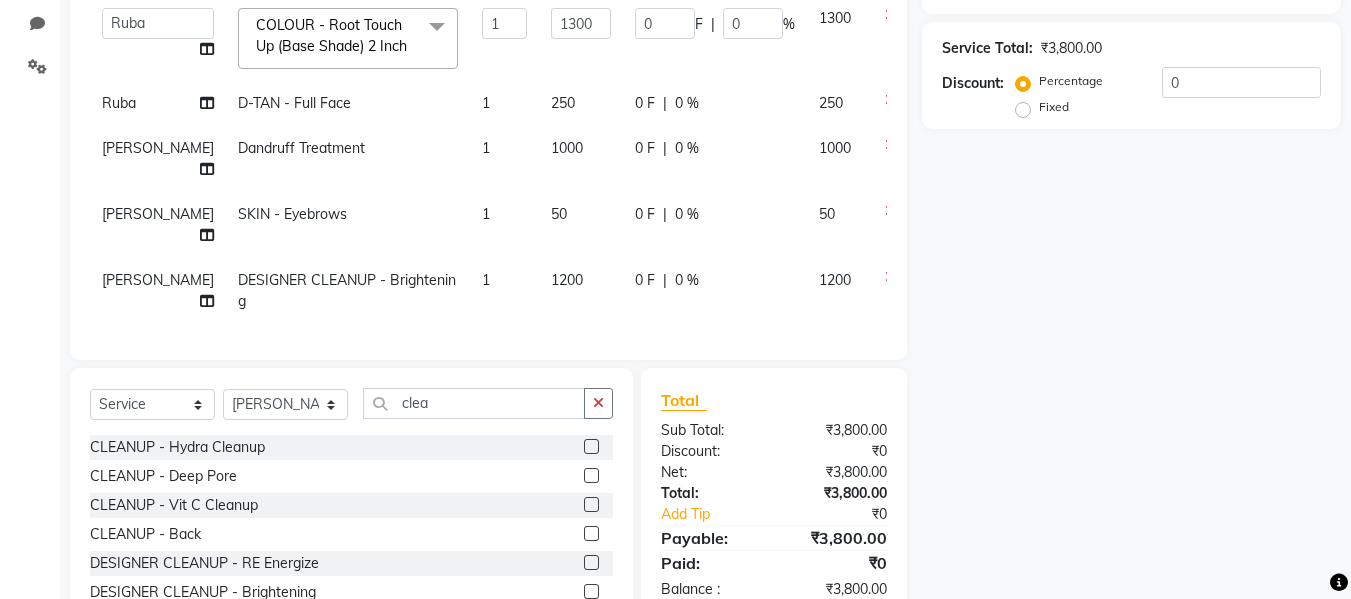 click on "₹3,800.00" 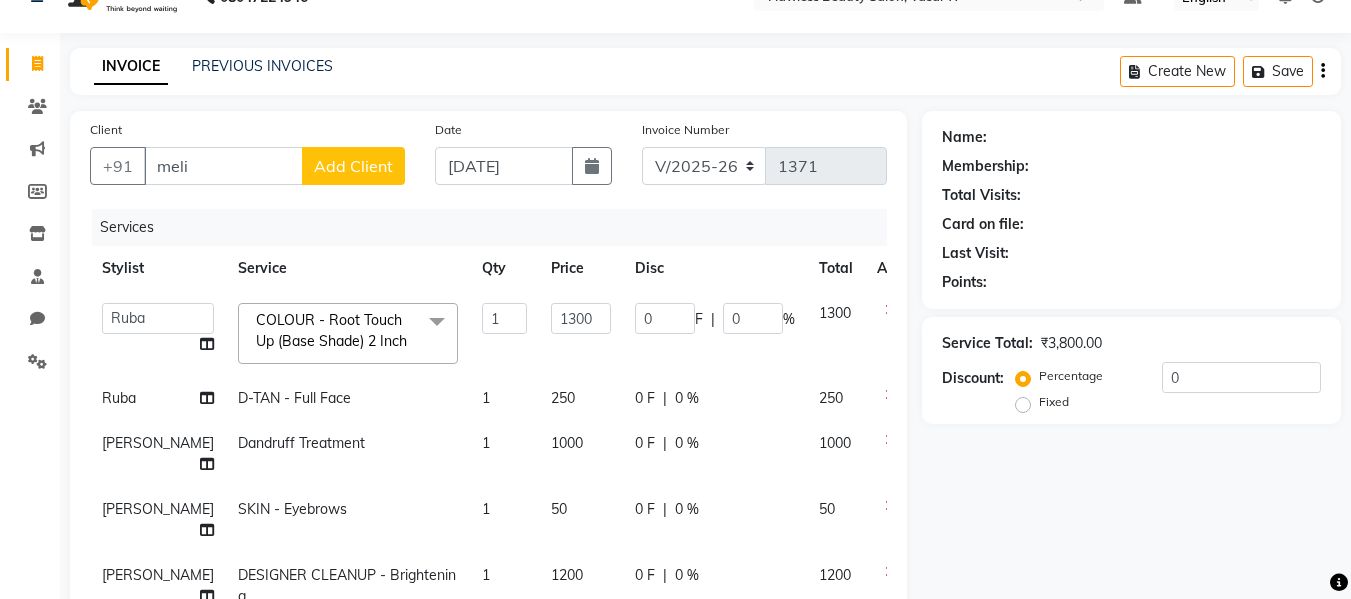 scroll, scrollTop: 31, scrollLeft: 0, axis: vertical 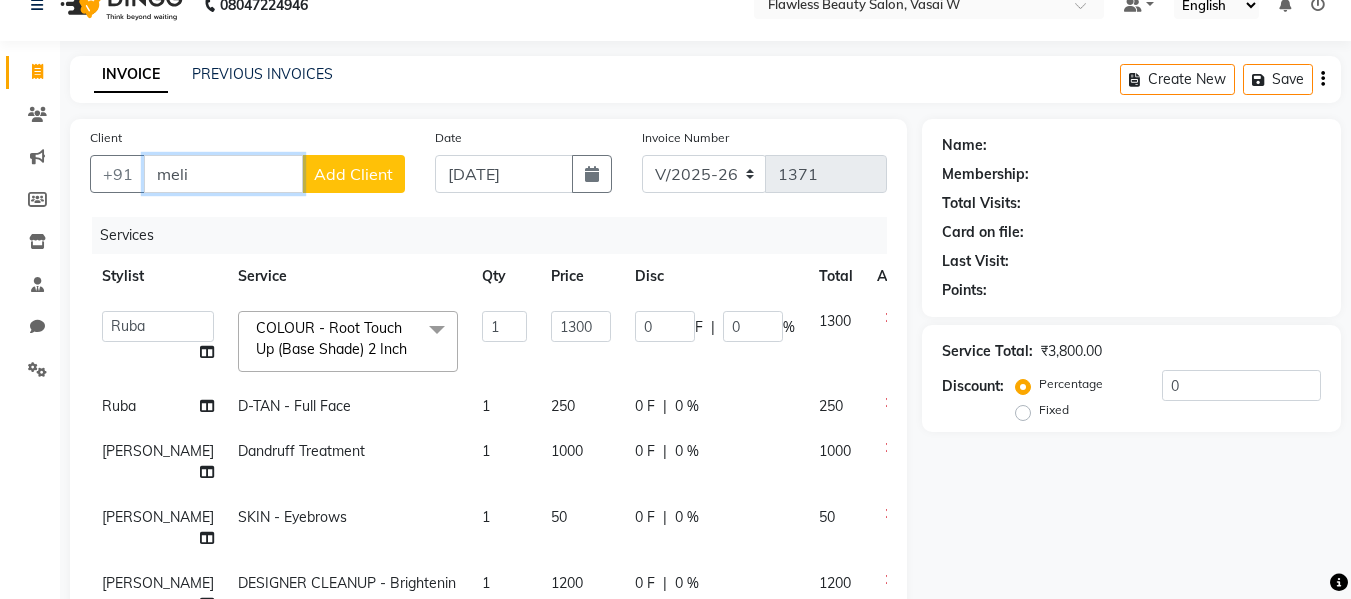 click on "meli" at bounding box center [223, 174] 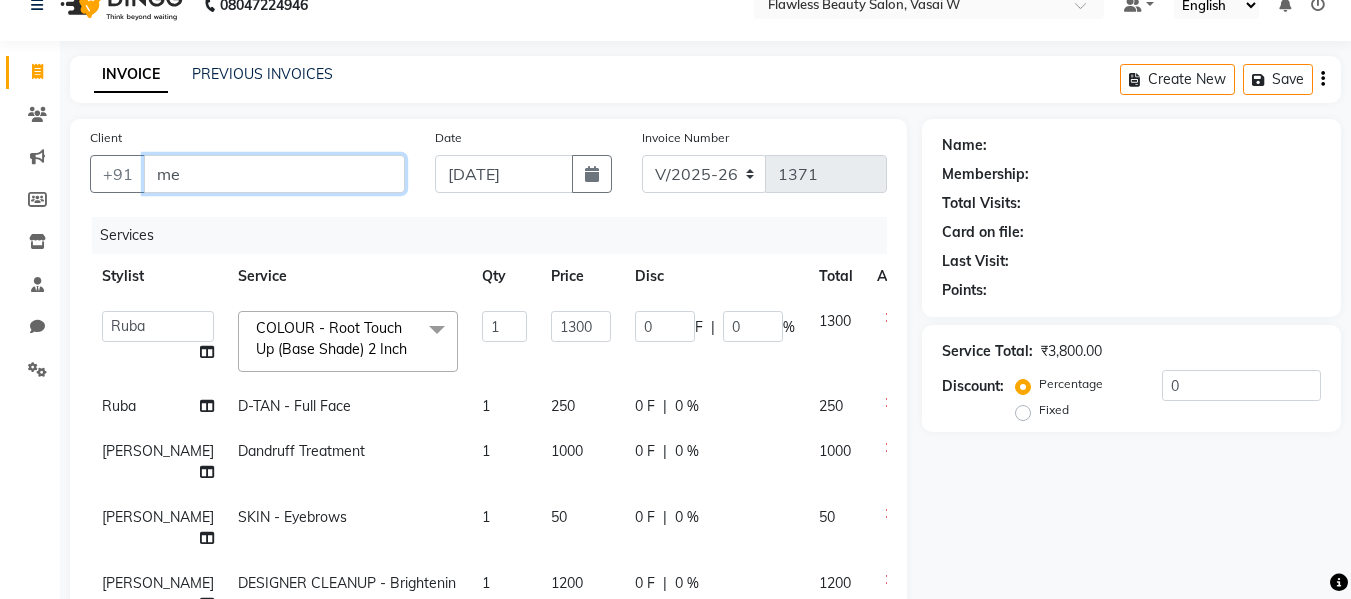 type on "m" 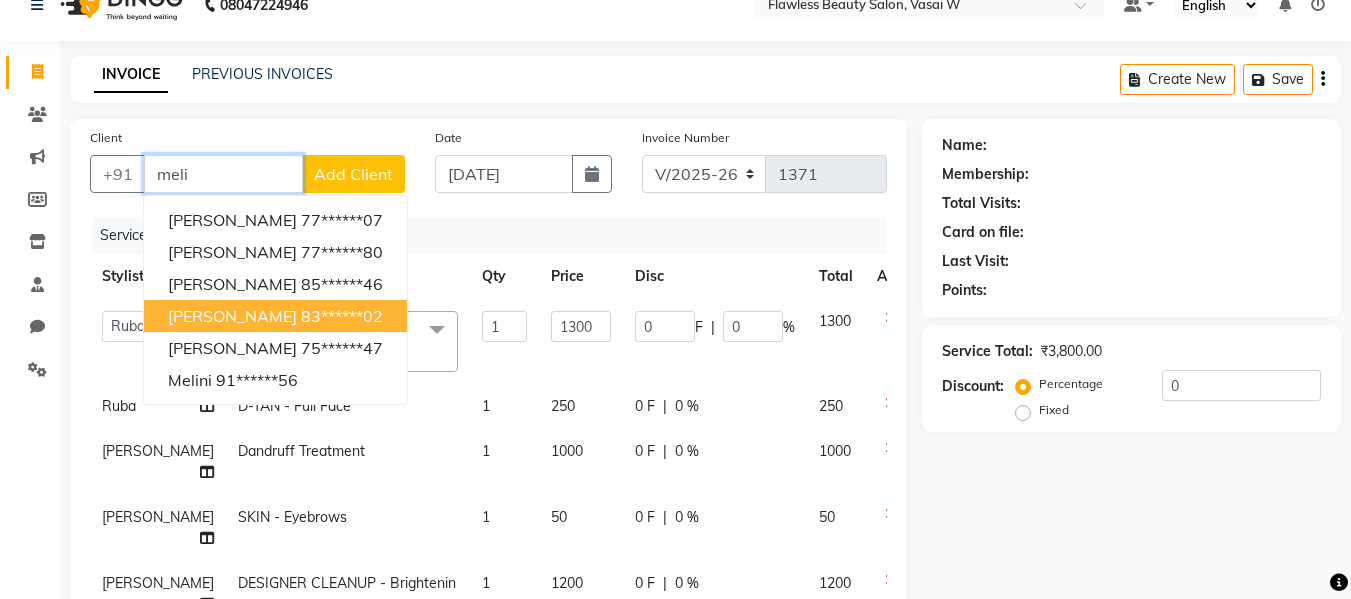 click on "[PERSON_NAME]" at bounding box center (232, 316) 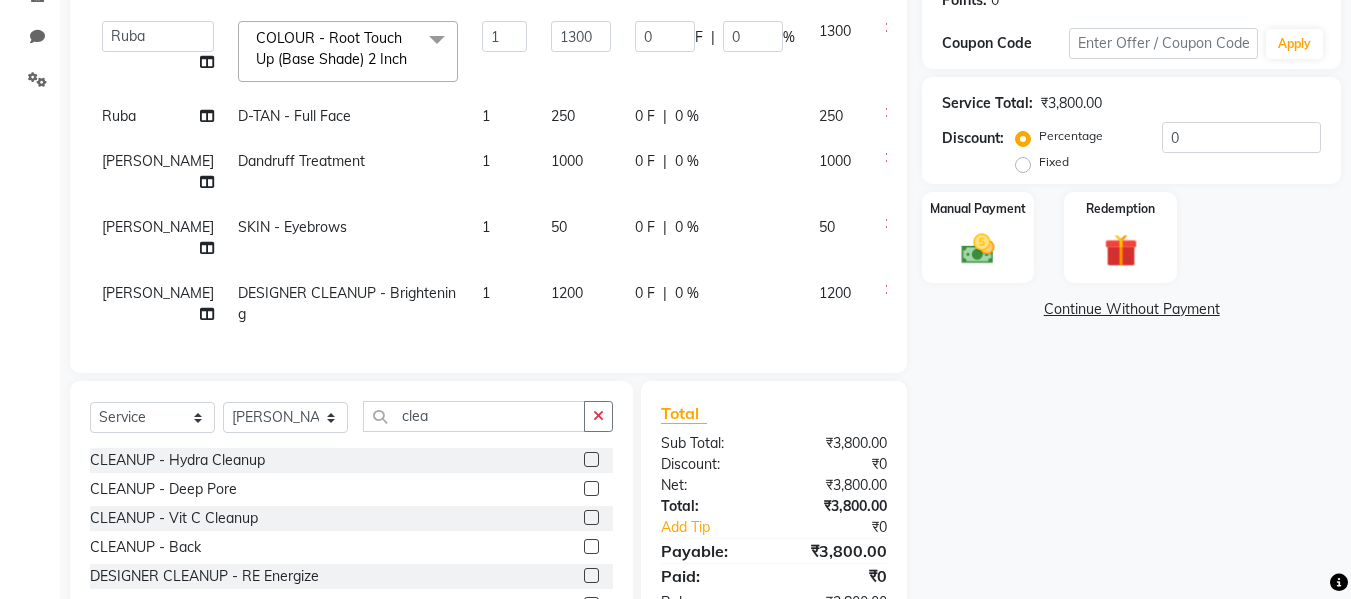 scroll, scrollTop: 322, scrollLeft: 0, axis: vertical 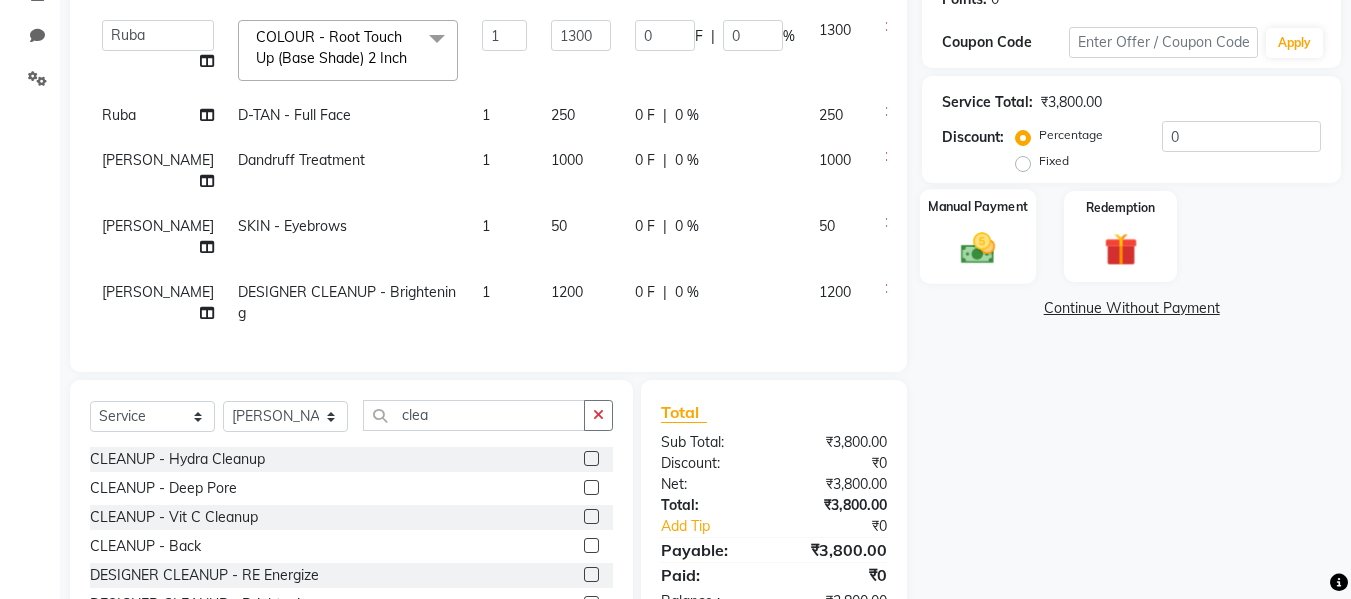 click 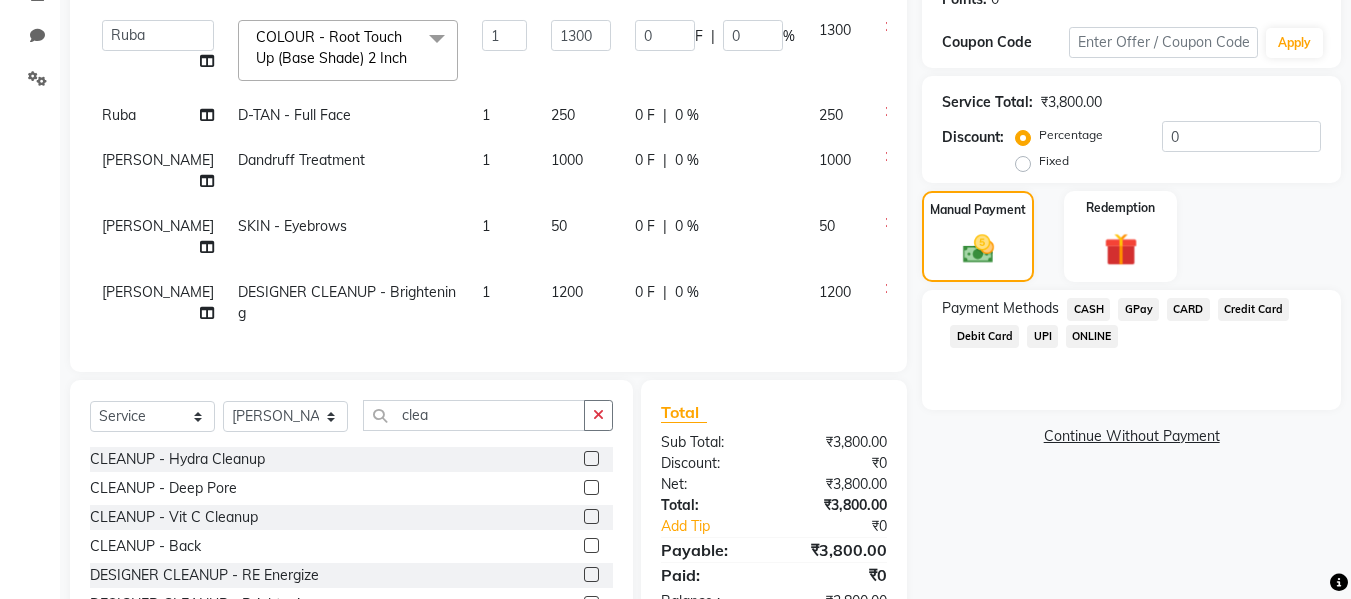 click on "CASH" 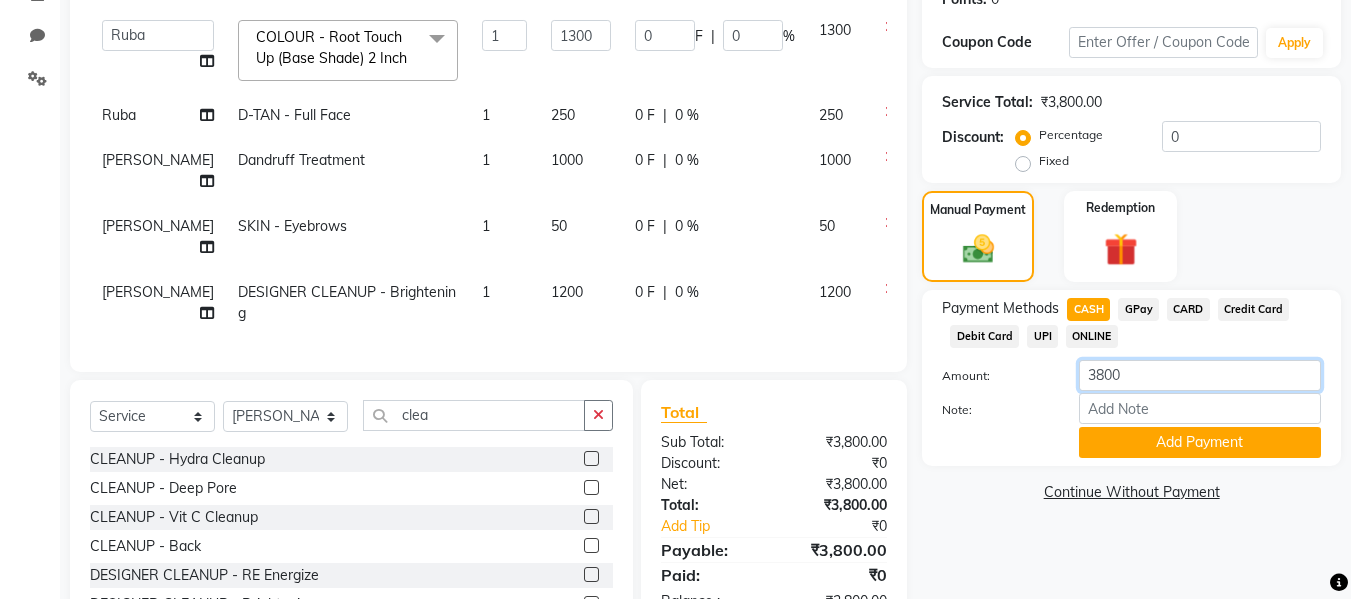 click on "3800" 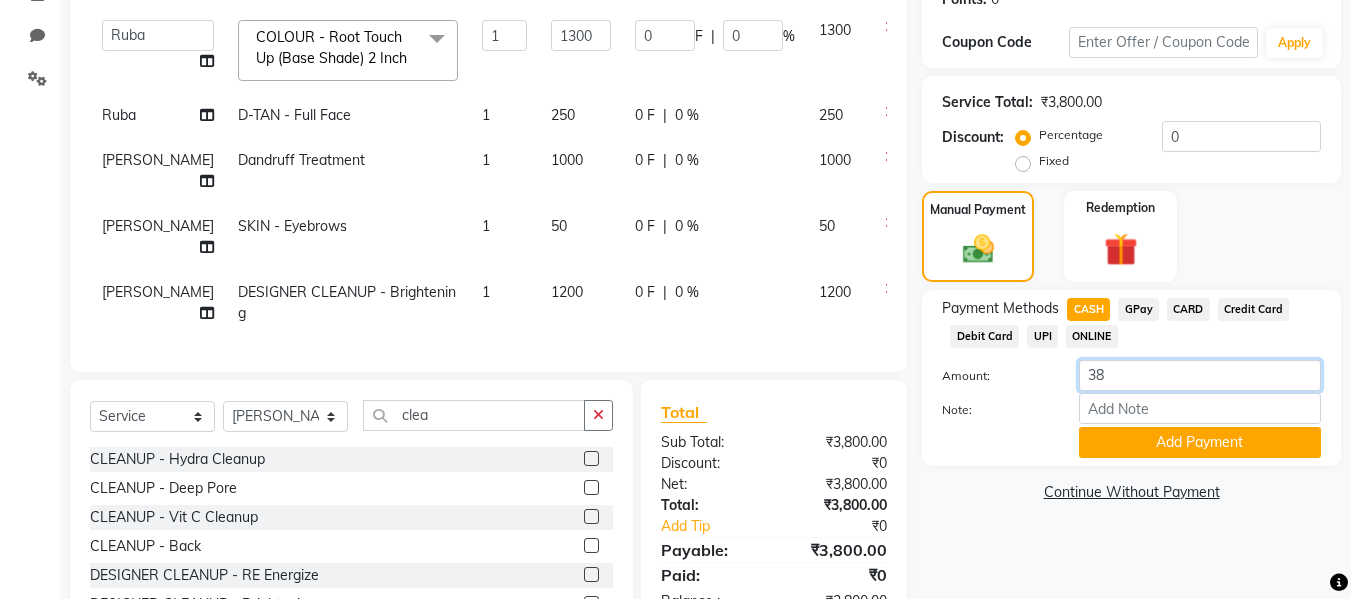 type on "3" 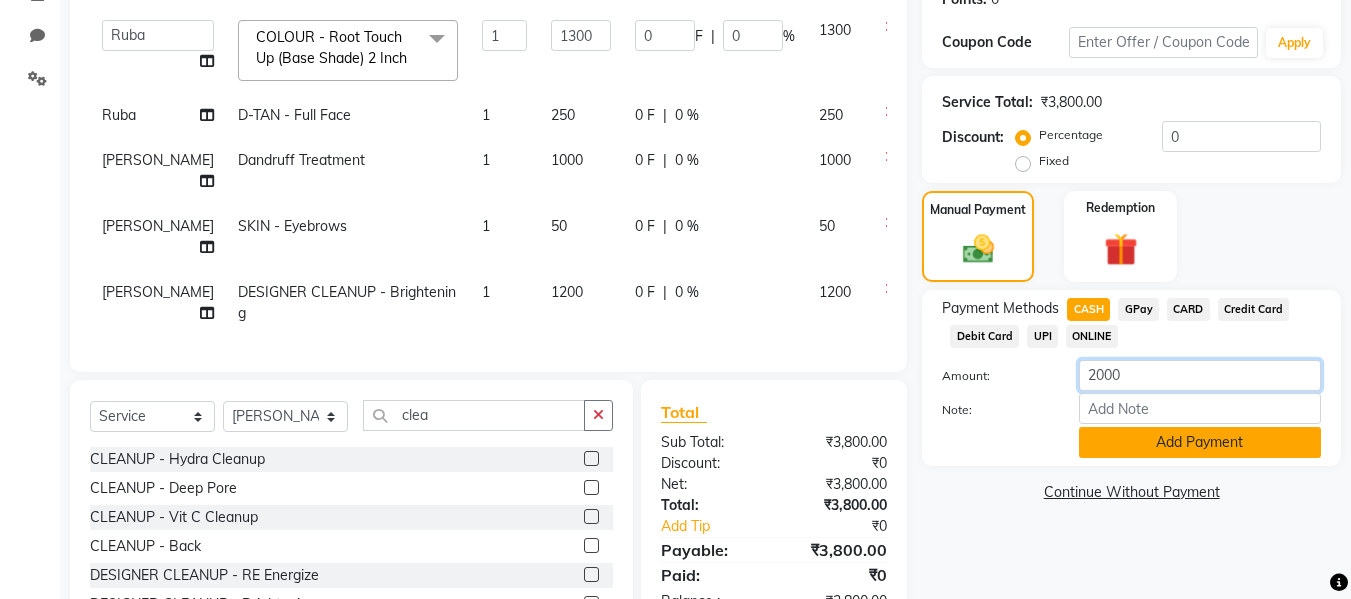 type on "2000" 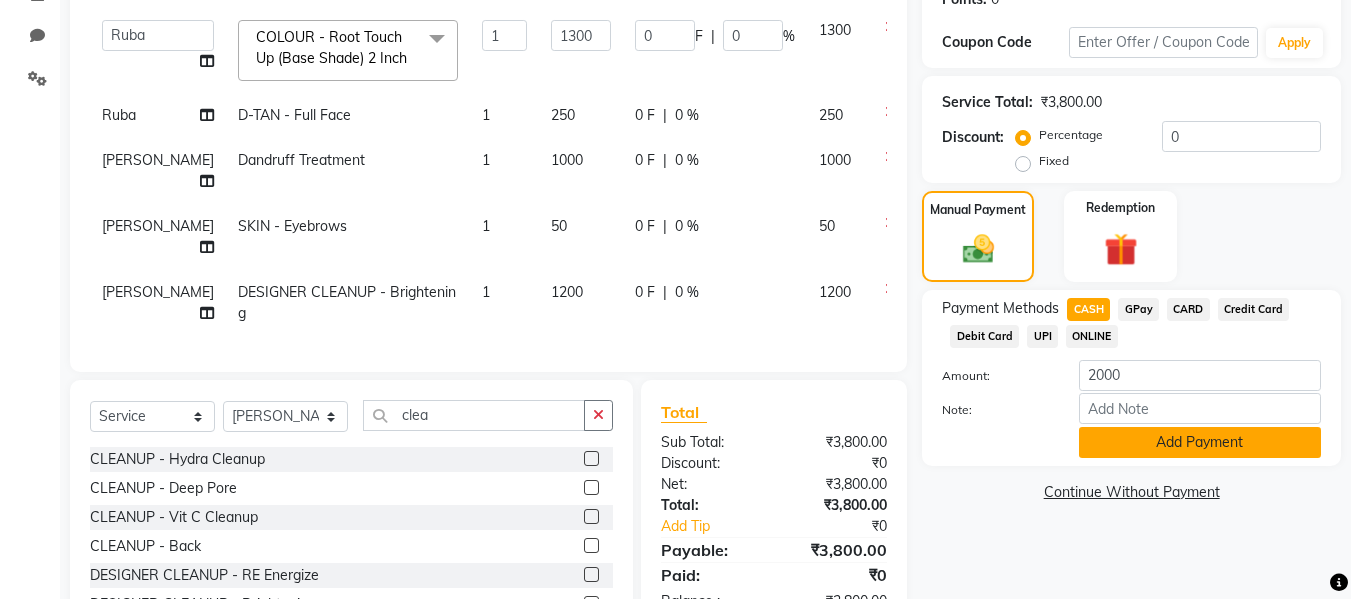 click on "Add Payment" 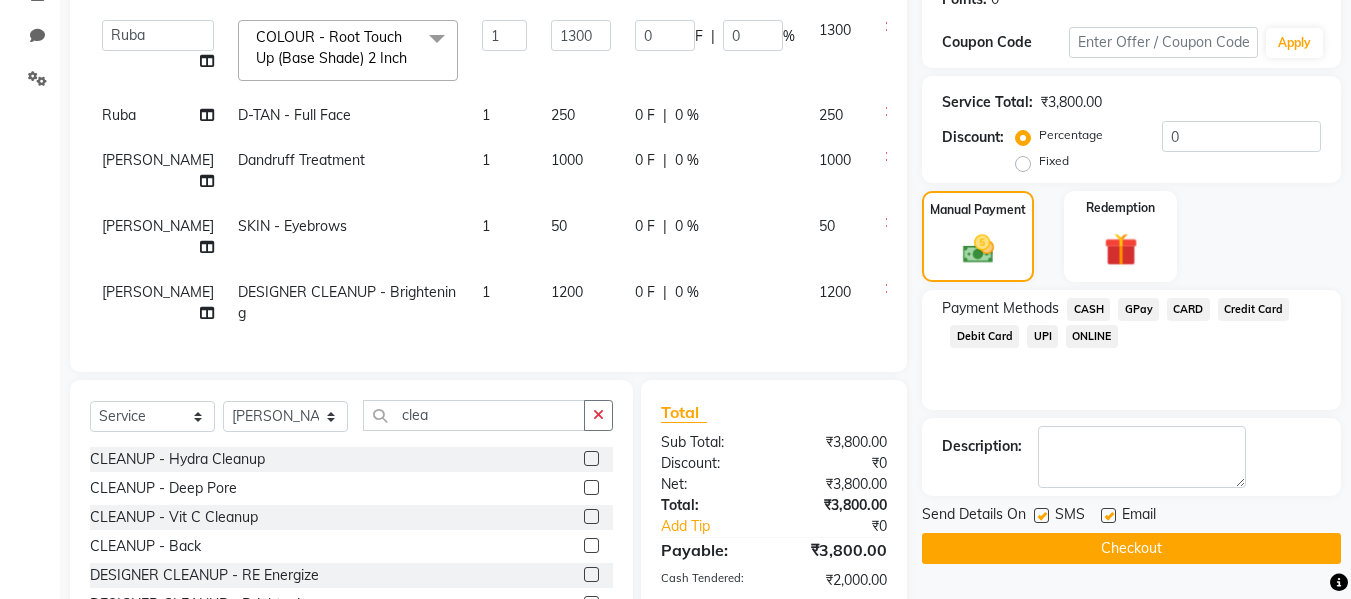 click on "GPay" 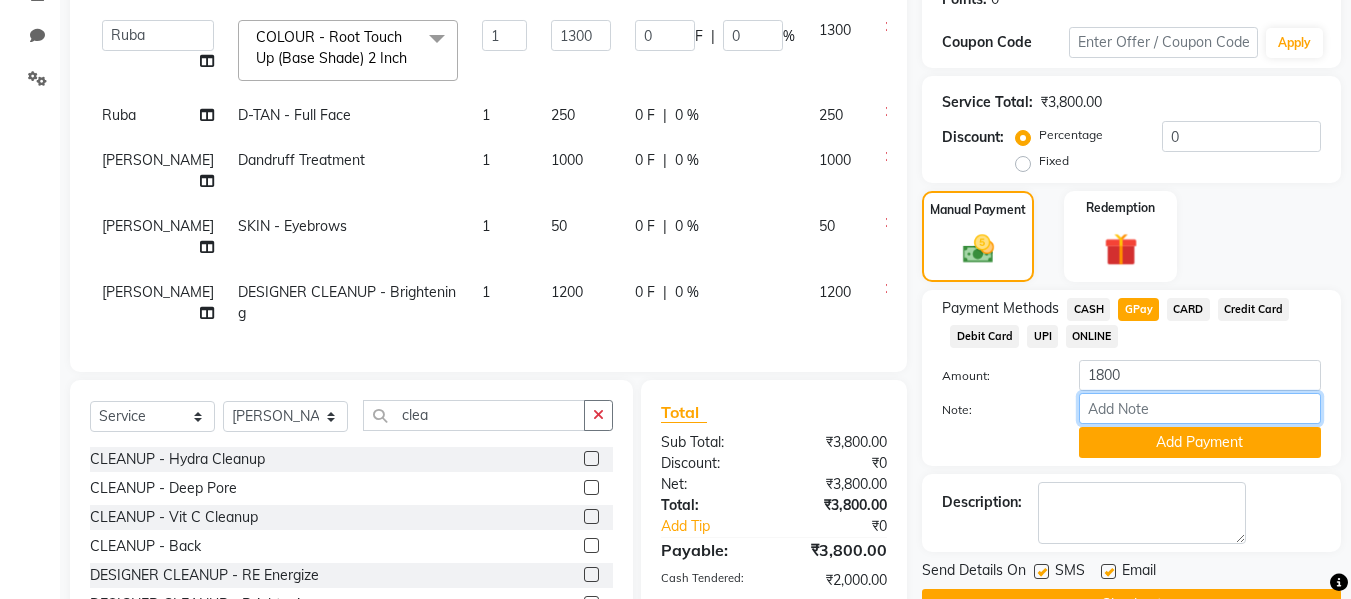 click on "Note:" at bounding box center [1200, 408] 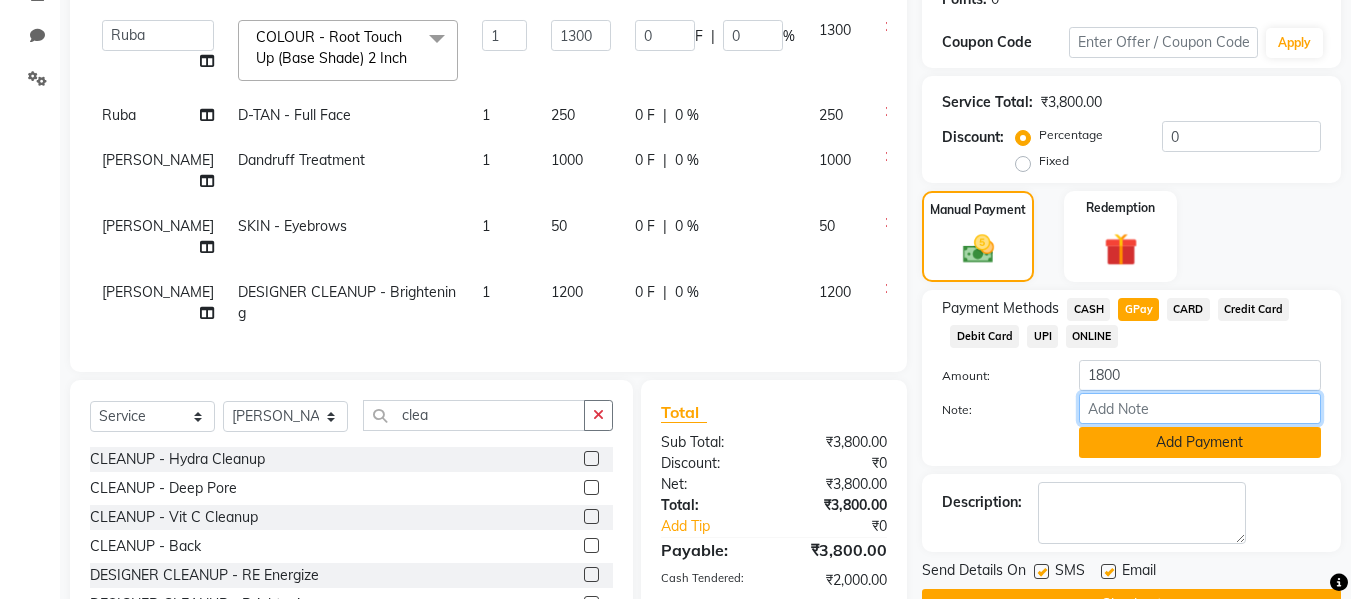 type on "fless" 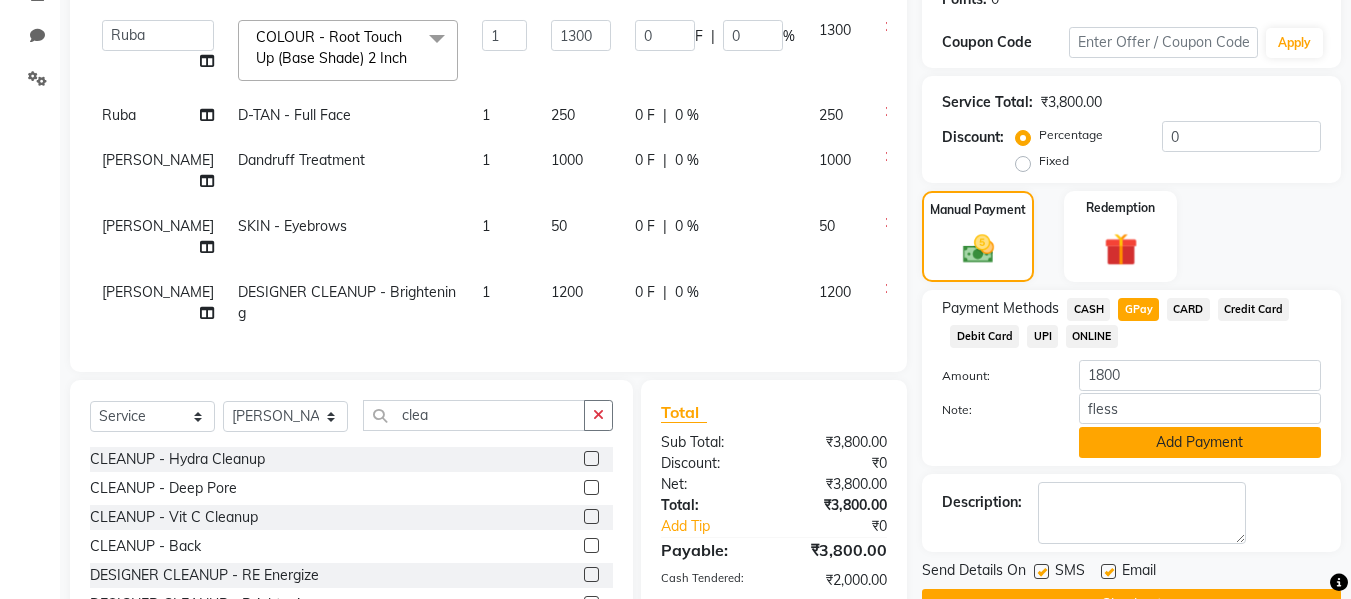 click on "Add Payment" 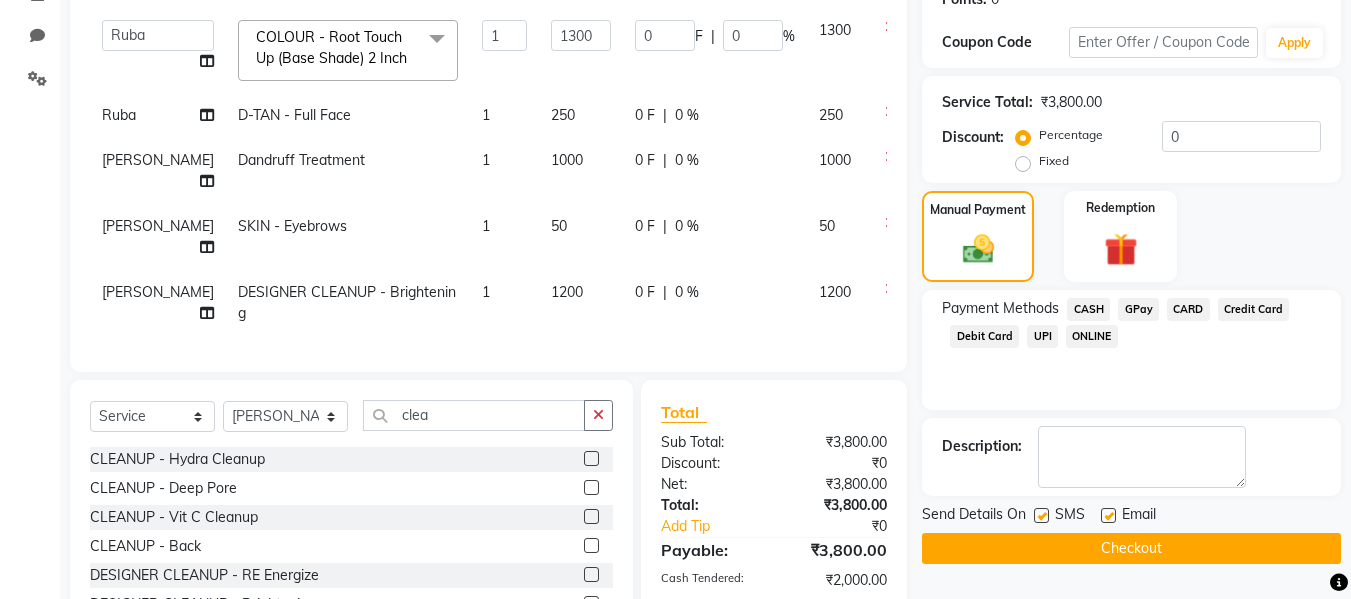 click 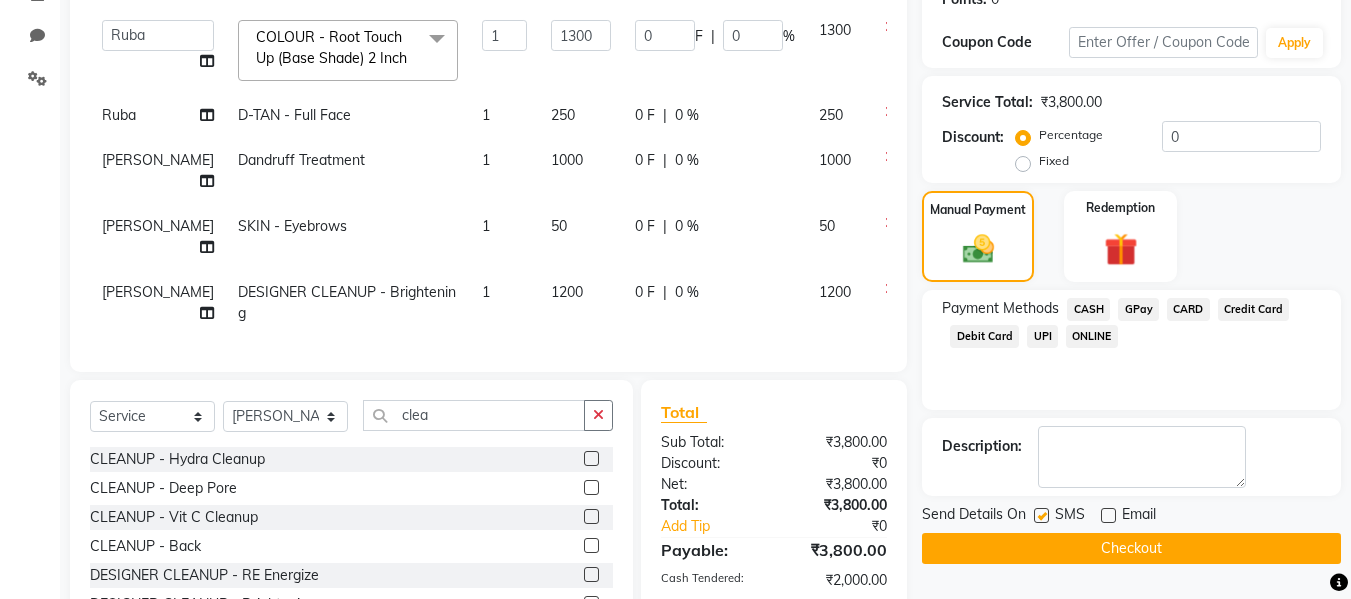 click 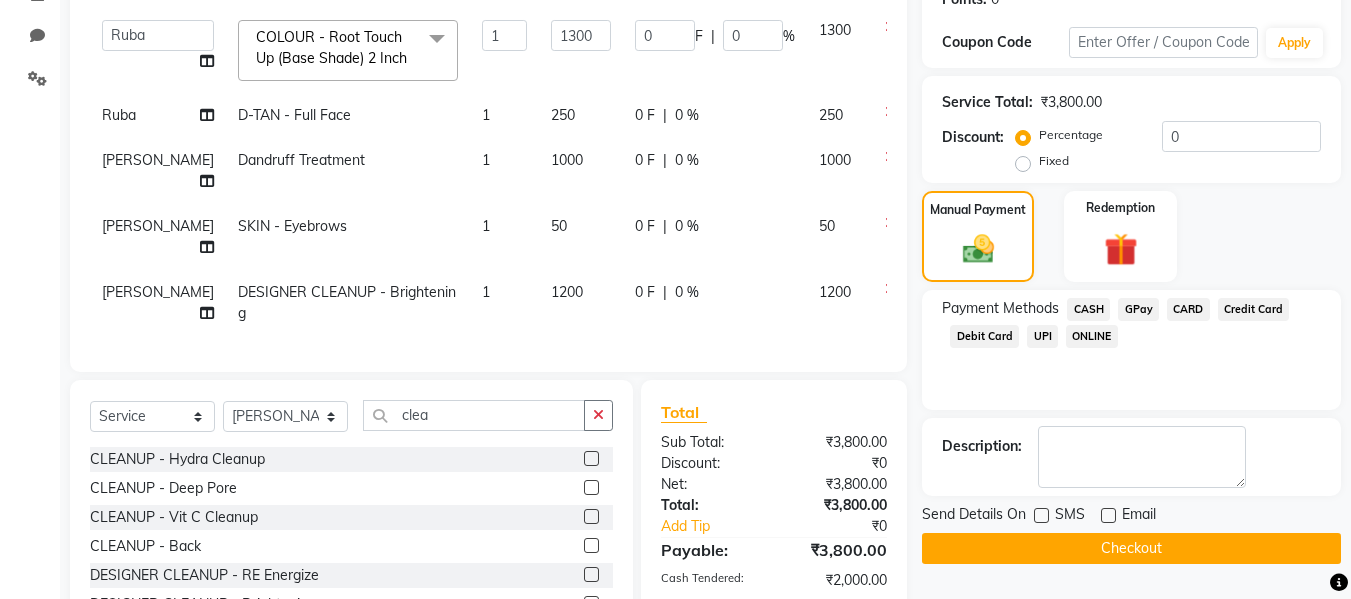 click on "Checkout" 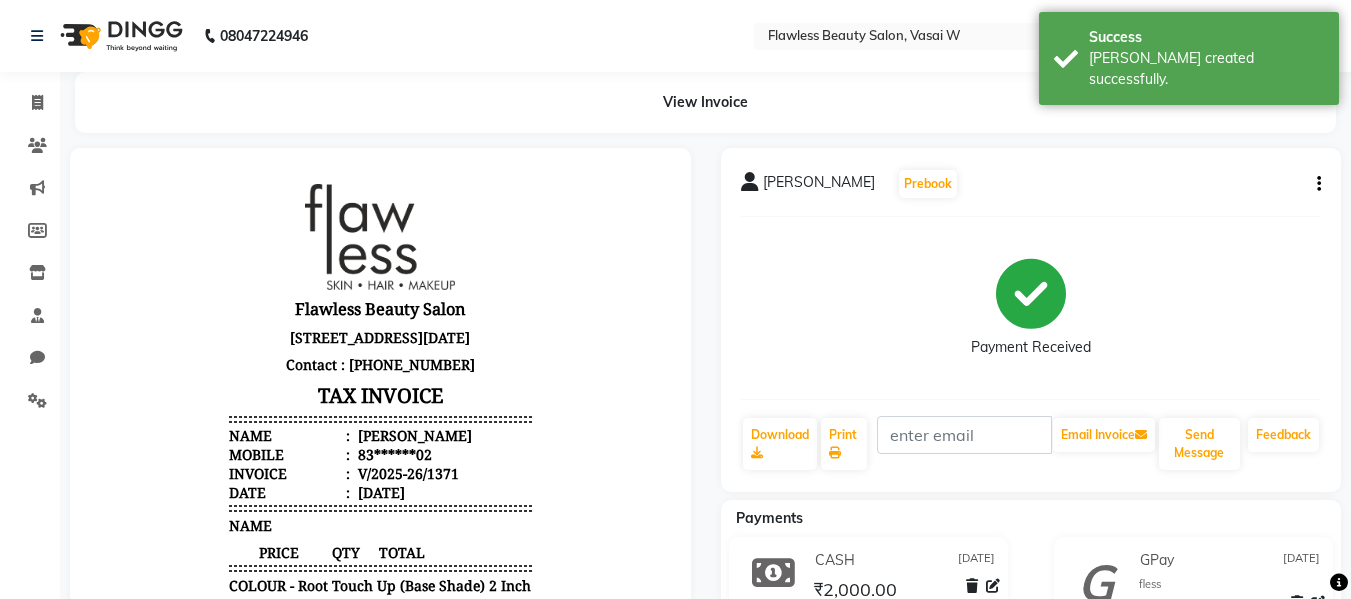 scroll, scrollTop: 0, scrollLeft: 0, axis: both 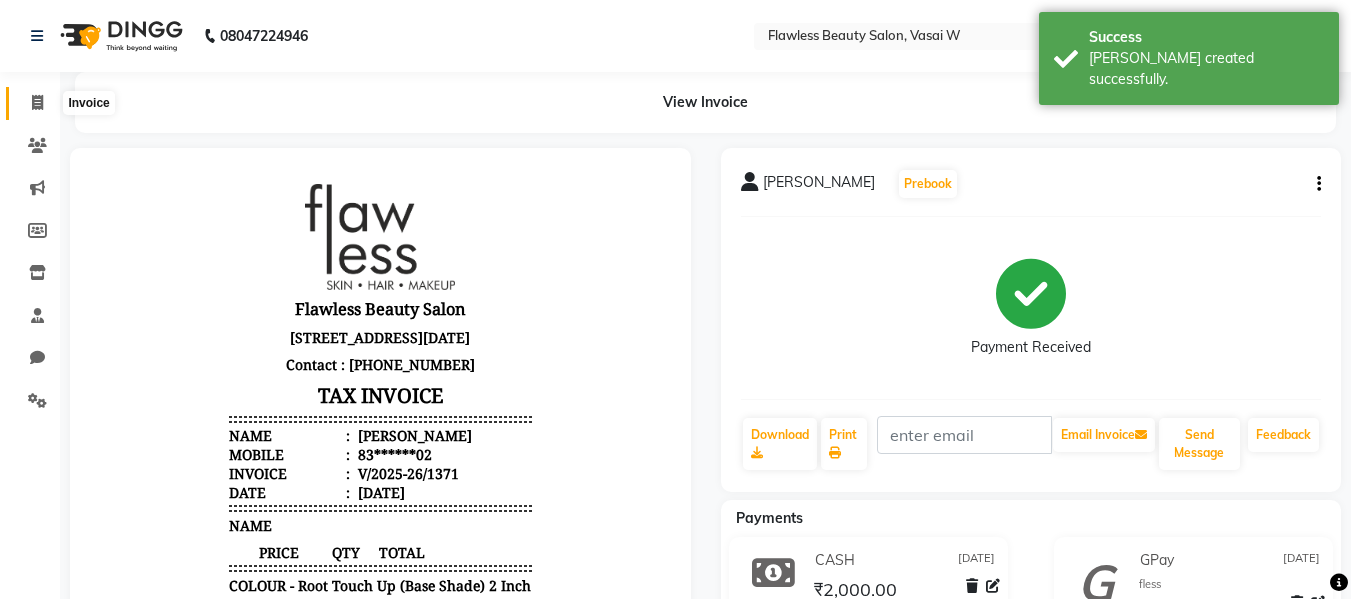 click 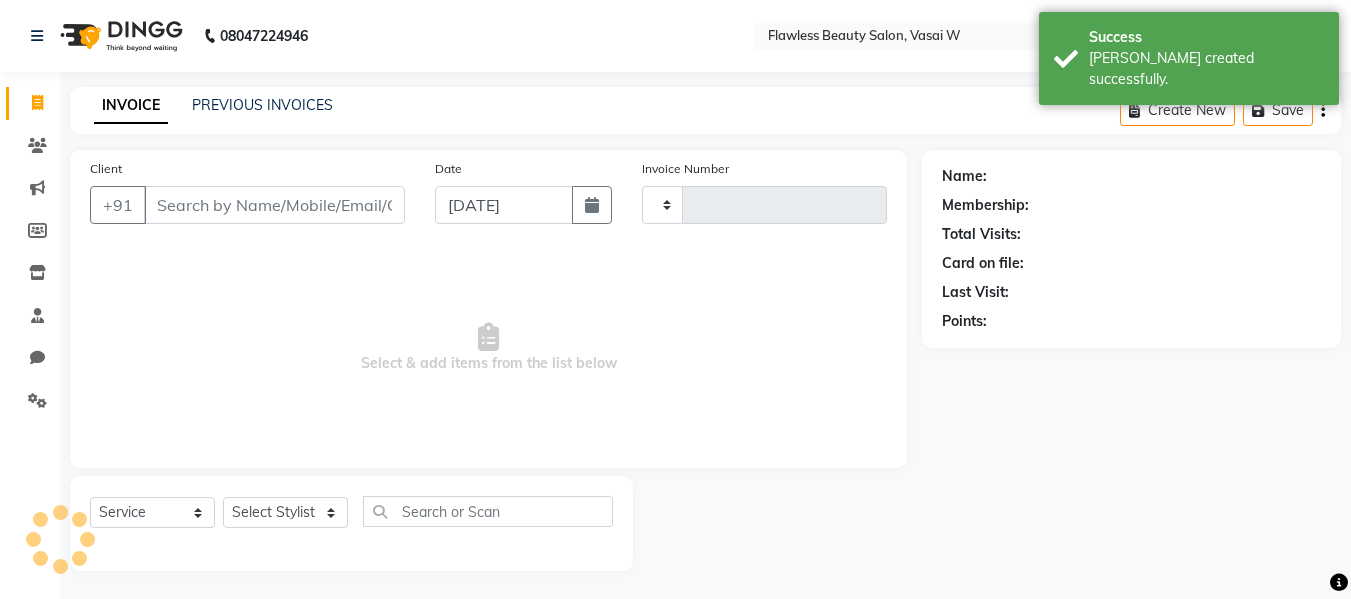 type on "1372" 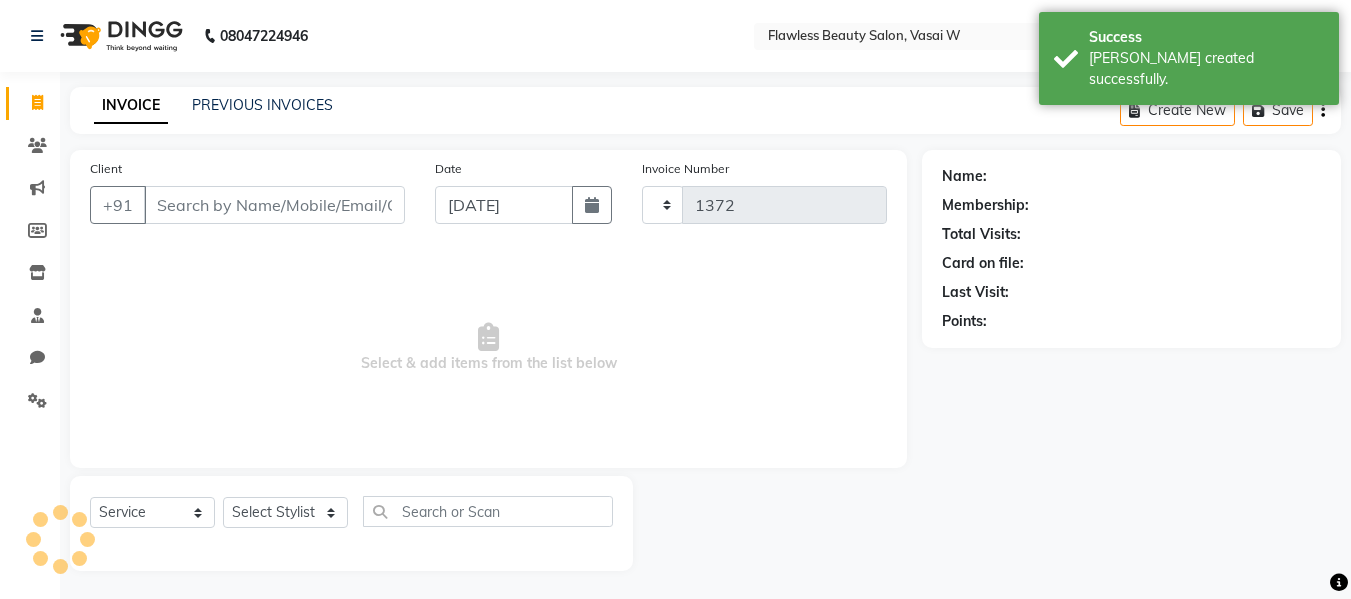 scroll, scrollTop: 2, scrollLeft: 0, axis: vertical 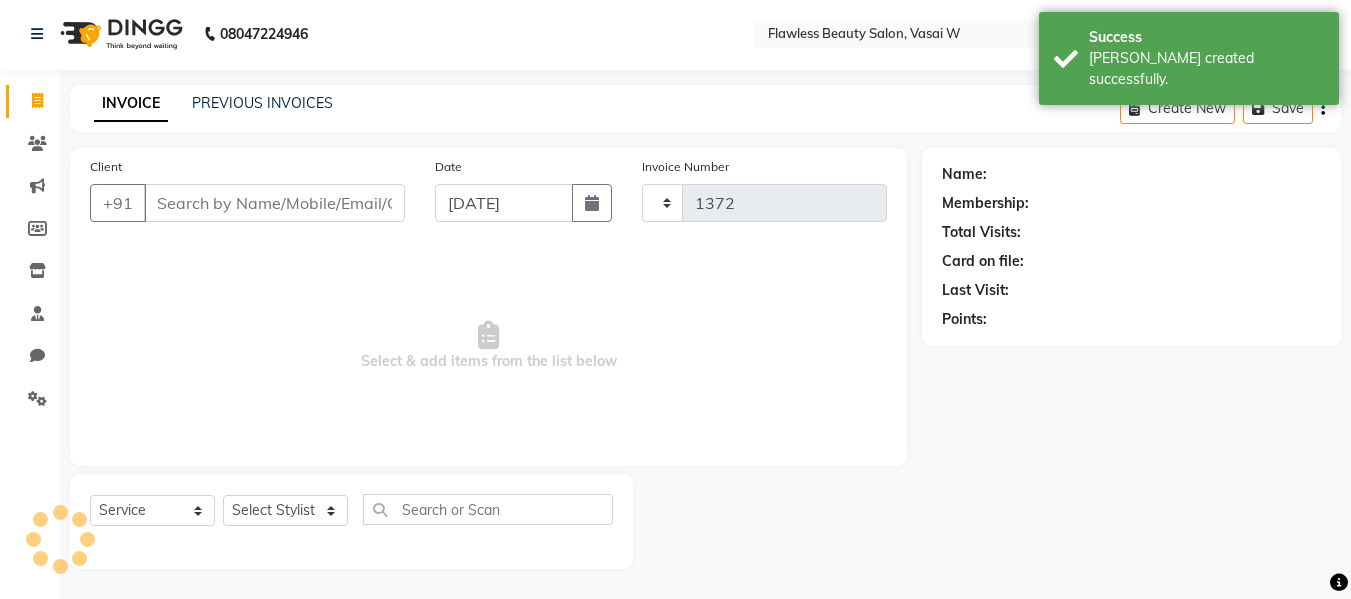 select on "8090" 